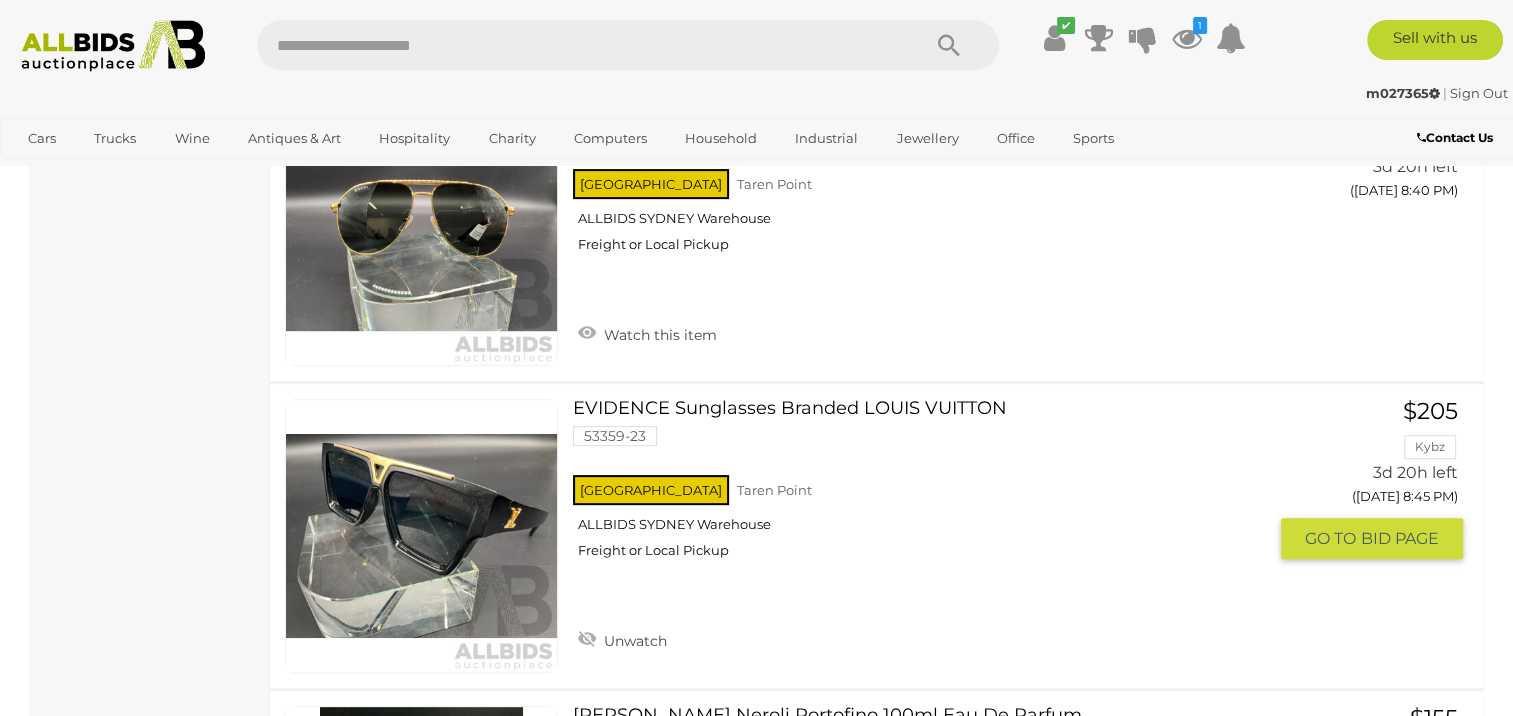 scroll, scrollTop: 8164, scrollLeft: 0, axis: vertical 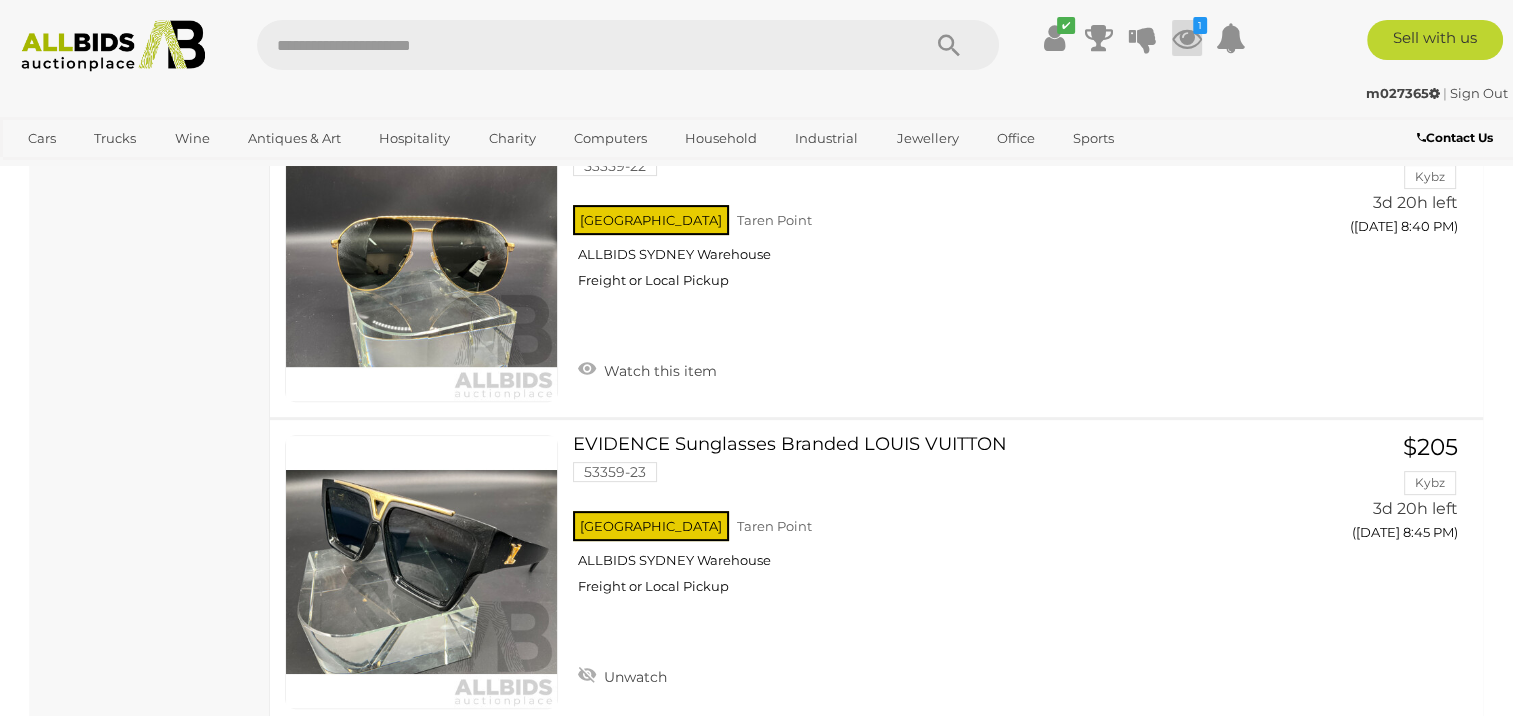 click at bounding box center [1187, 38] 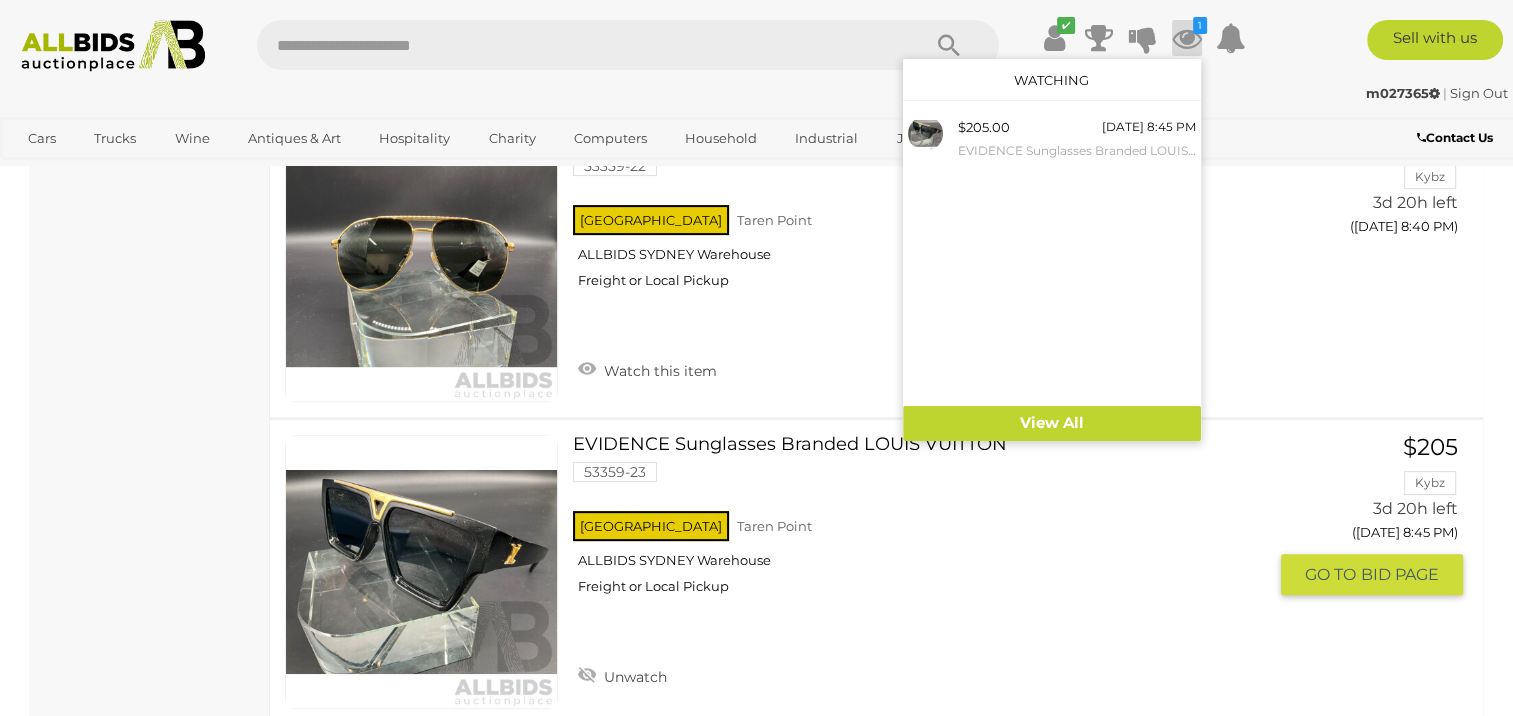 click at bounding box center [421, 571] 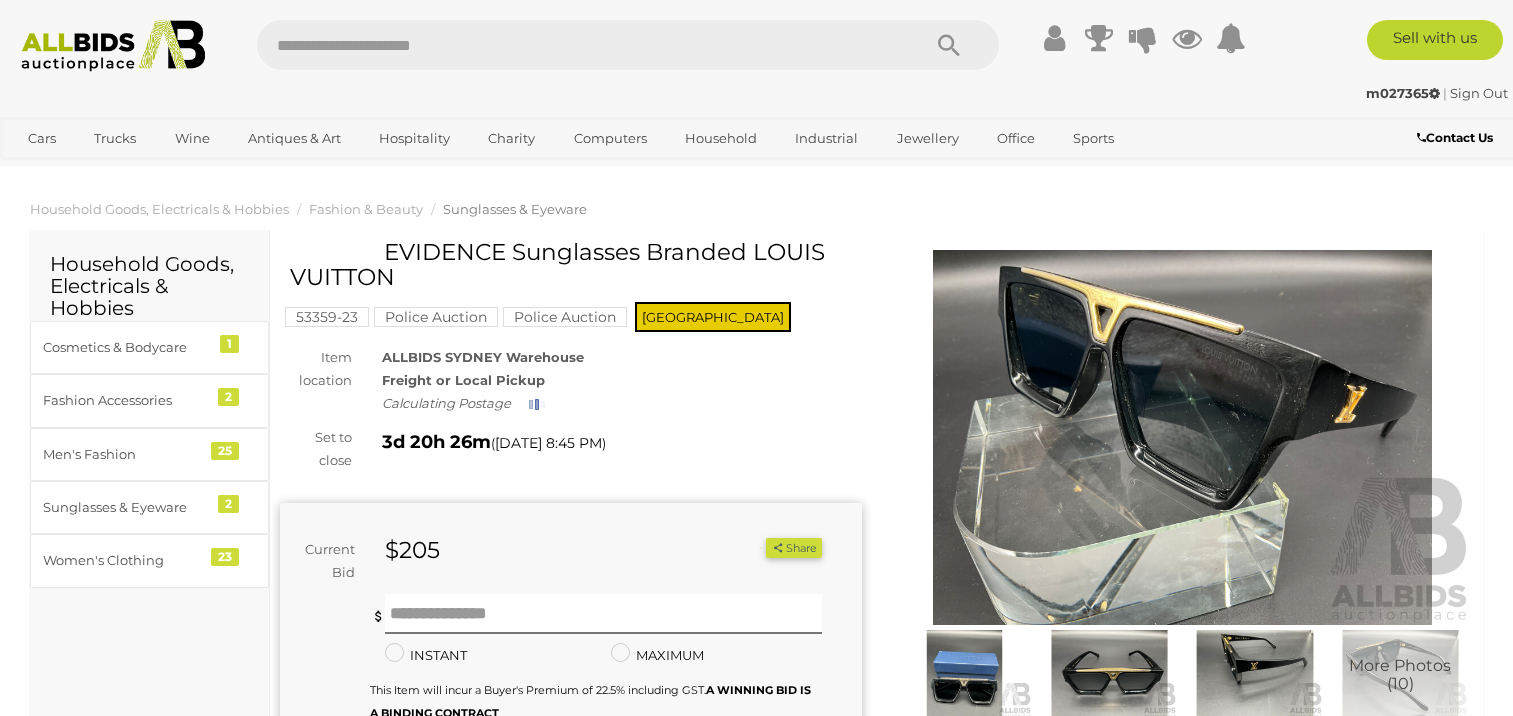 scroll, scrollTop: 0, scrollLeft: 0, axis: both 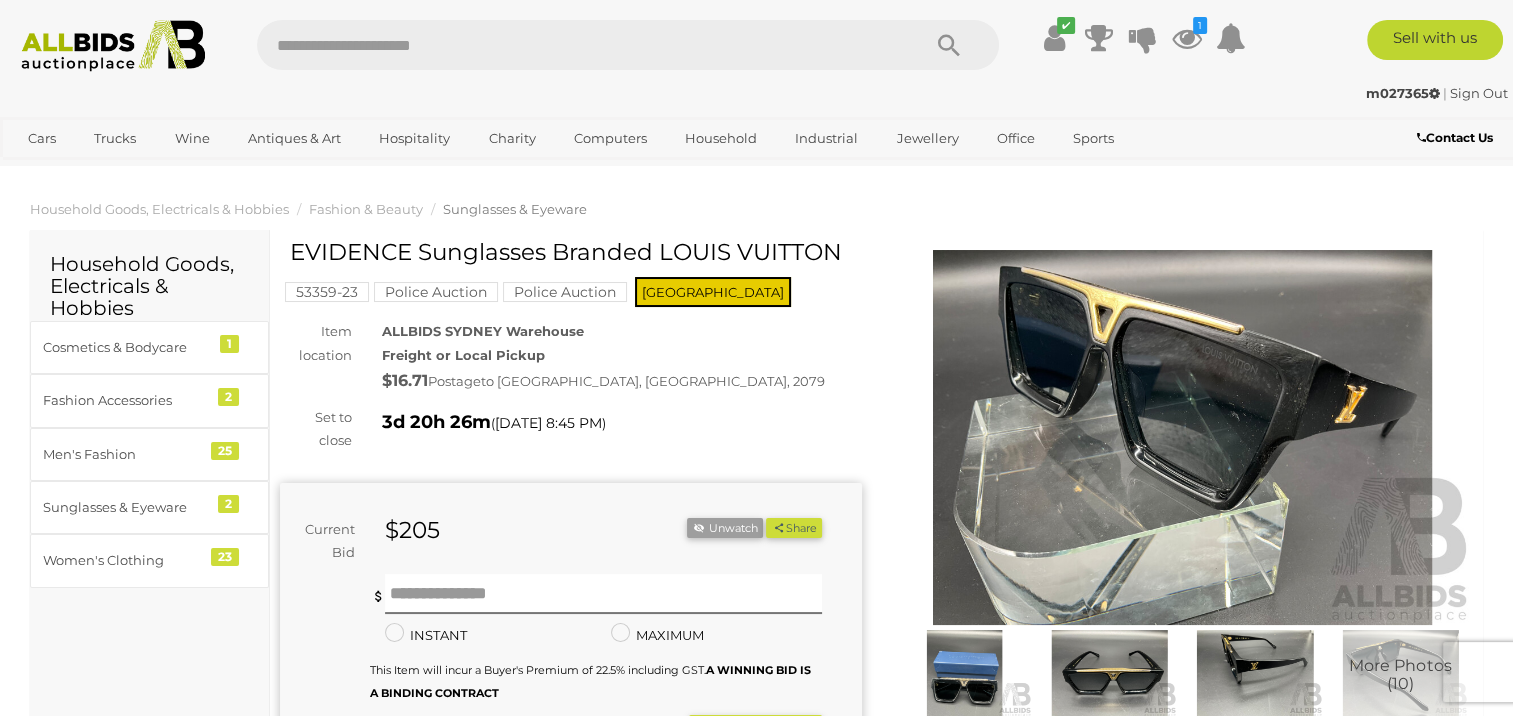 click at bounding box center (1183, 437) 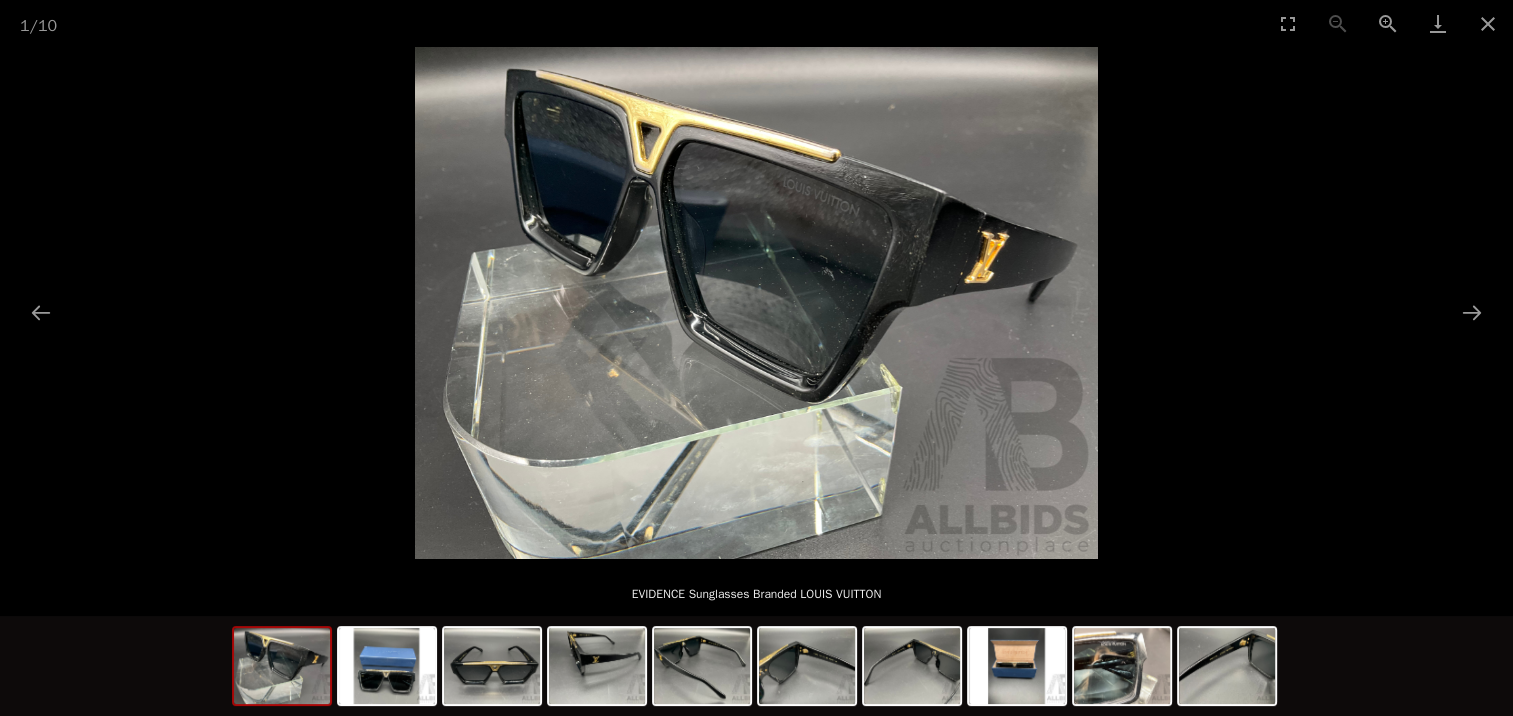 scroll, scrollTop: 0, scrollLeft: 0, axis: both 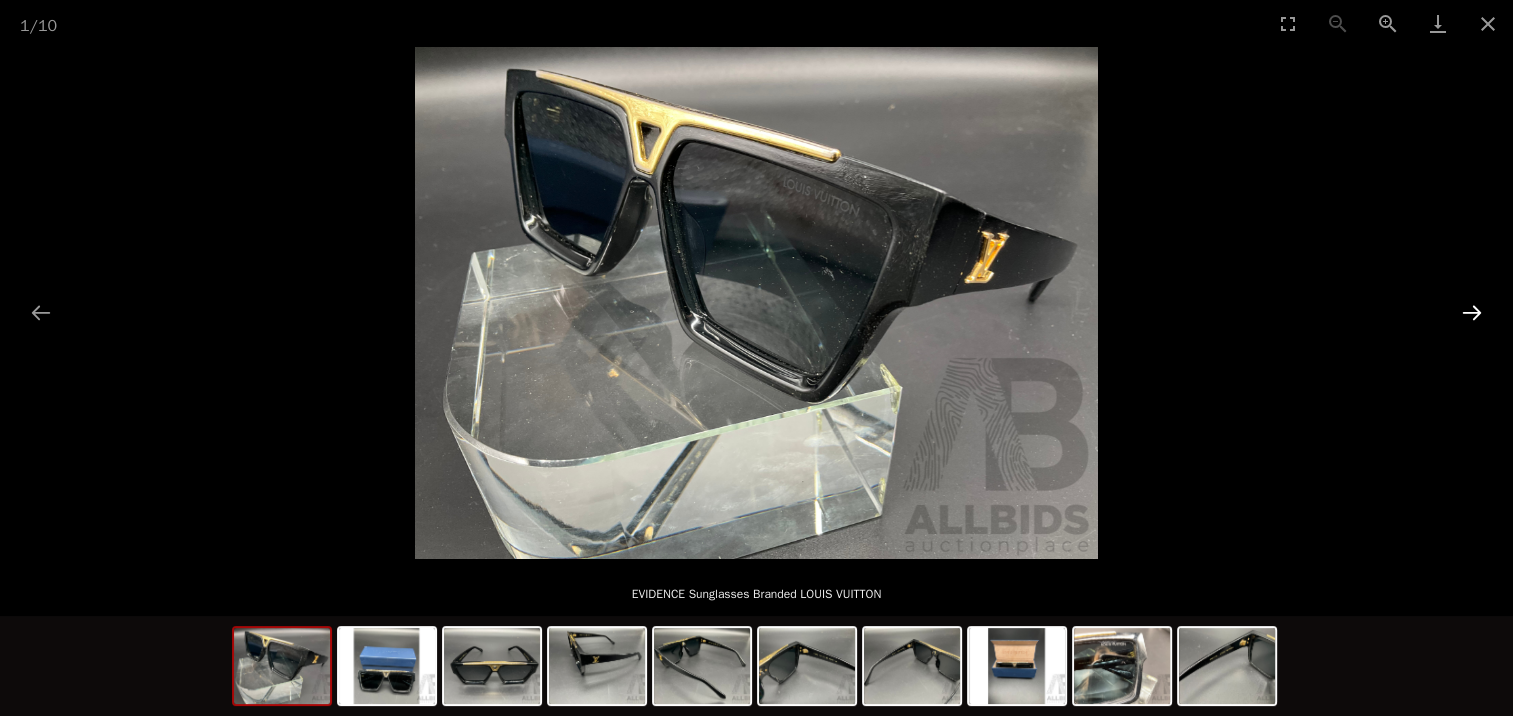 click at bounding box center [1472, 312] 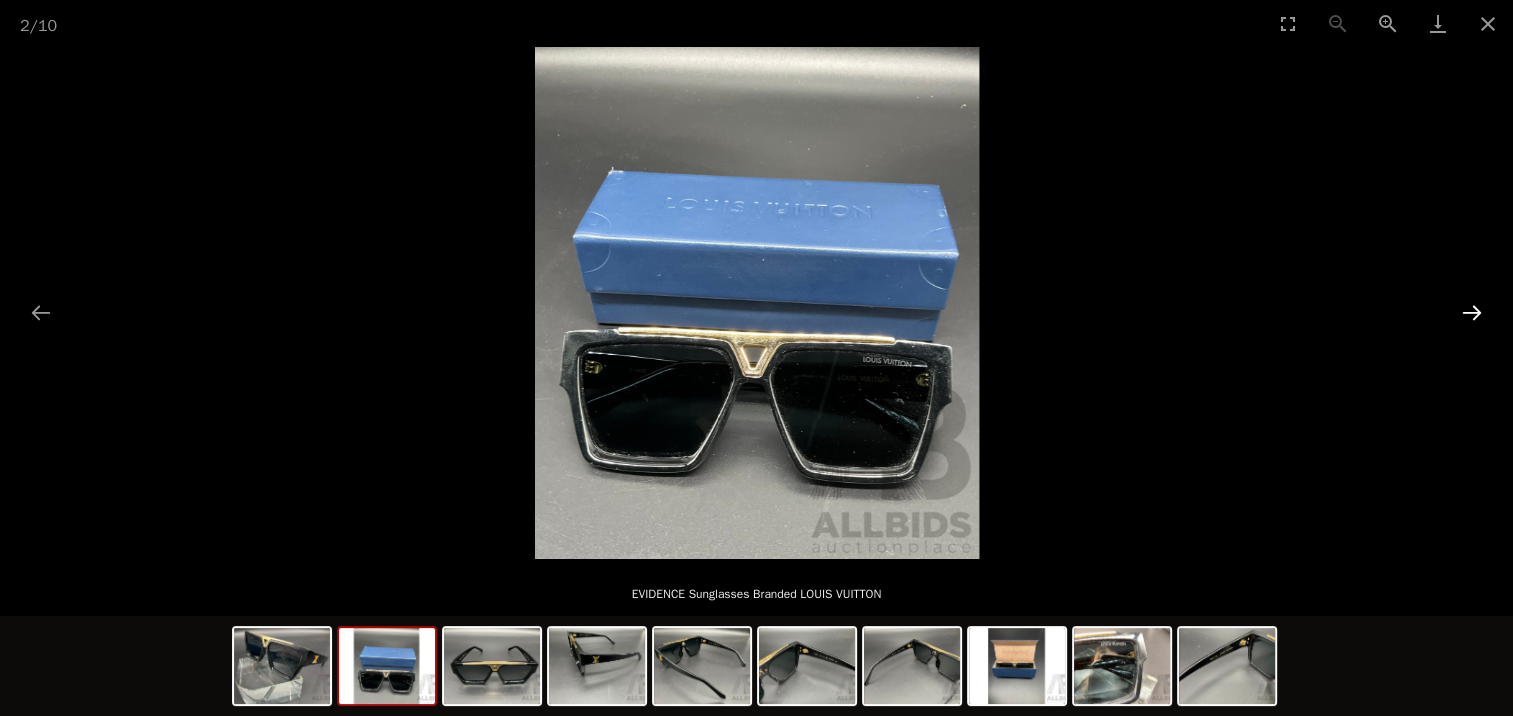 click at bounding box center [1472, 312] 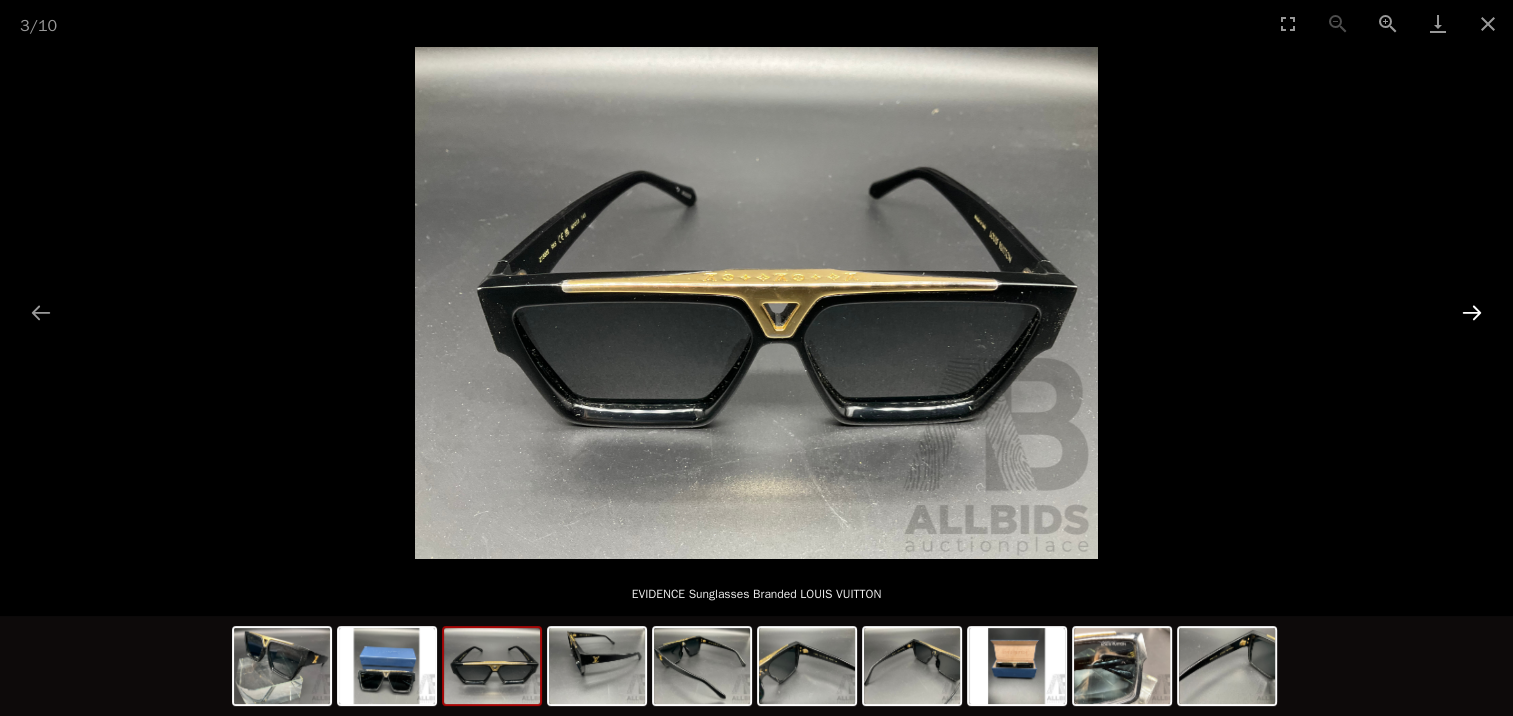 click at bounding box center [1472, 312] 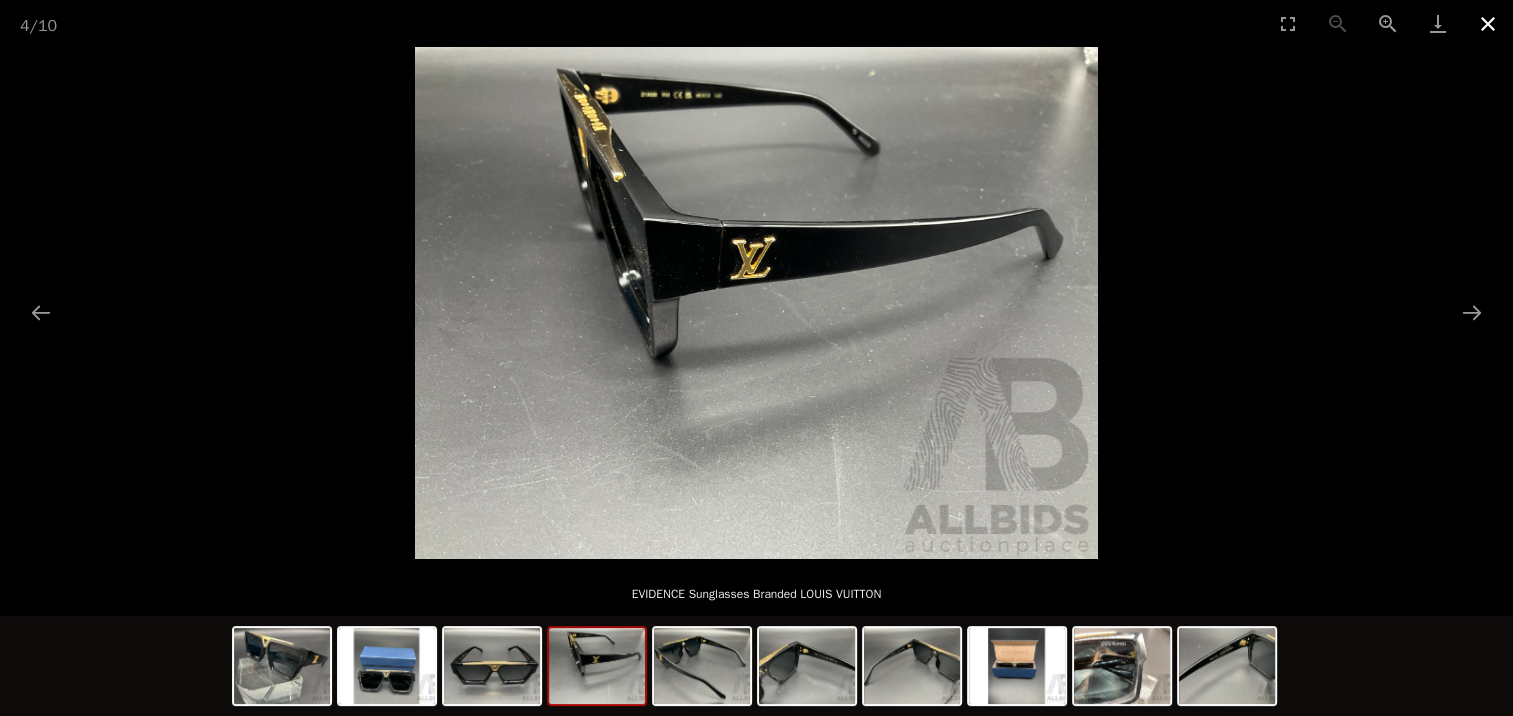 click at bounding box center [1488, 23] 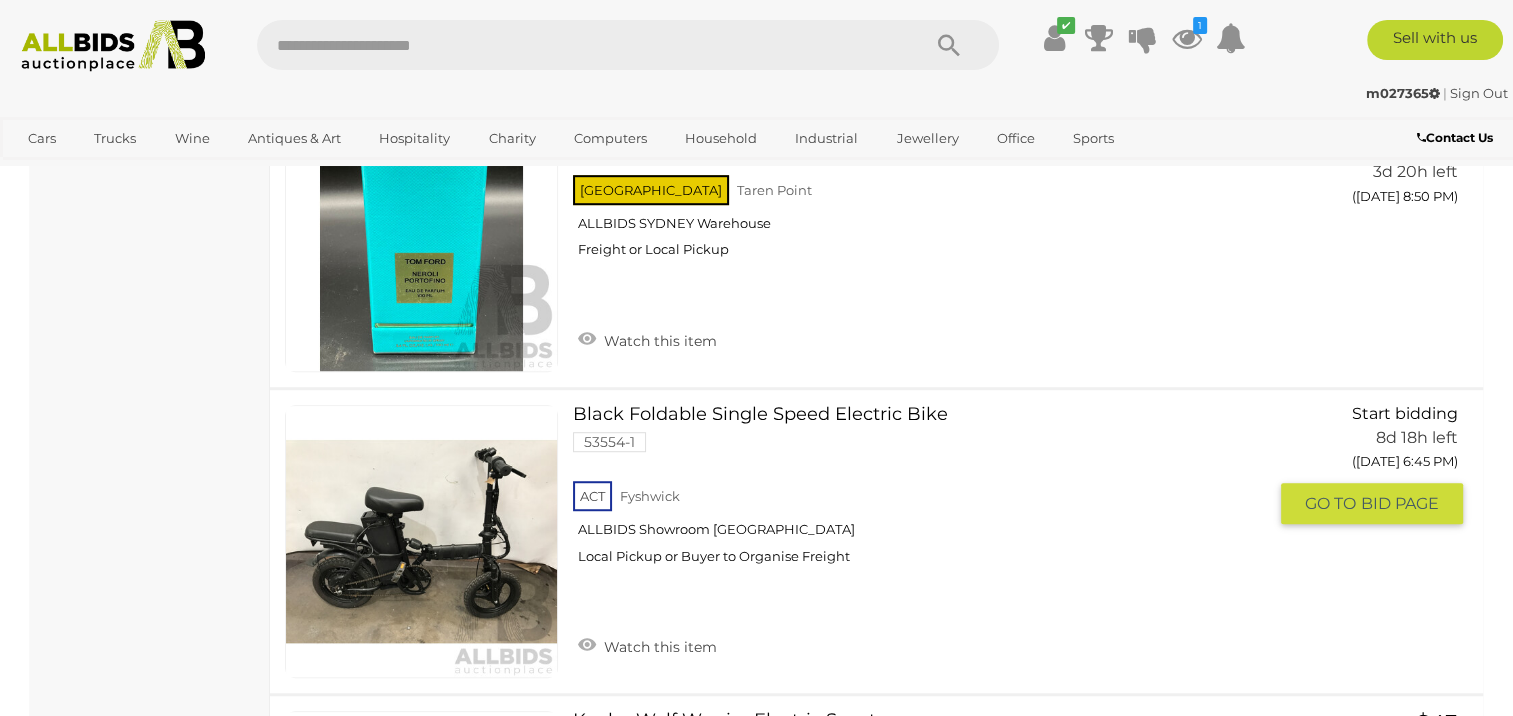 scroll, scrollTop: 8764, scrollLeft: 0, axis: vertical 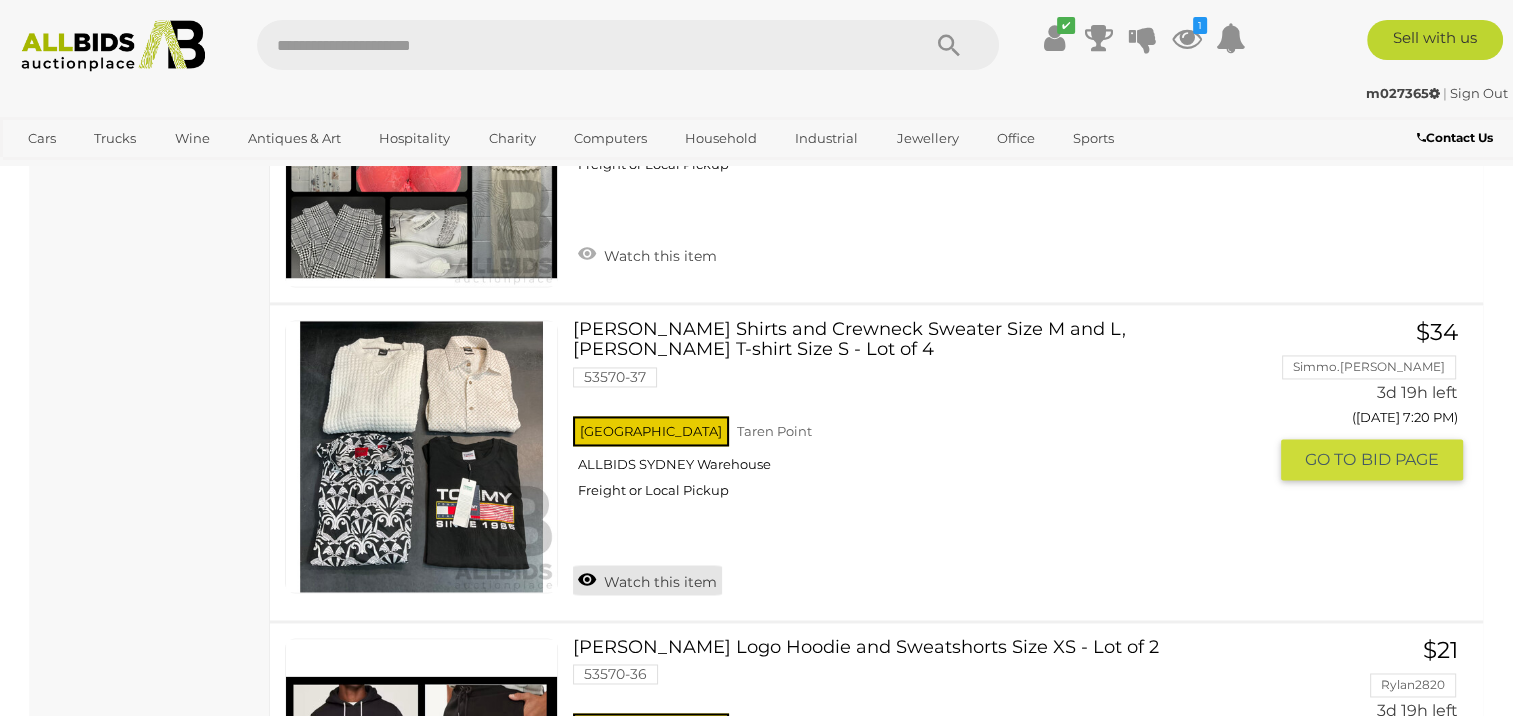 click on "Watch this item" at bounding box center [647, 580] 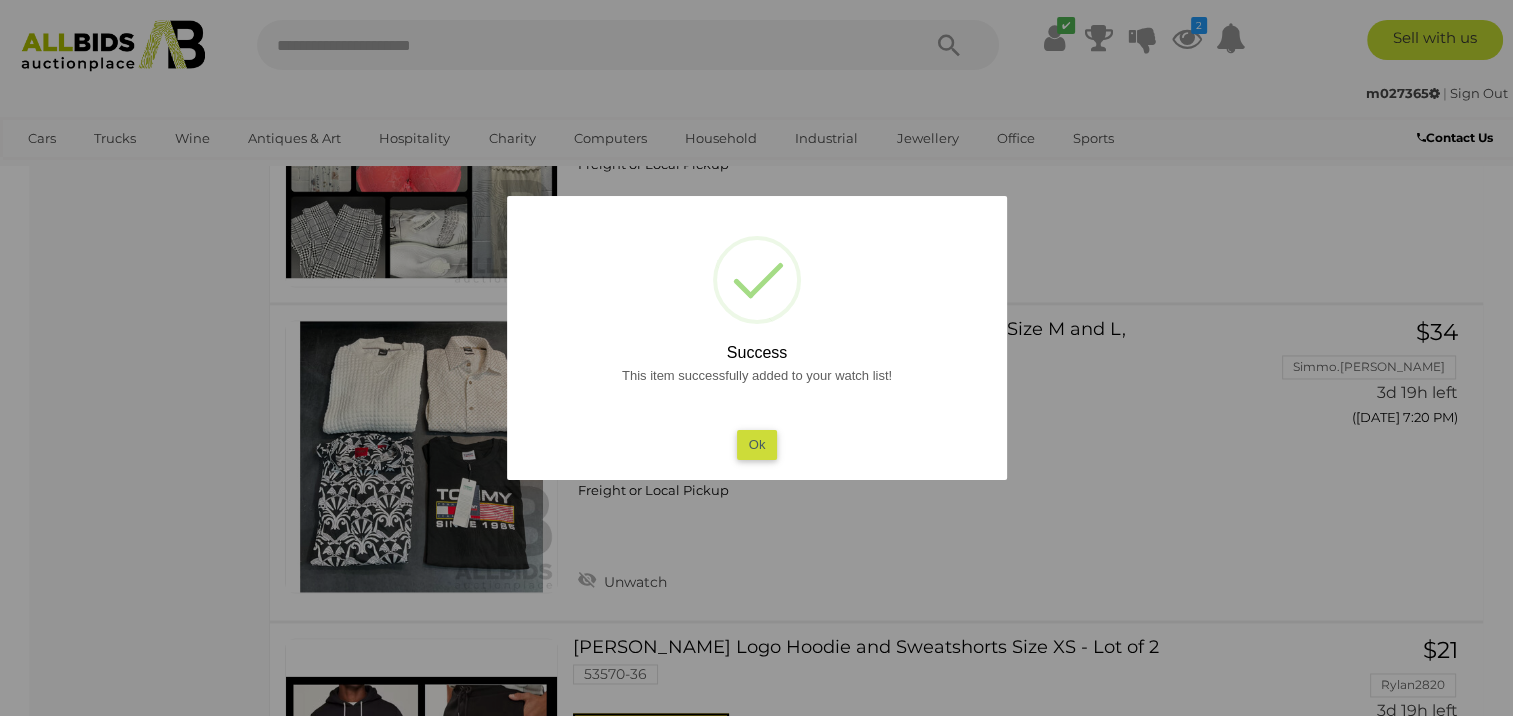 click on "This item successfully added to your watch list!  Ok" at bounding box center (757, 412) 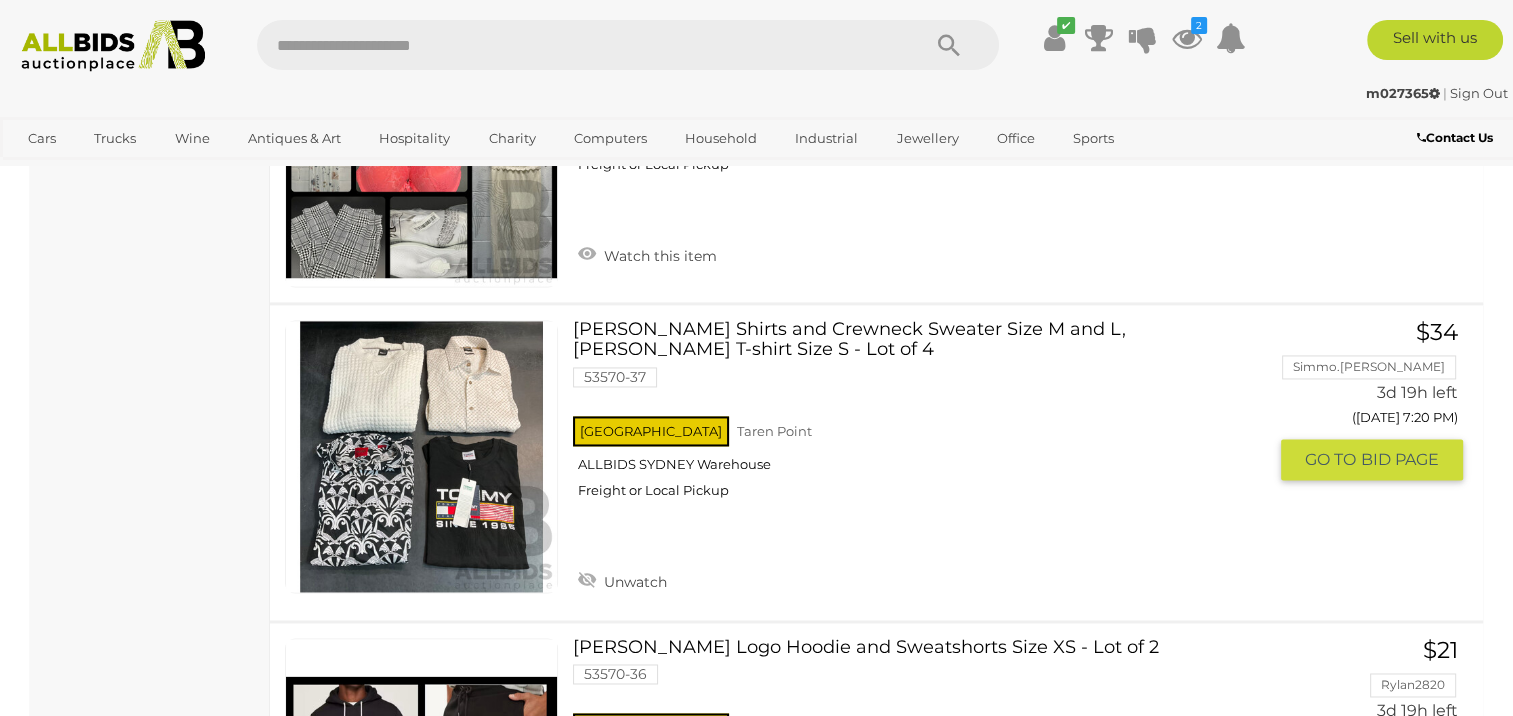 click on "HUGO BOSS Shirts and Crewneck Sweater Size M and L, TOMMY JEANDS T-shirt Size S - Lot of 4
53570-37
NSW
Taren Point ALLBIDS SYDNEY Warehouse" at bounding box center (927, 417) 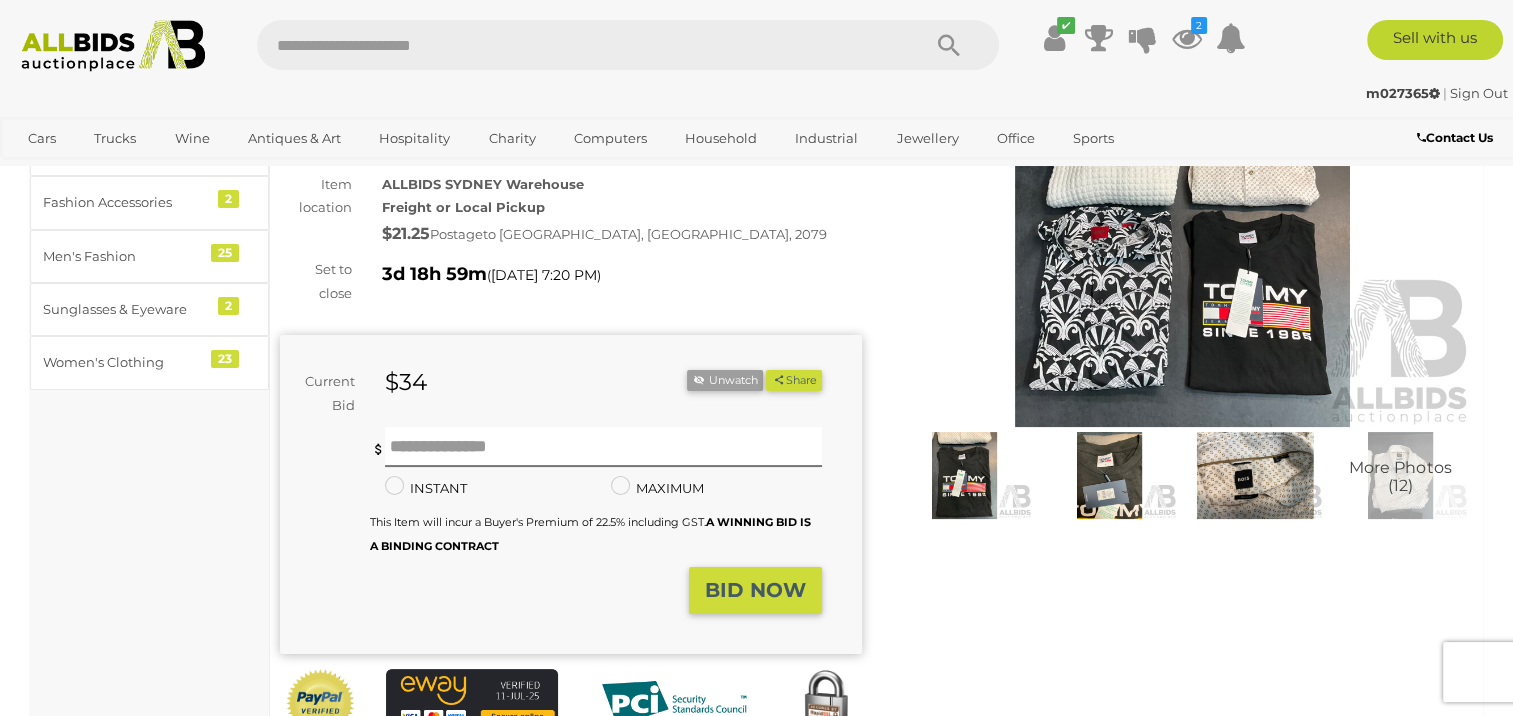 scroll, scrollTop: 200, scrollLeft: 0, axis: vertical 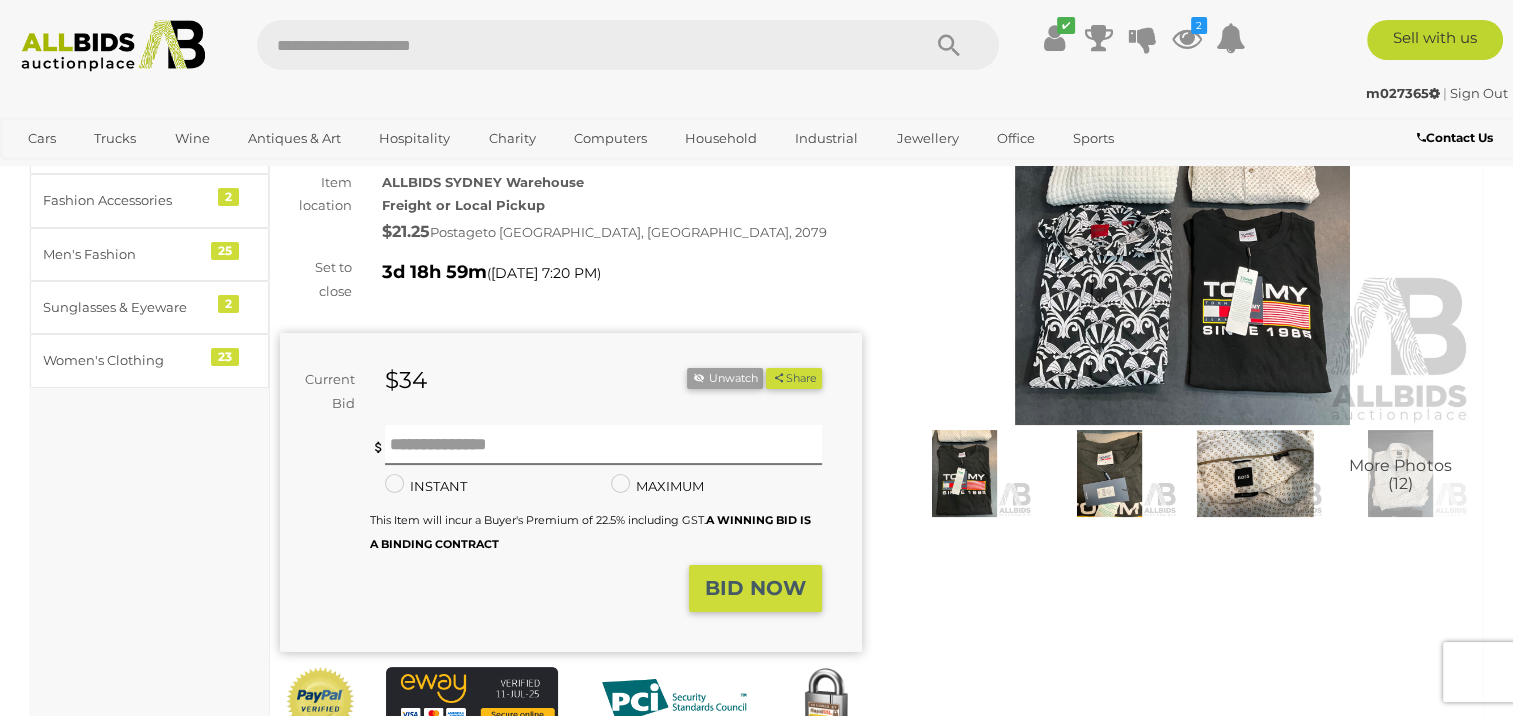 click at bounding box center [964, 473] 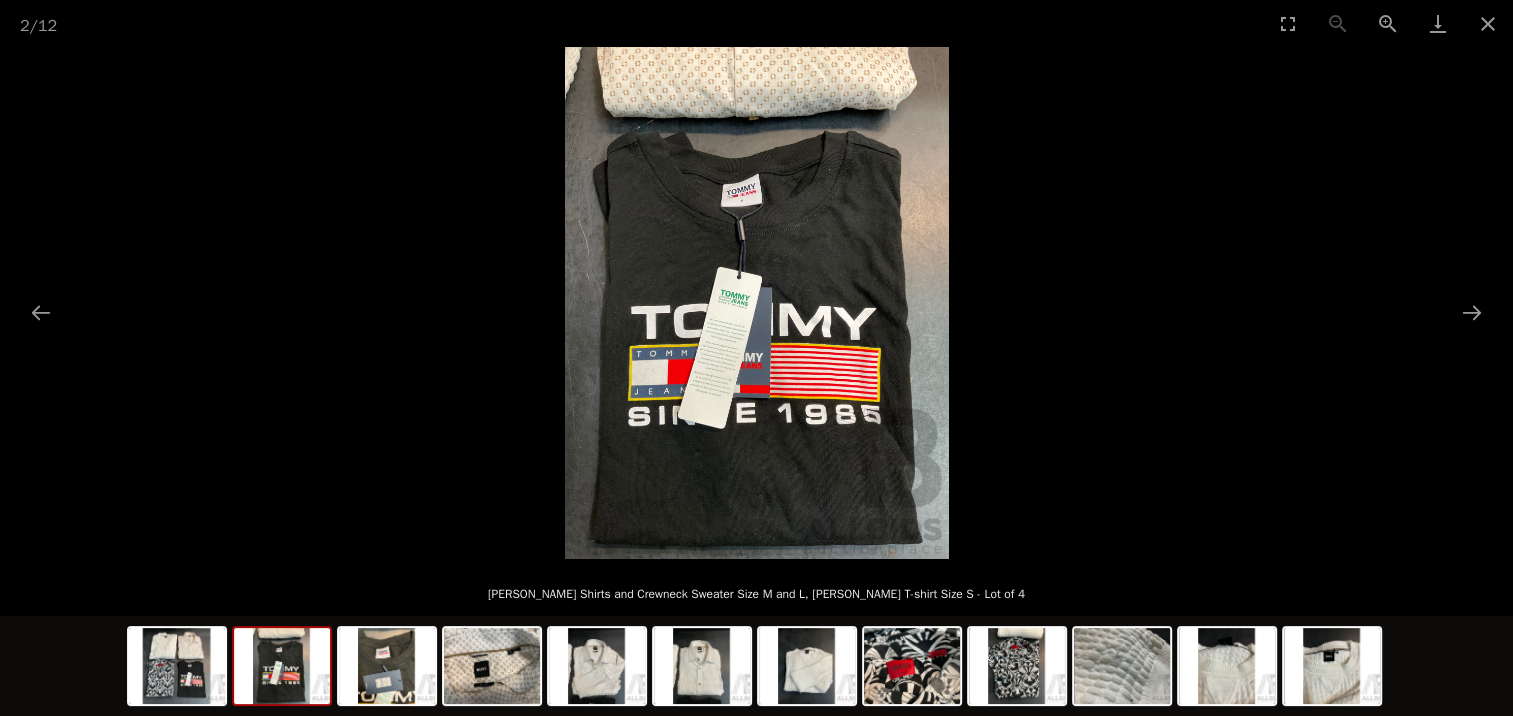 click at bounding box center [757, 303] 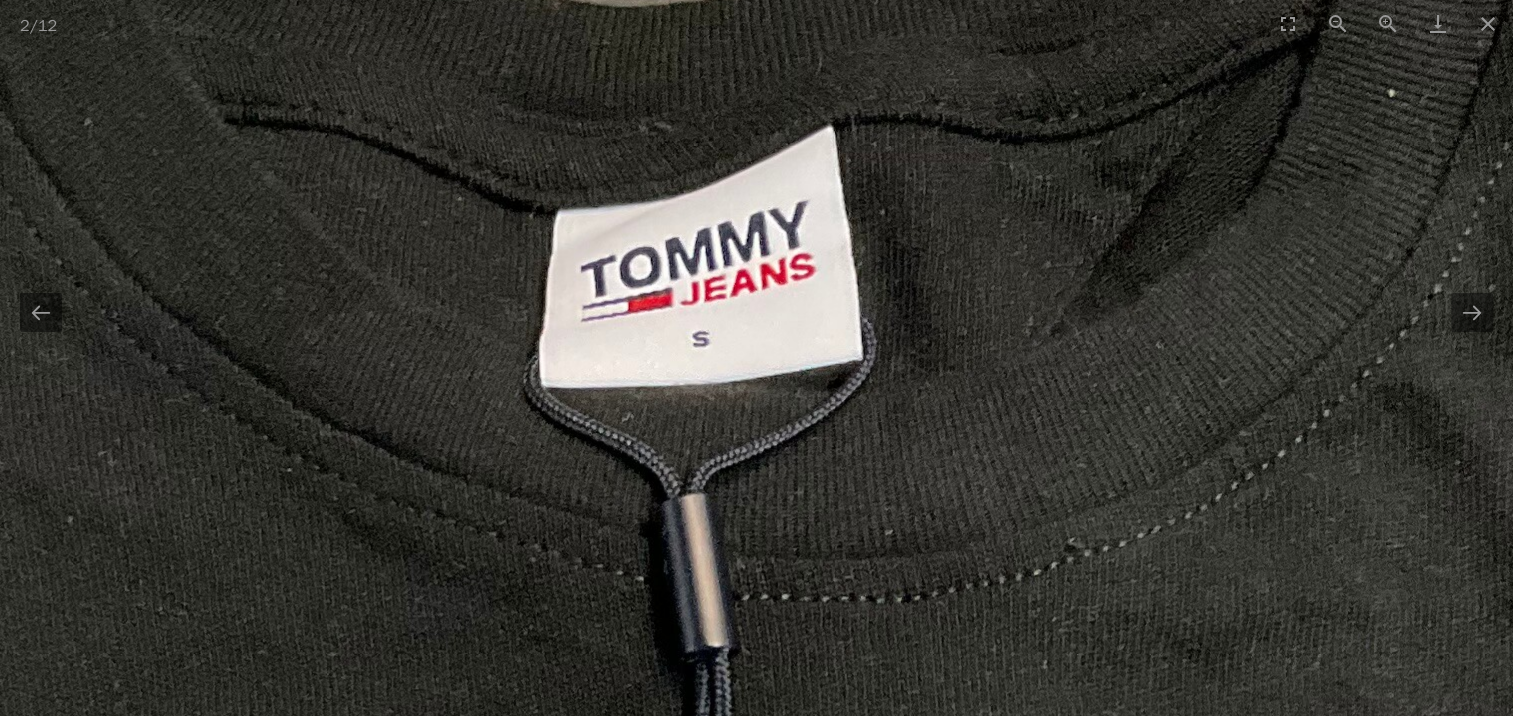 click at bounding box center [821, 1145] 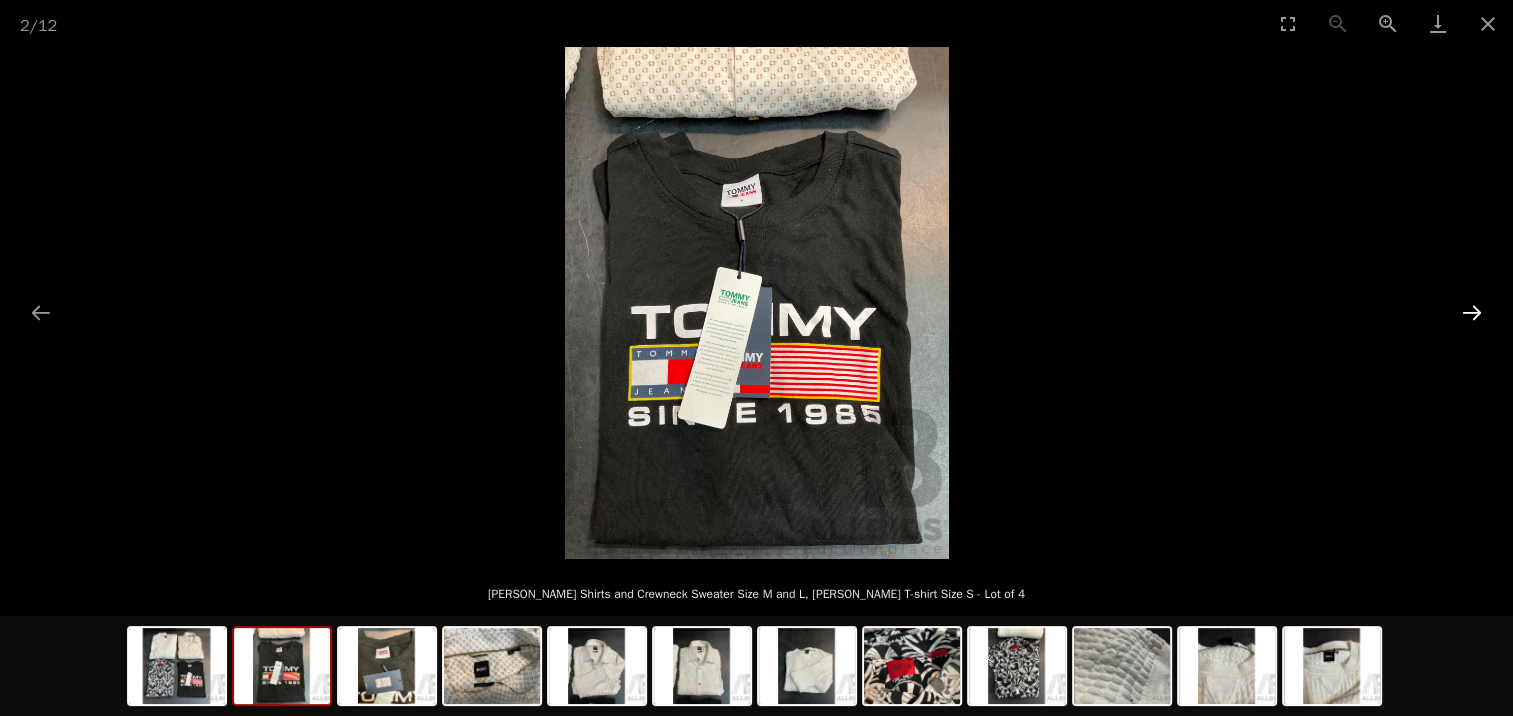 click at bounding box center [1472, 312] 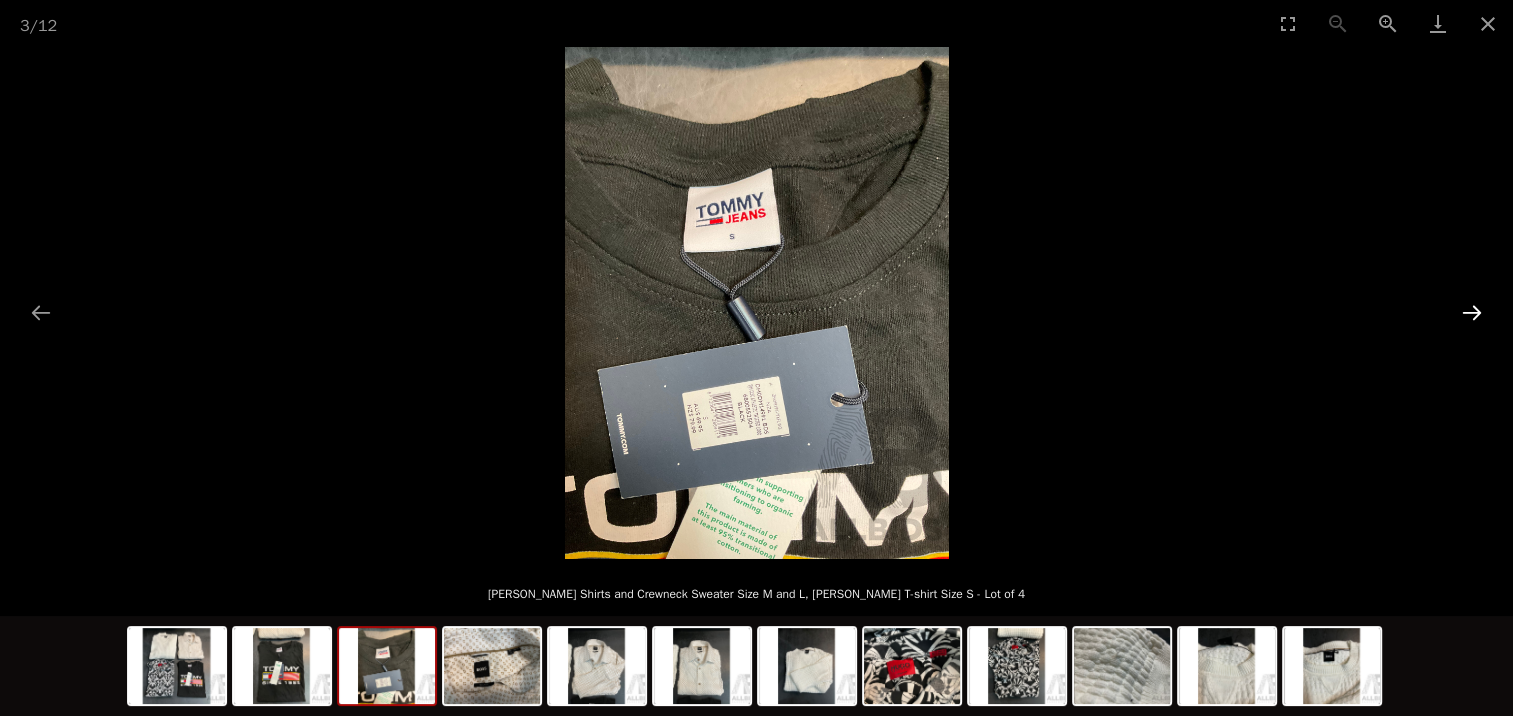 click at bounding box center [1472, 312] 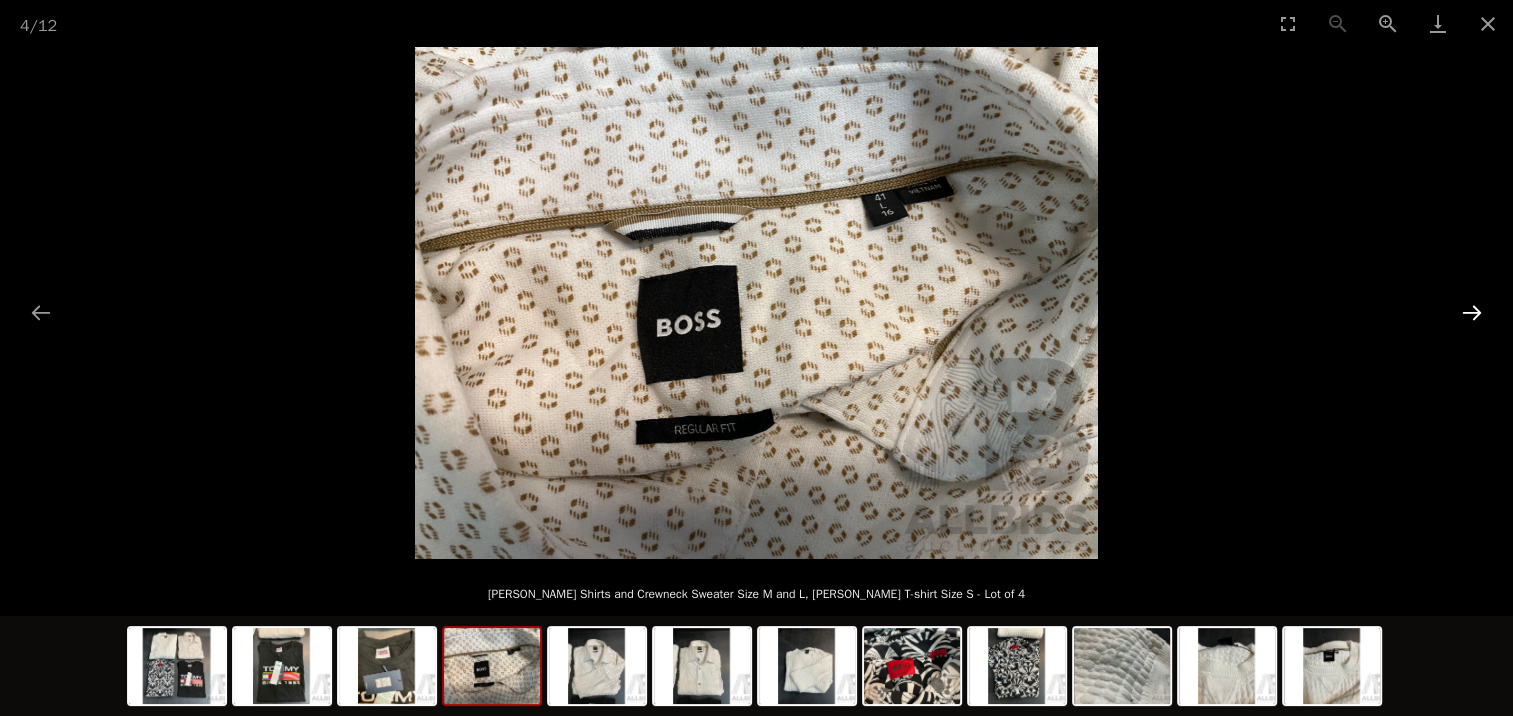click at bounding box center (1472, 312) 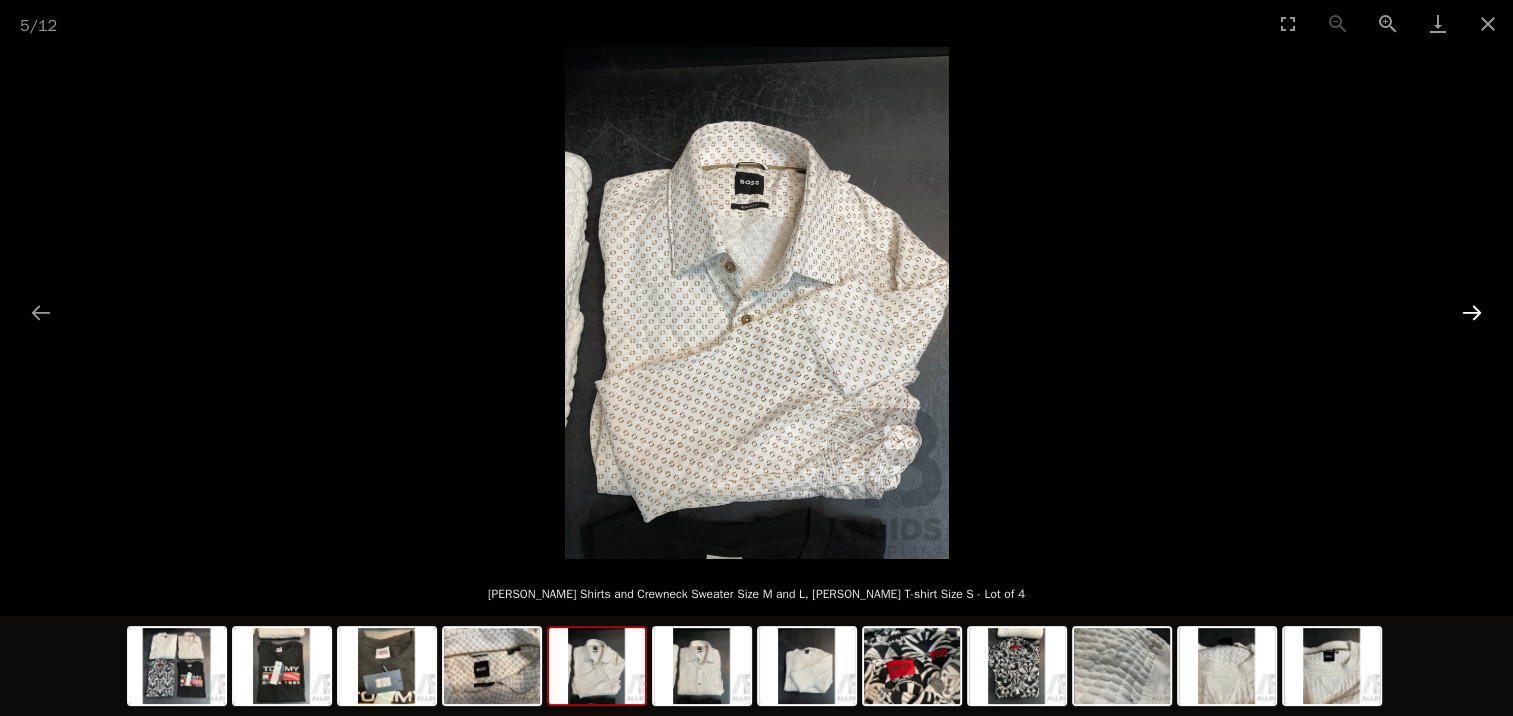 click at bounding box center [1472, 312] 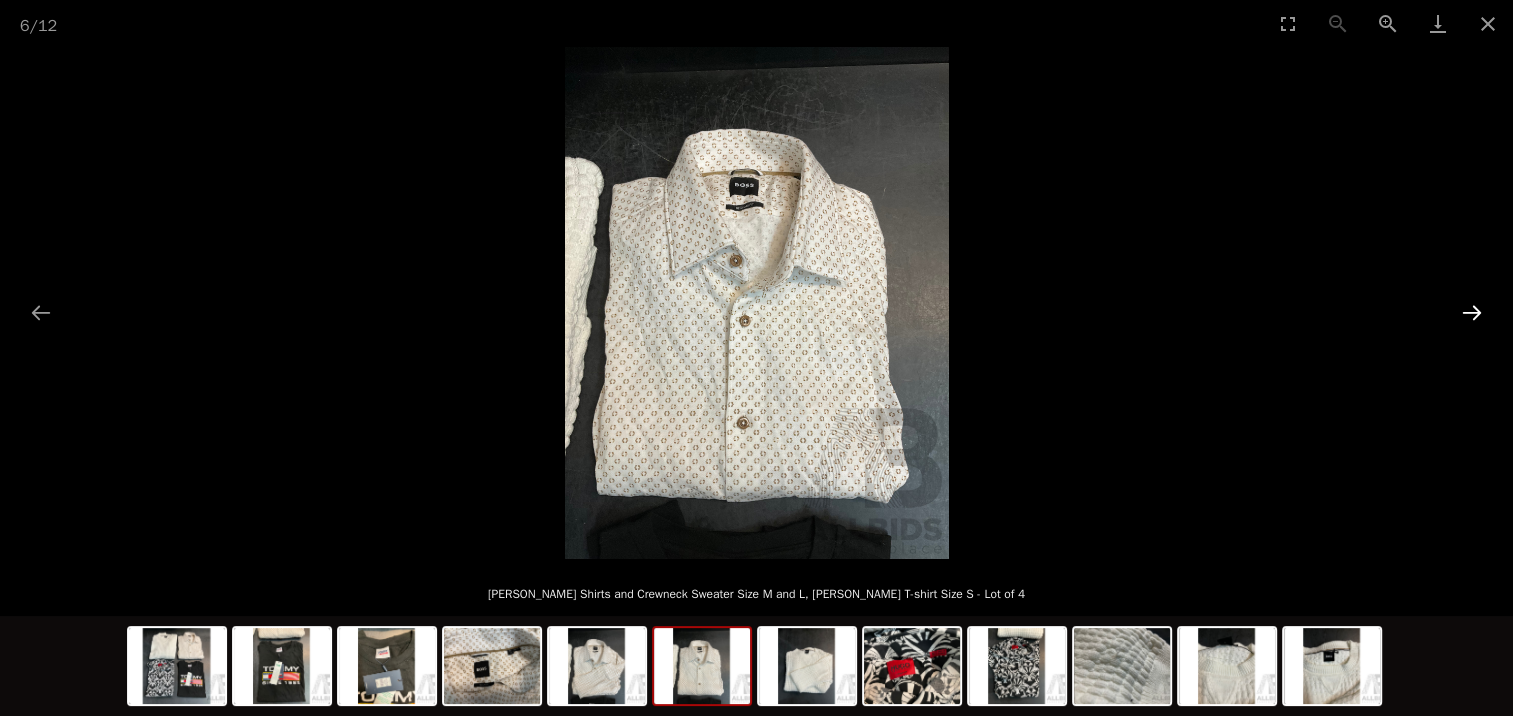 click at bounding box center [1472, 312] 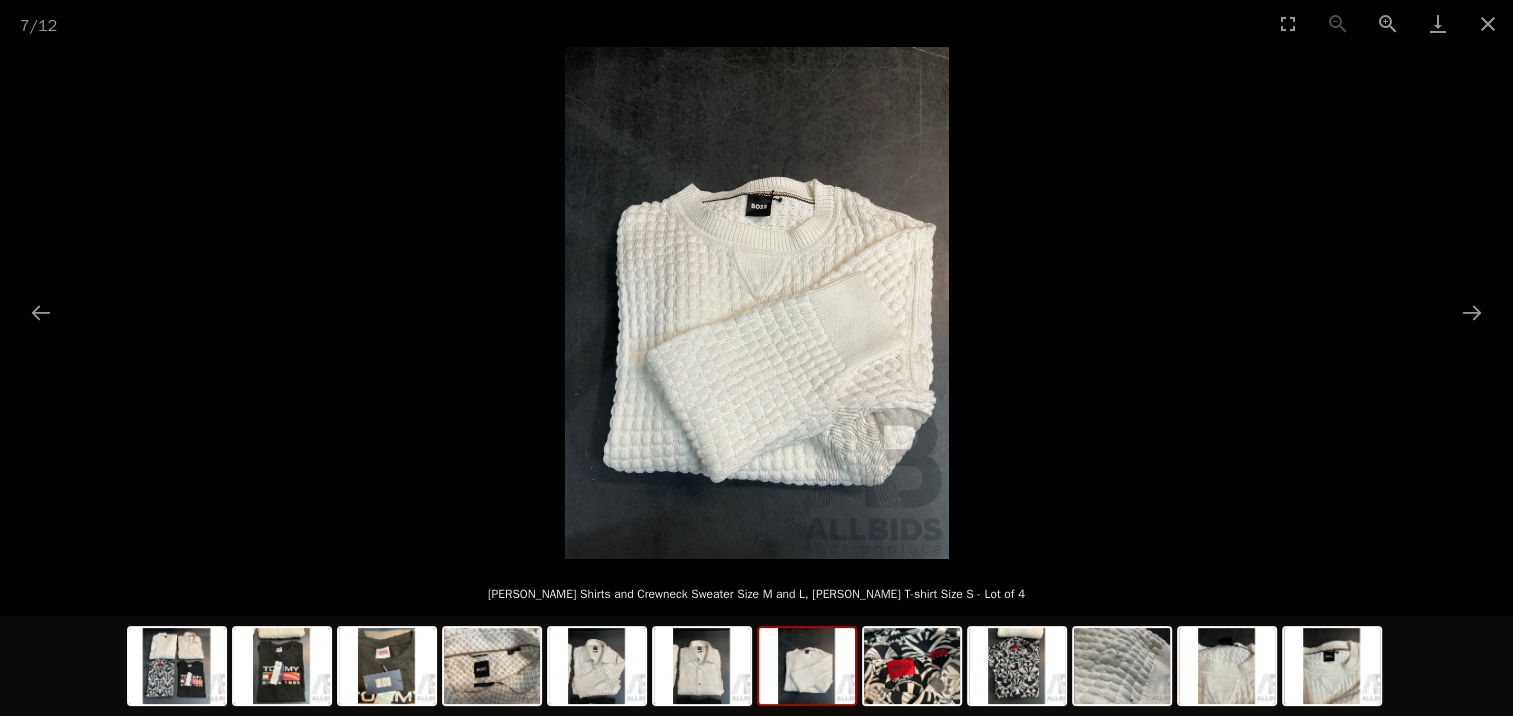 click at bounding box center [757, 303] 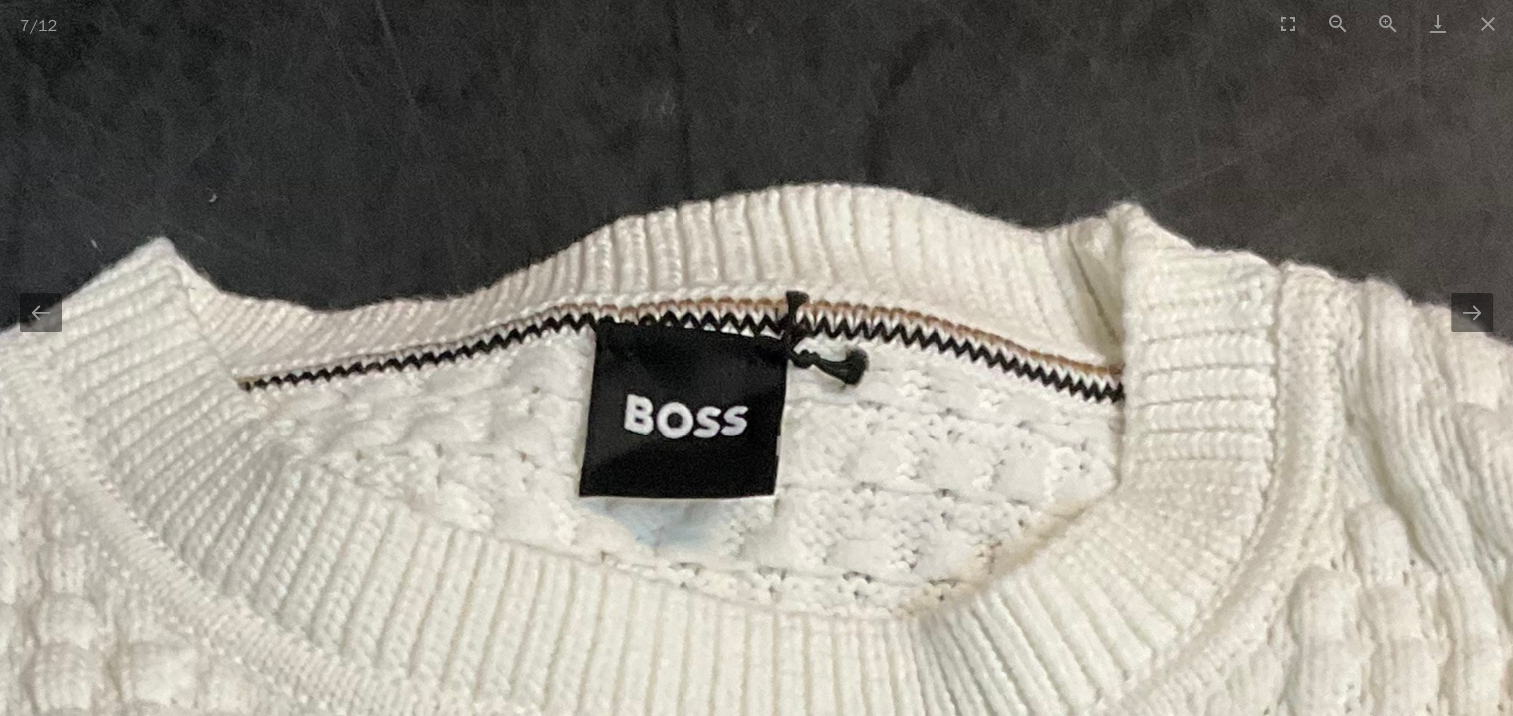 click at bounding box center (670, 1180) 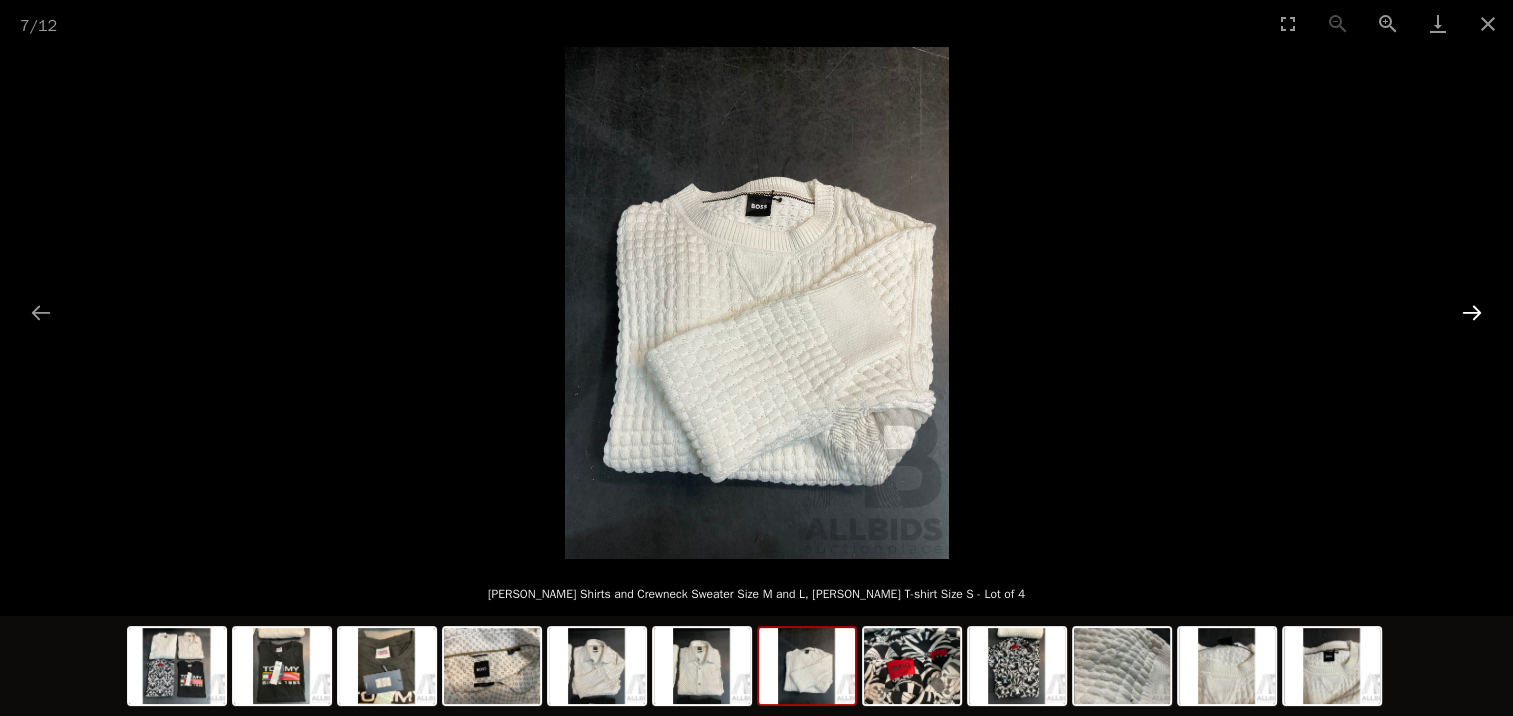 click at bounding box center (1472, 312) 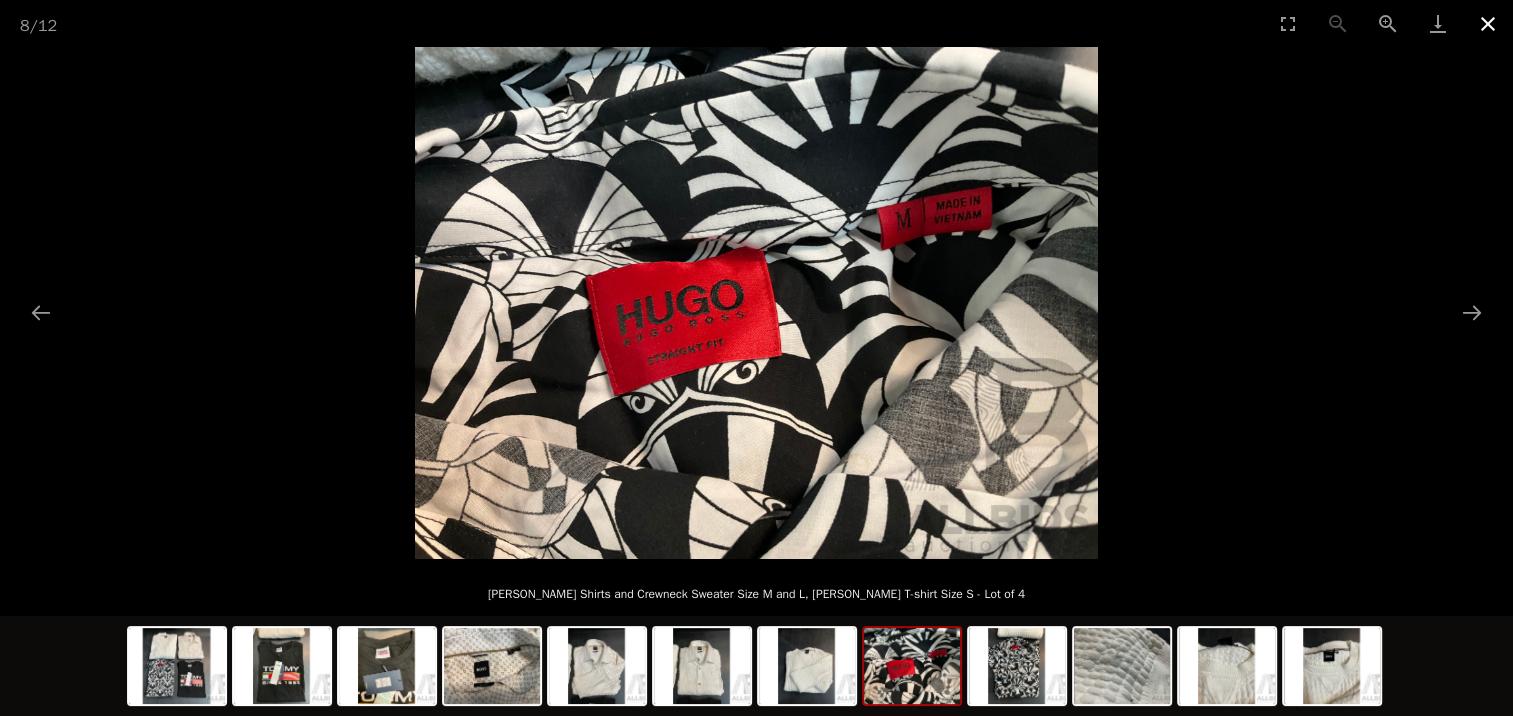 click at bounding box center [1488, 23] 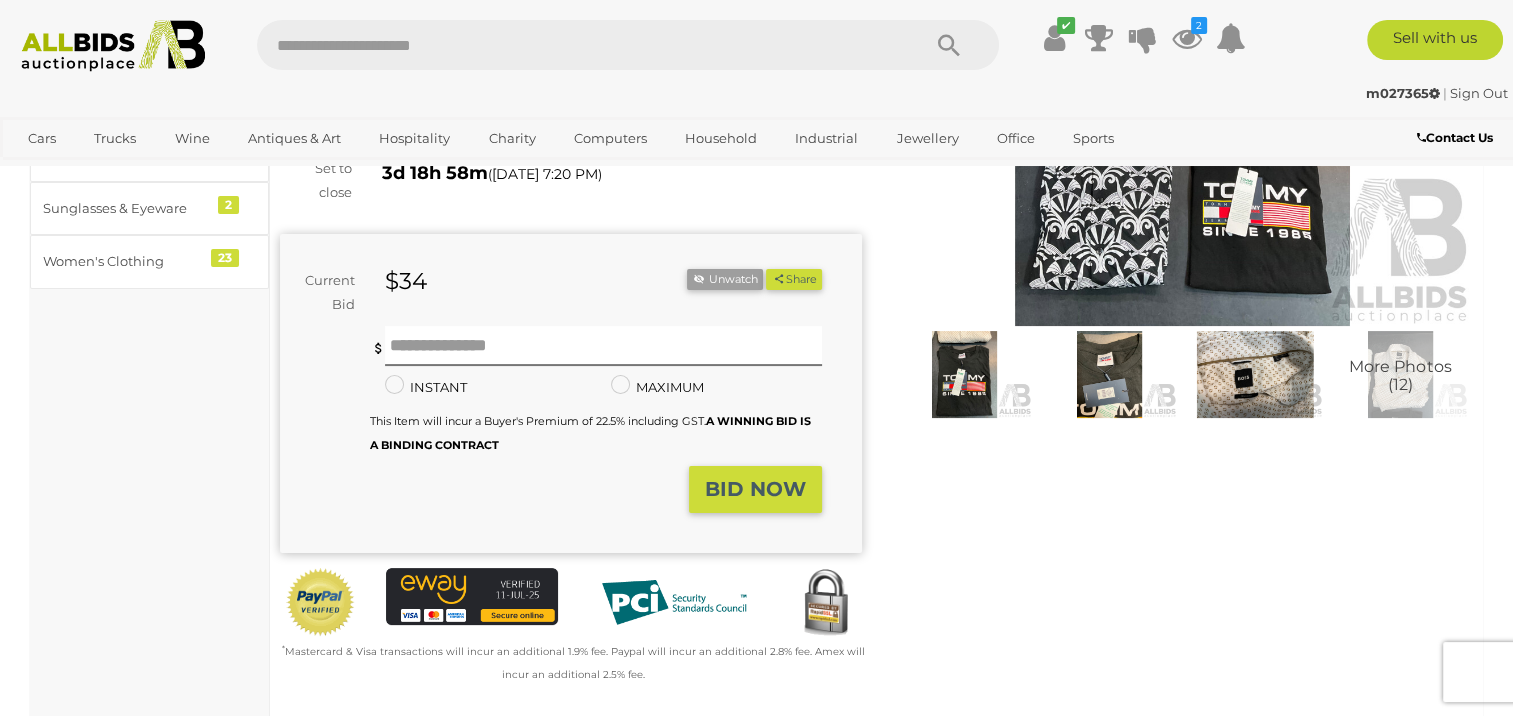 scroll, scrollTop: 0, scrollLeft: 0, axis: both 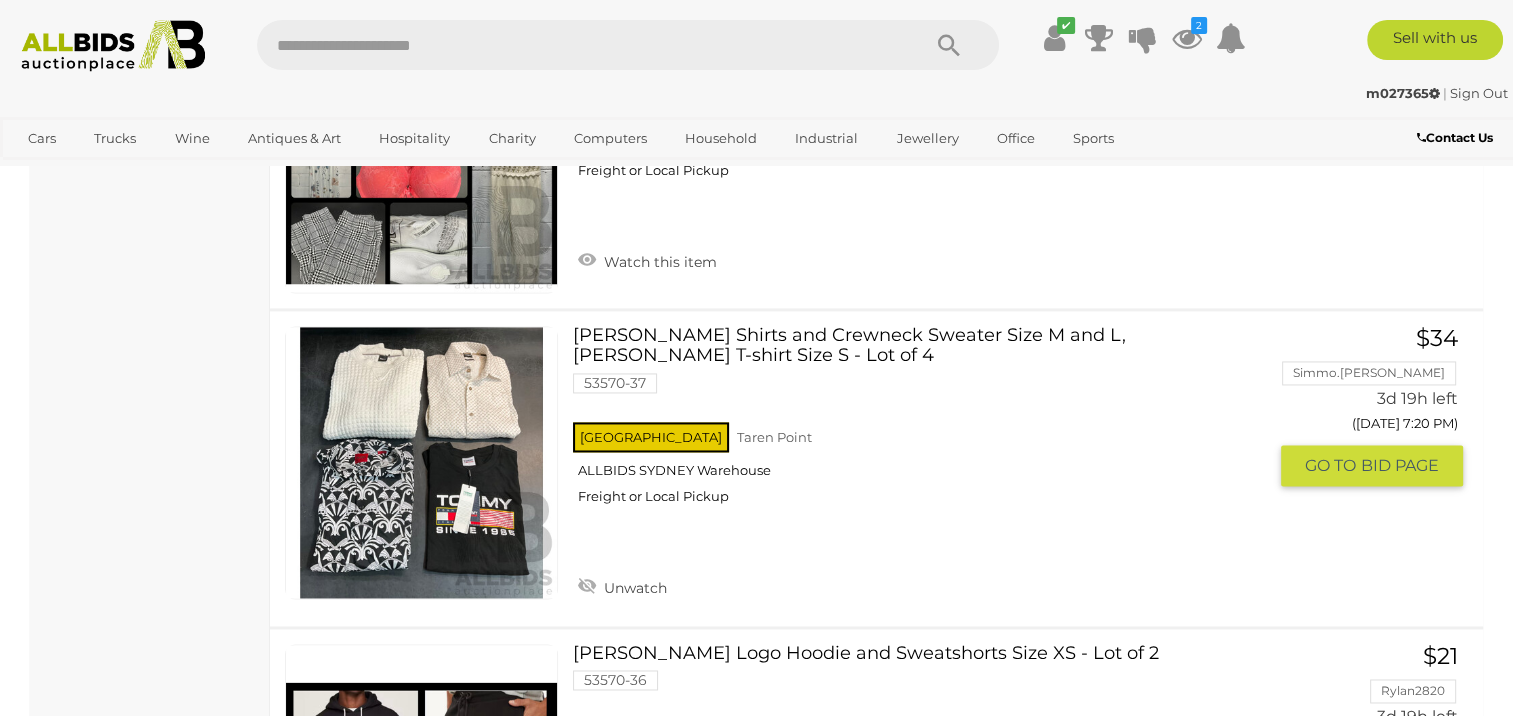 click on "Unwatch" at bounding box center [622, 586] 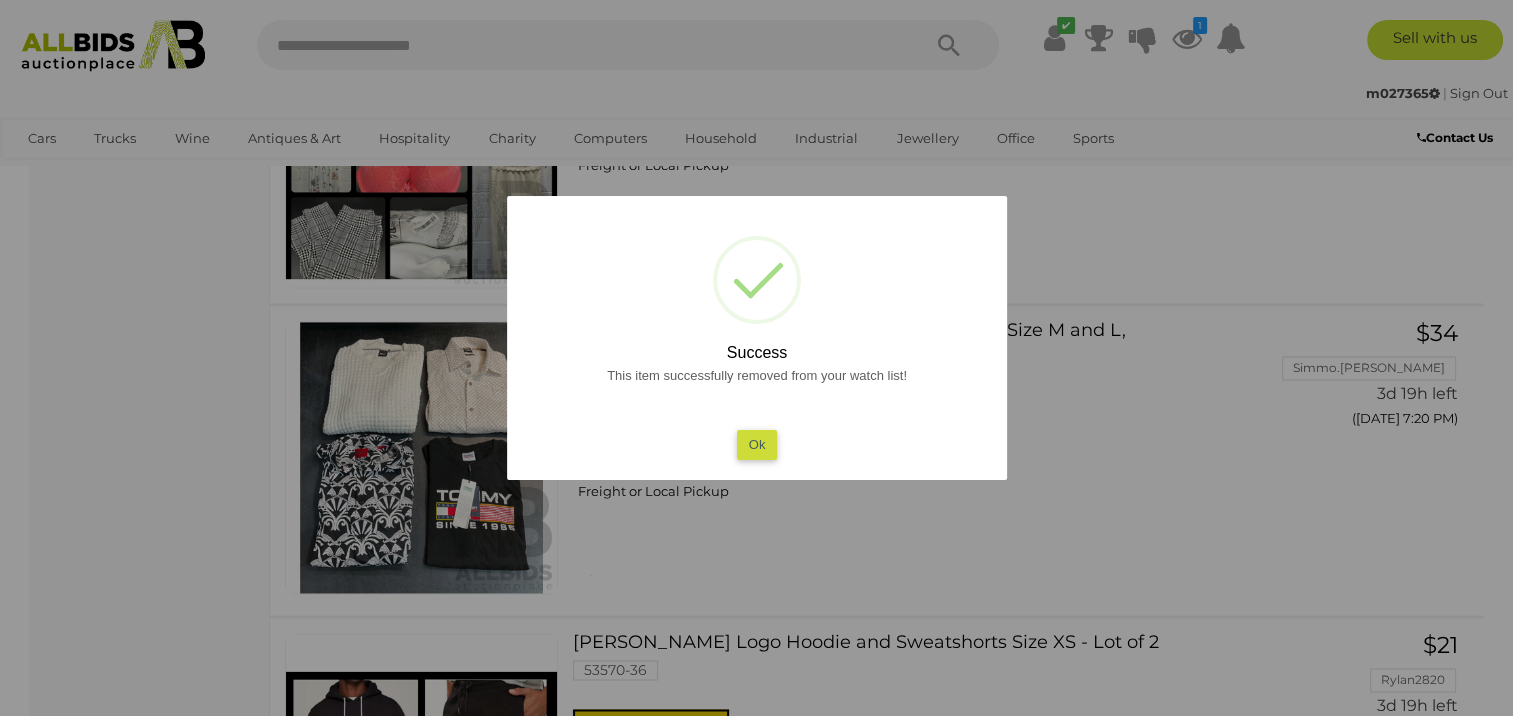 click on "Ok" at bounding box center (756, 444) 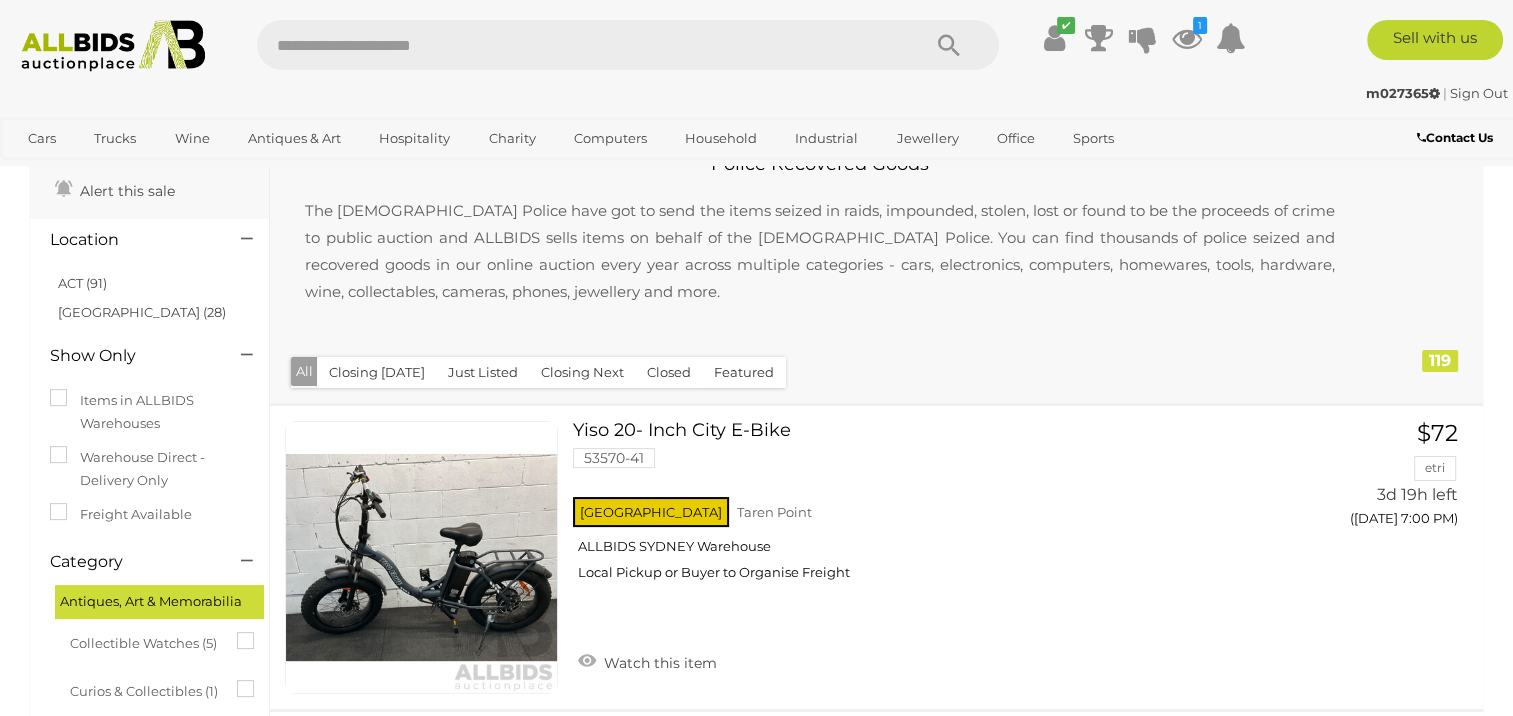 scroll, scrollTop: 0, scrollLeft: 0, axis: both 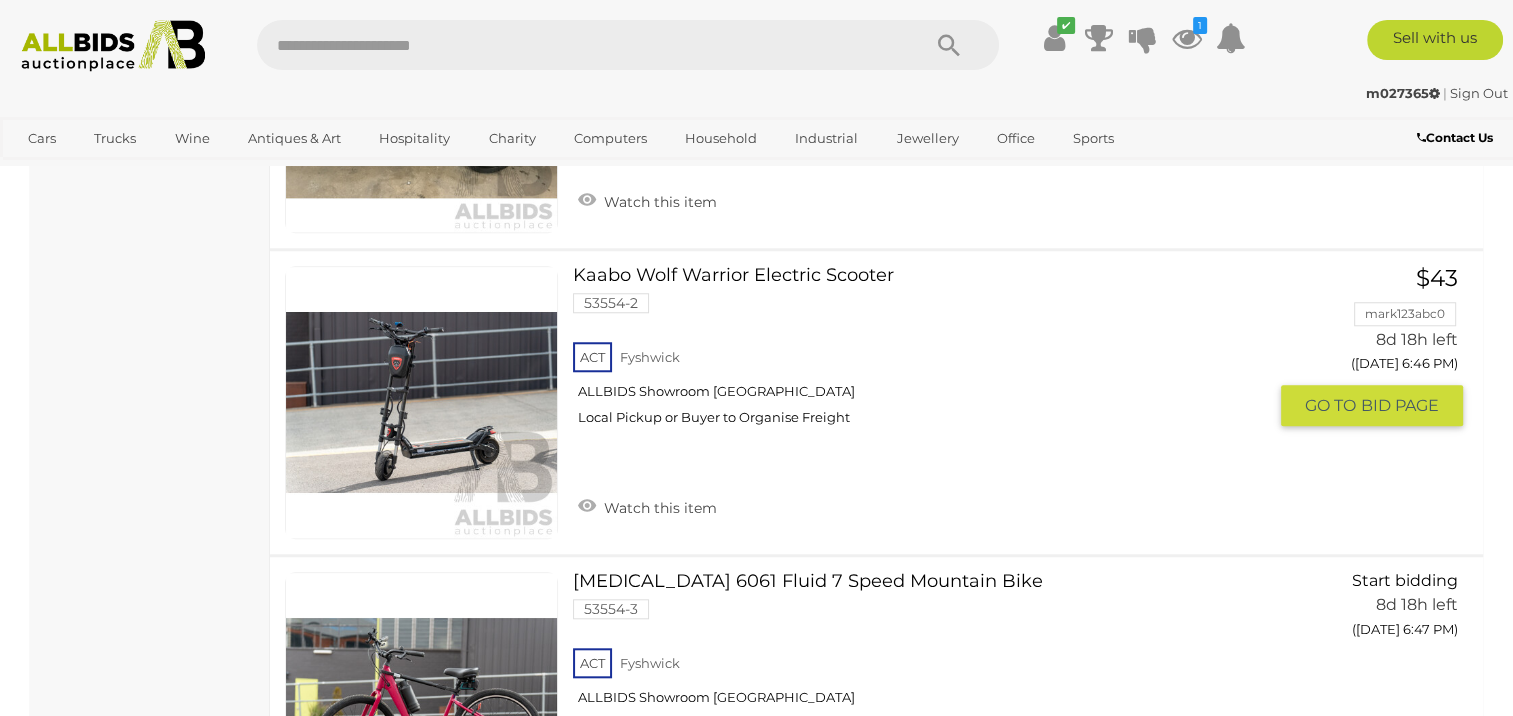 click at bounding box center (421, 402) 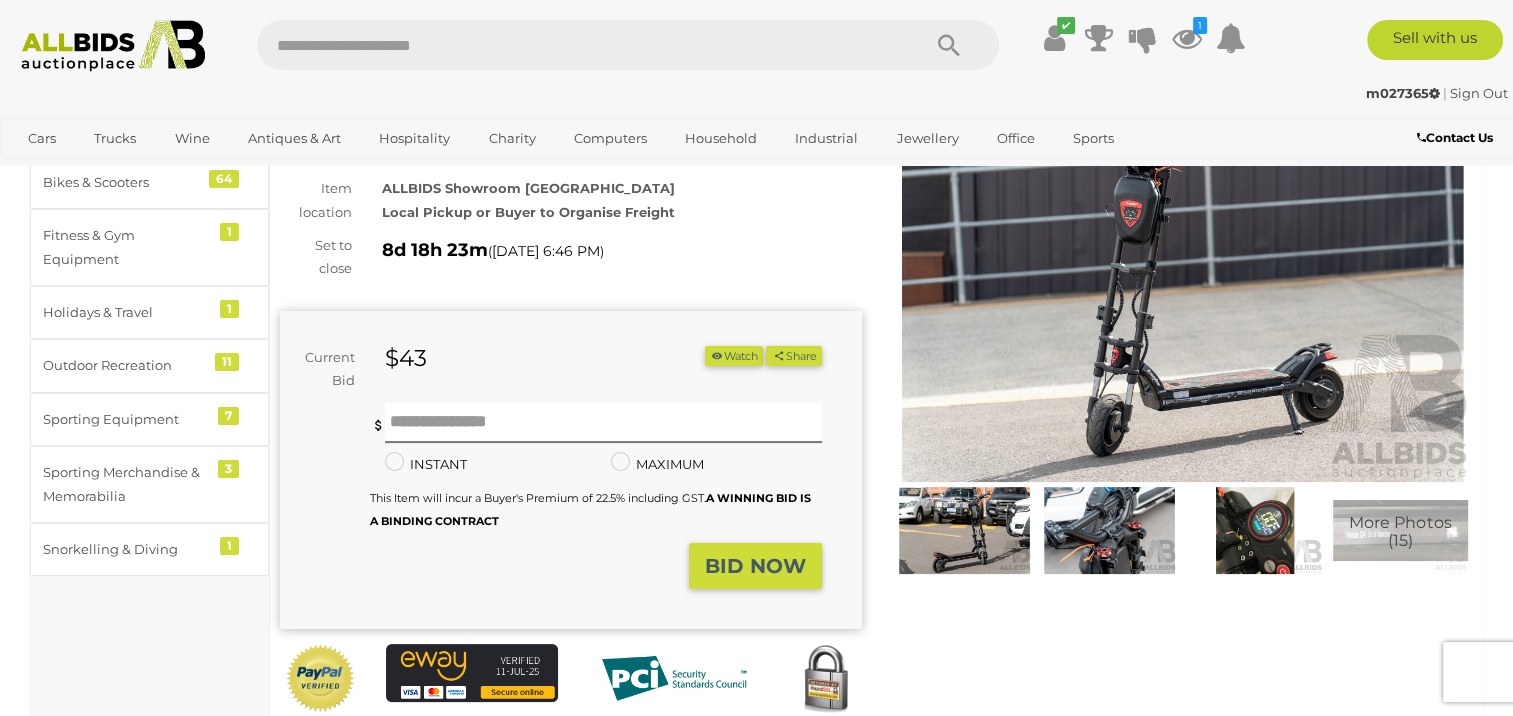 scroll, scrollTop: 100, scrollLeft: 0, axis: vertical 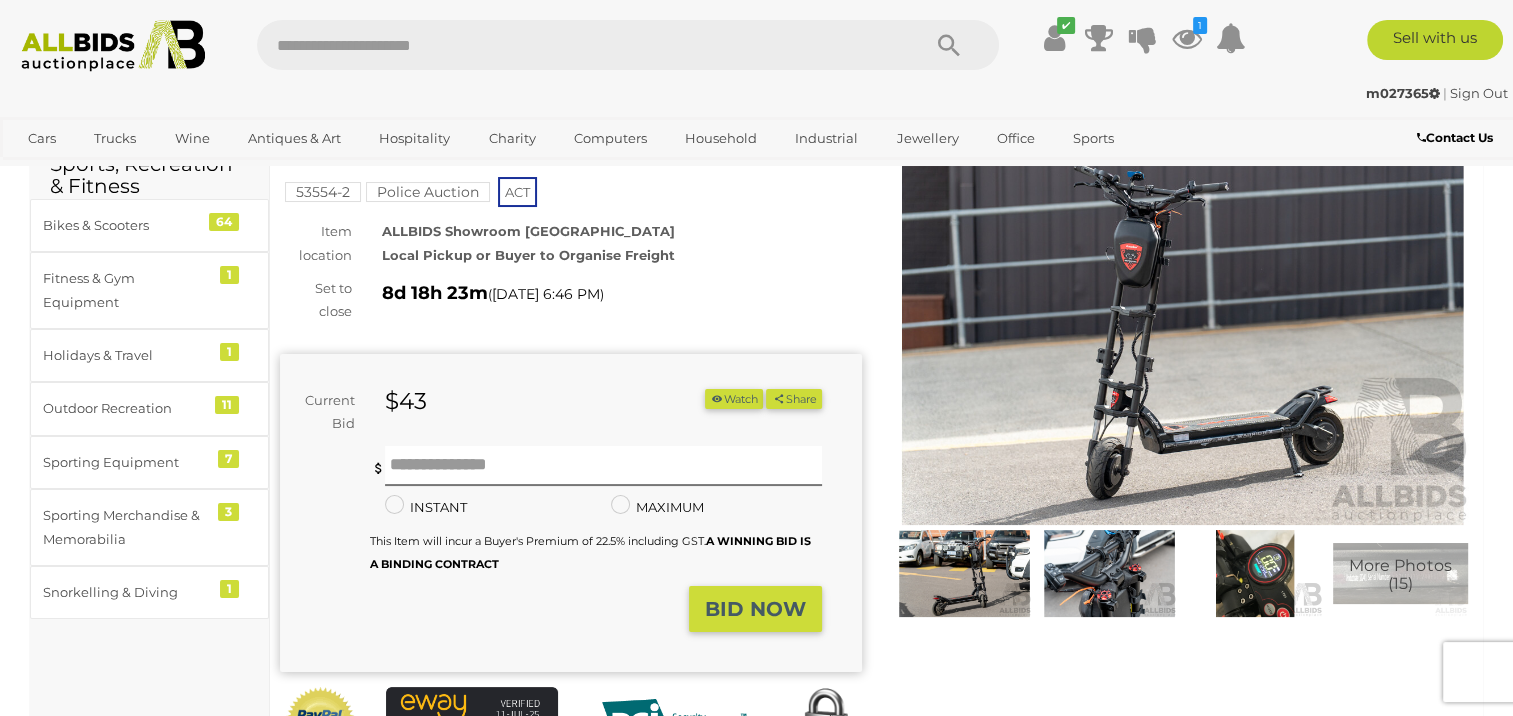 click at bounding box center [1109, 573] 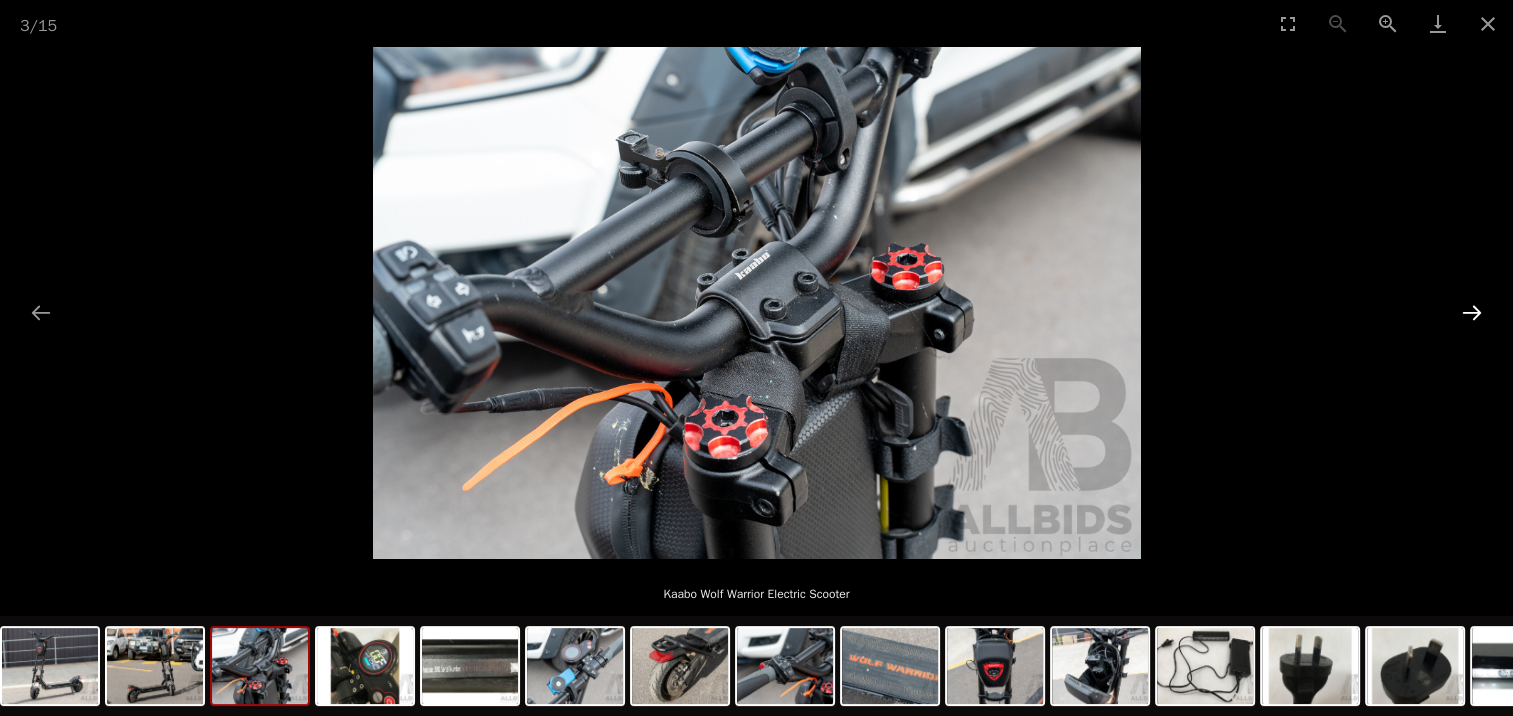 click at bounding box center (1472, 312) 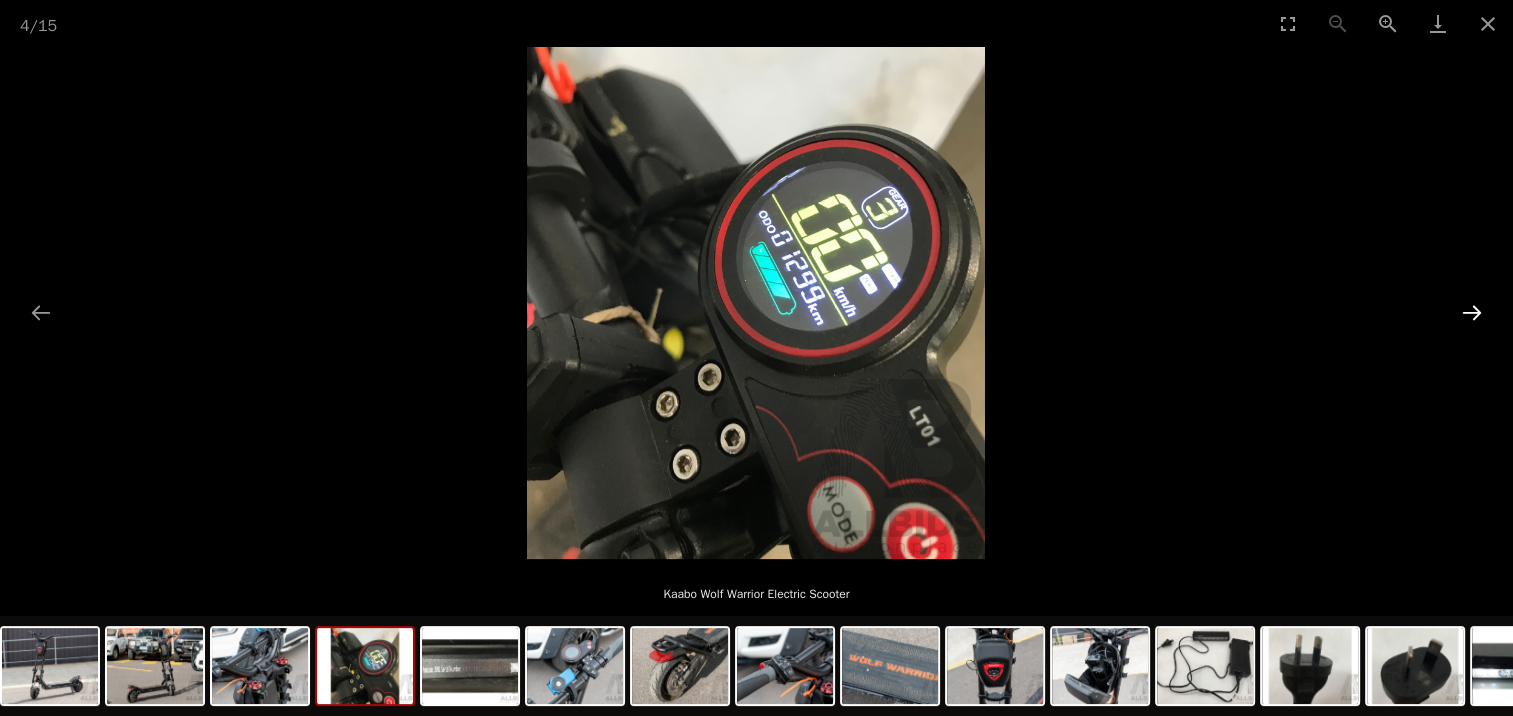 click at bounding box center [1472, 312] 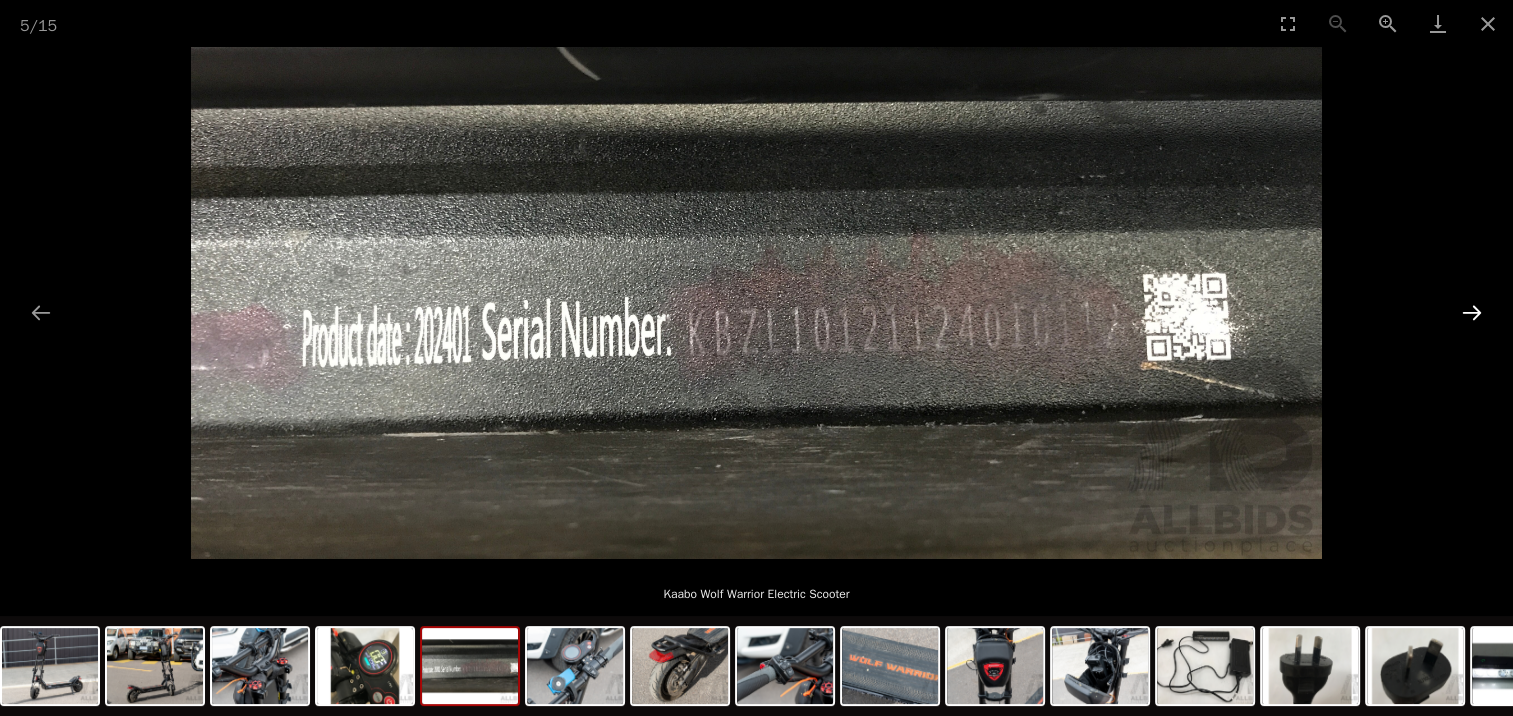 click at bounding box center (1472, 312) 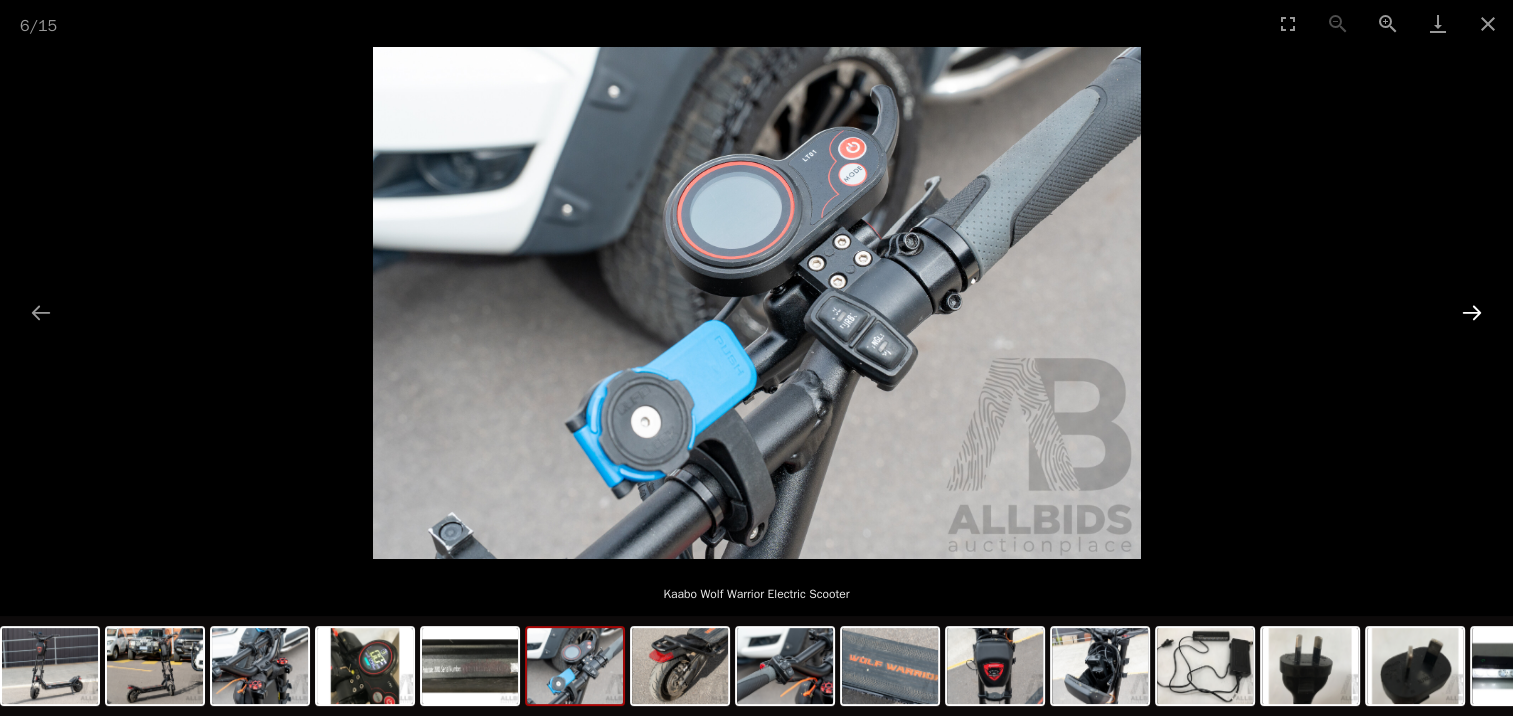 click at bounding box center (1472, 312) 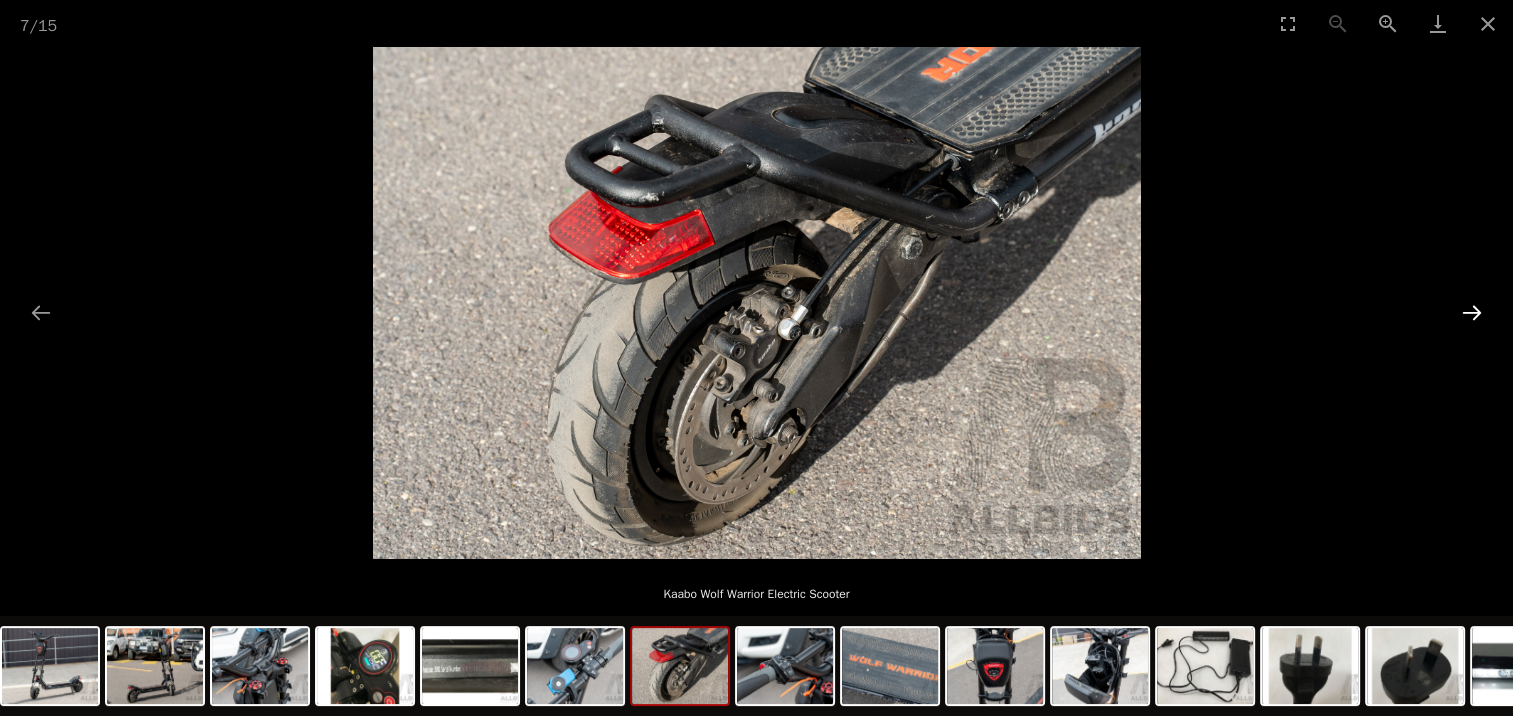 click at bounding box center (1472, 312) 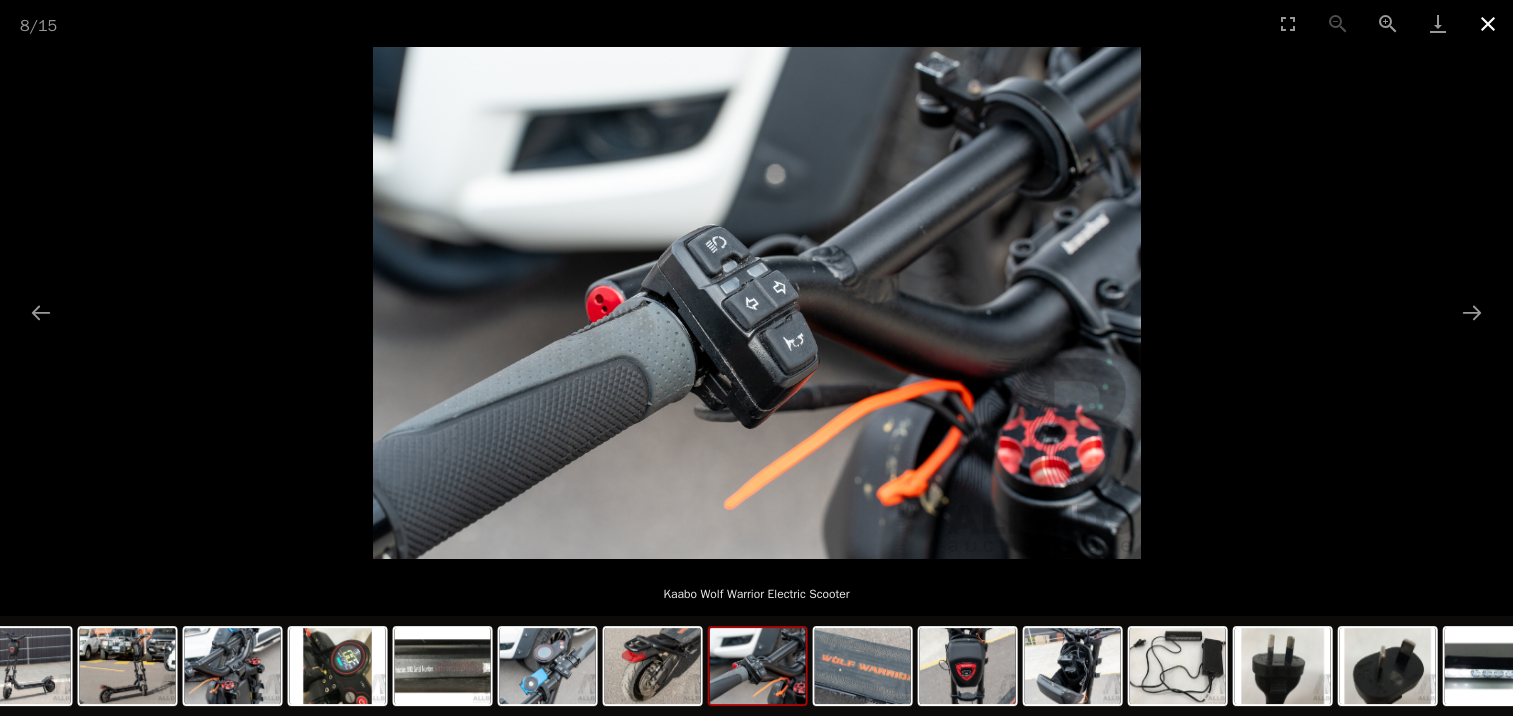 click at bounding box center (1488, 23) 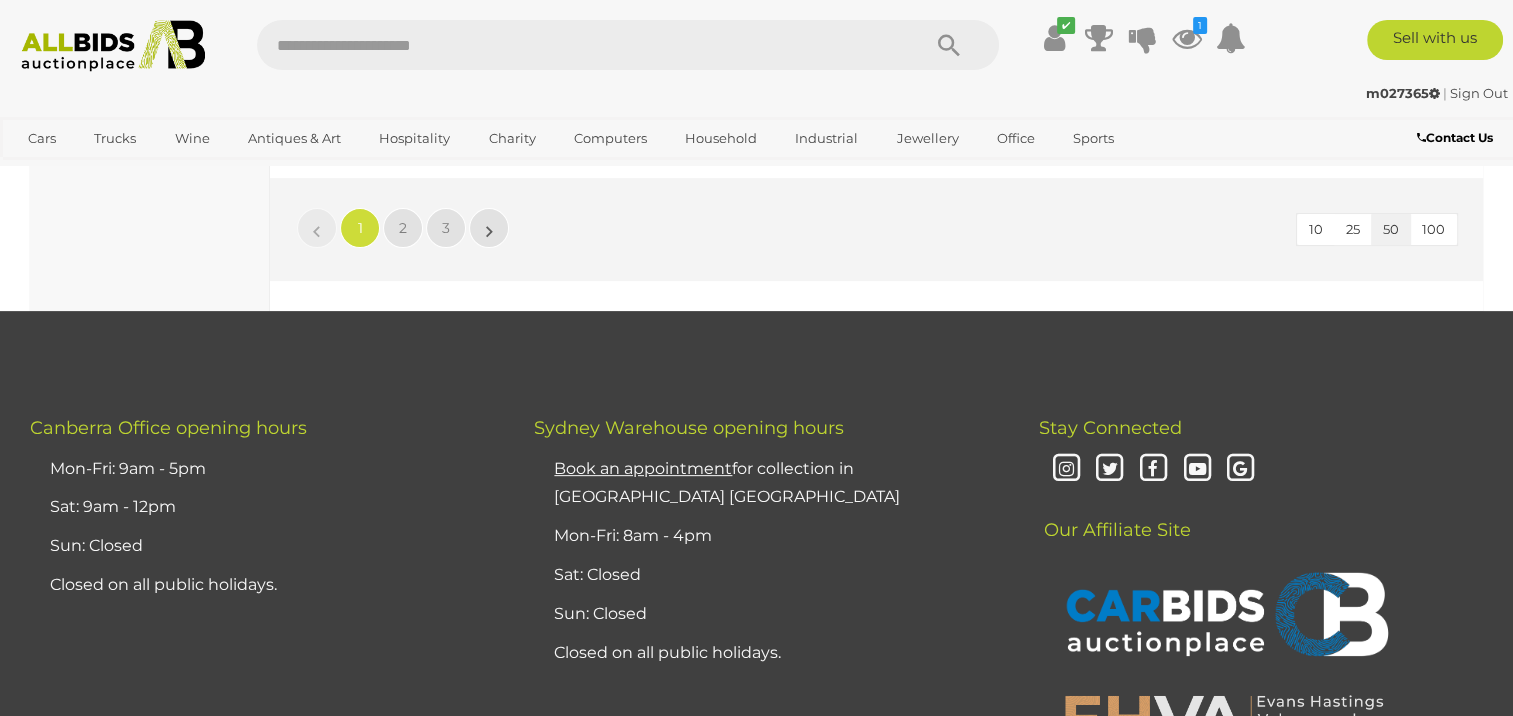 scroll, scrollTop: 15580, scrollLeft: 0, axis: vertical 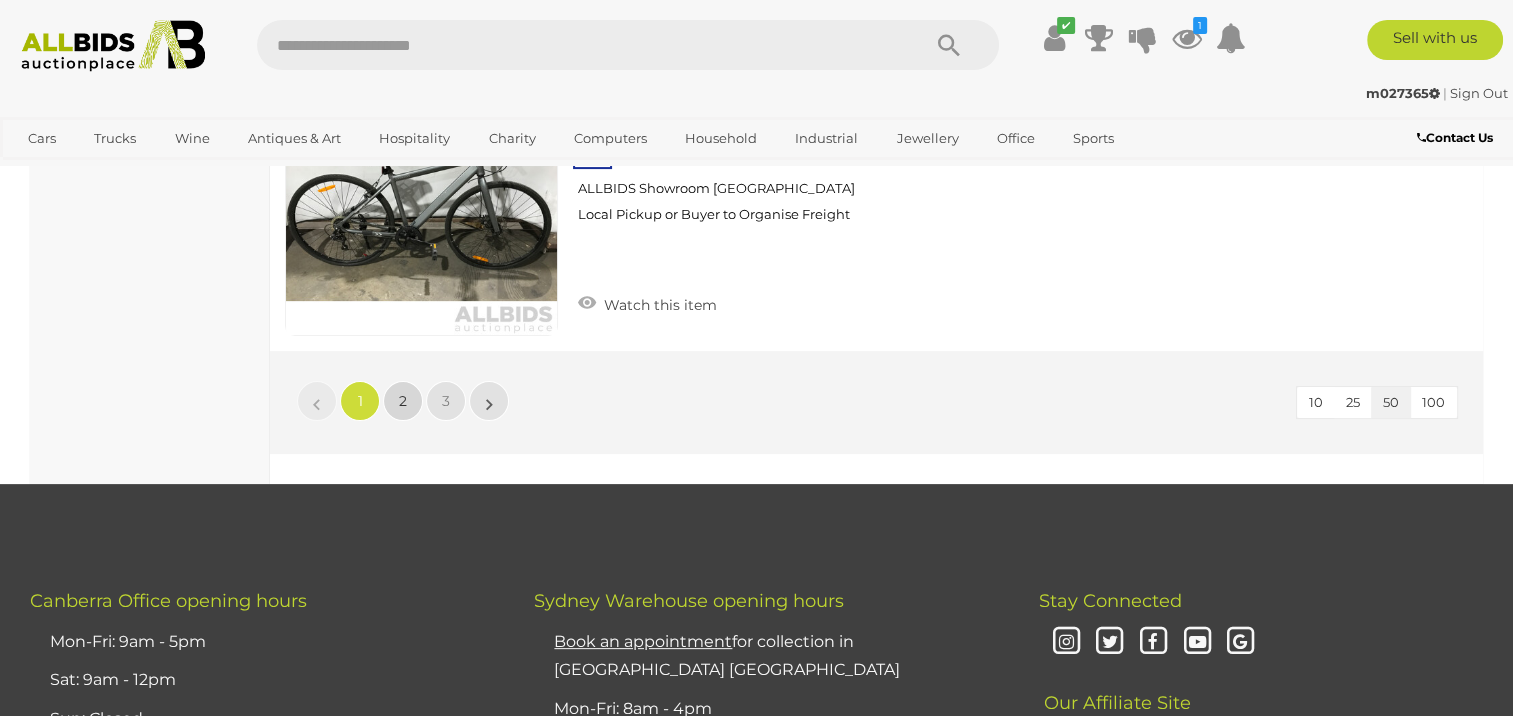click on "2" at bounding box center [403, 401] 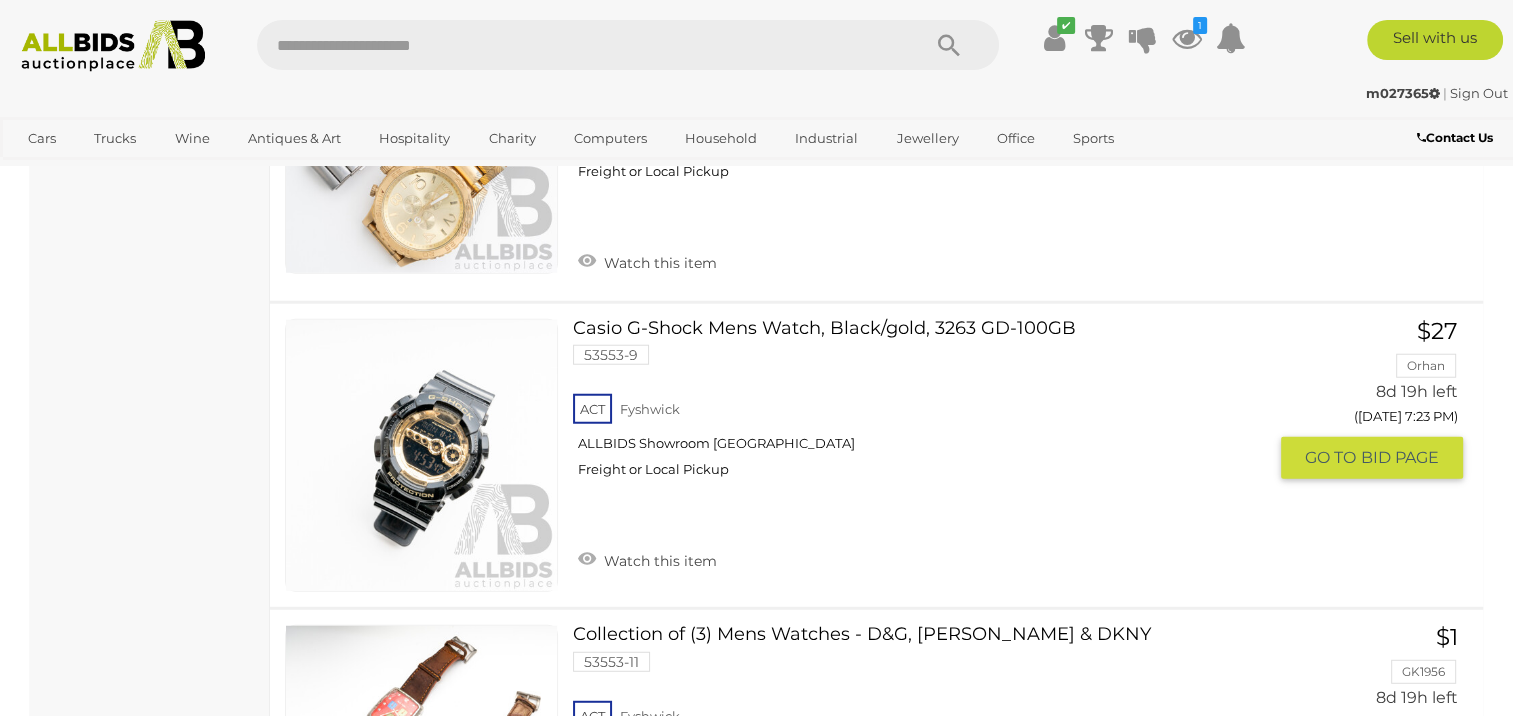 scroll, scrollTop: 5207, scrollLeft: 0, axis: vertical 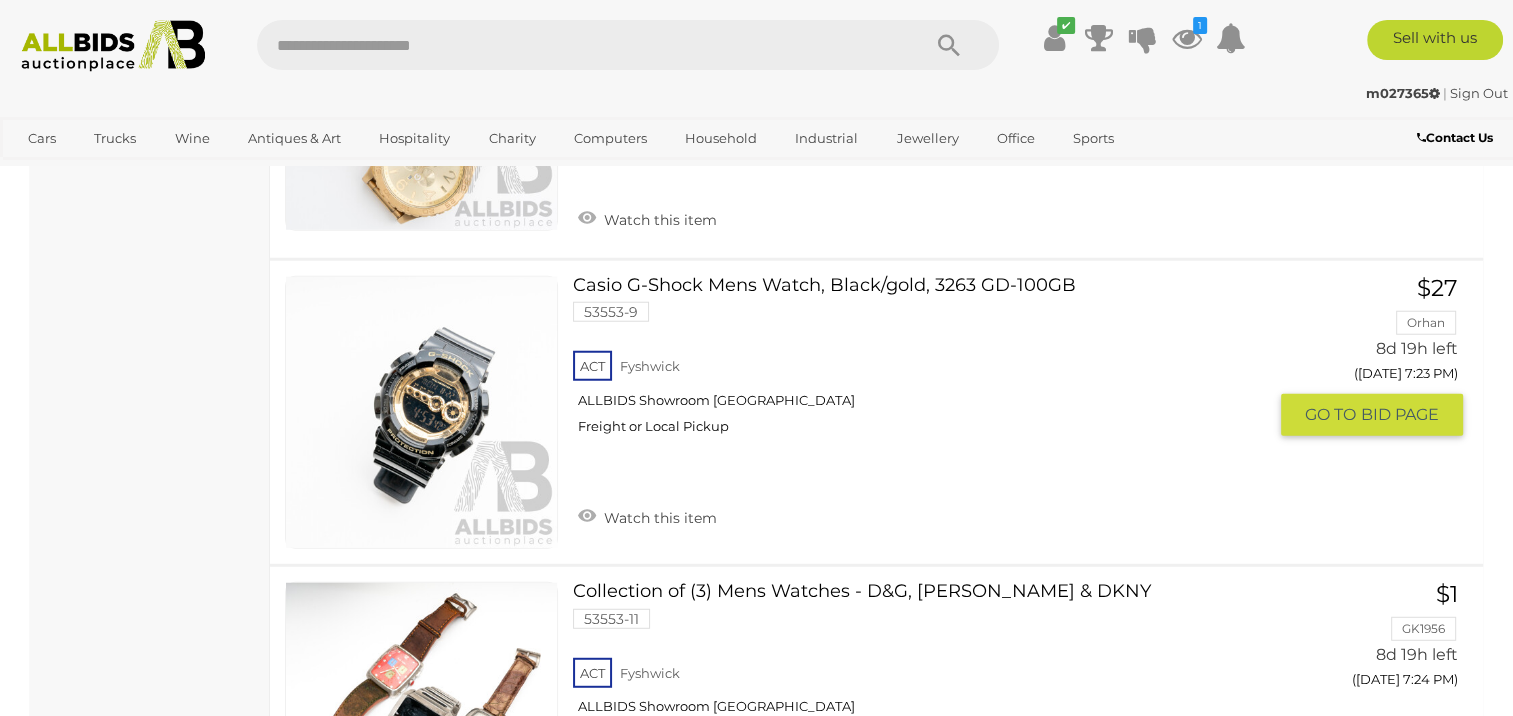 click at bounding box center (421, 412) 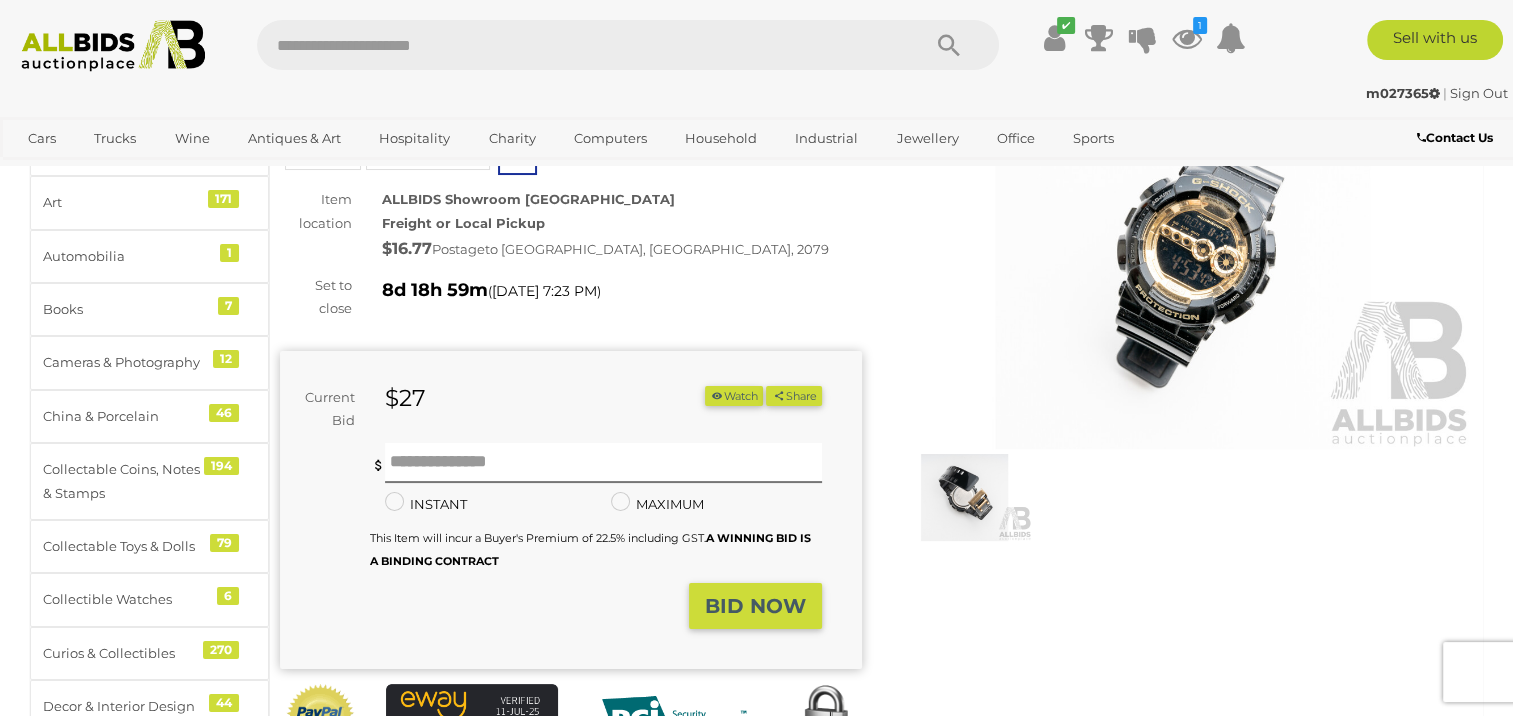 scroll, scrollTop: 0, scrollLeft: 0, axis: both 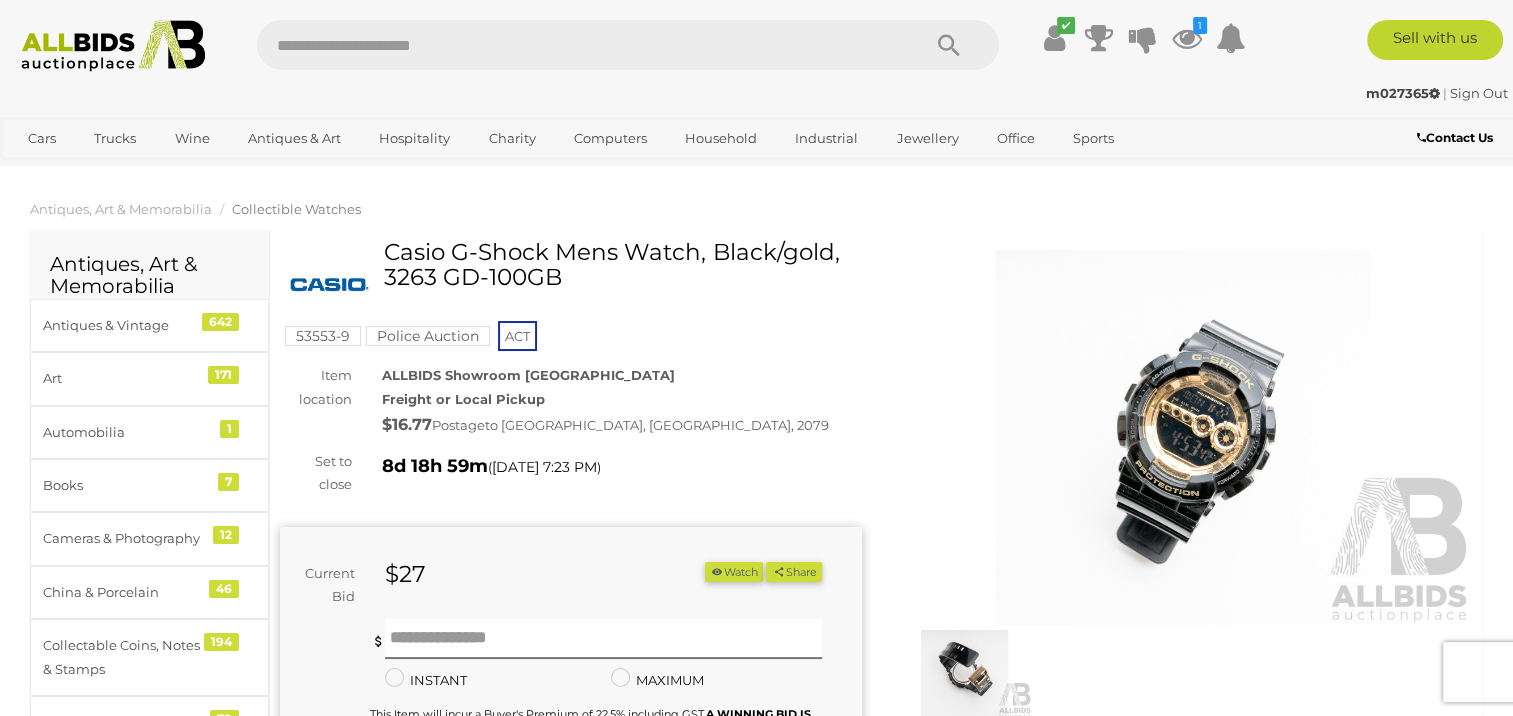 click at bounding box center [1183, 437] 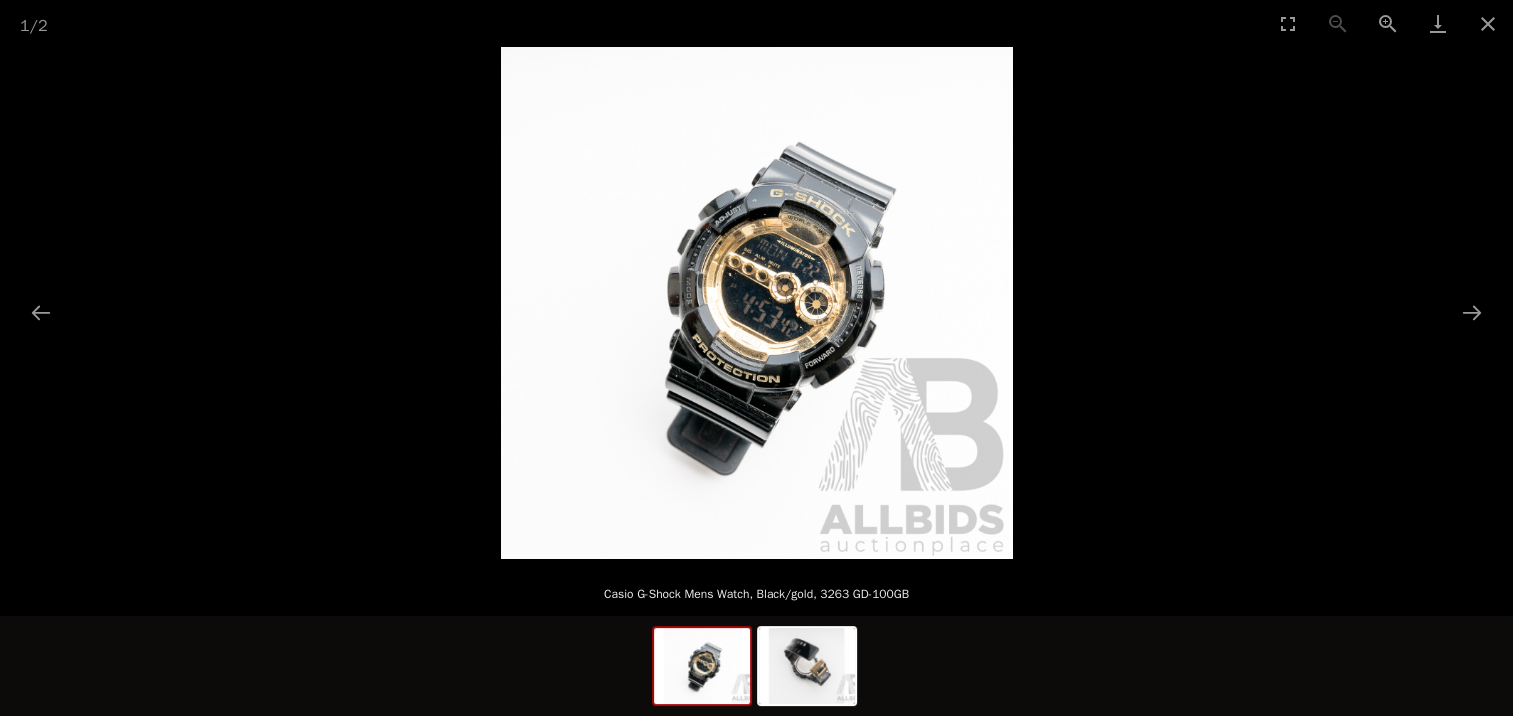 click at bounding box center [757, 303] 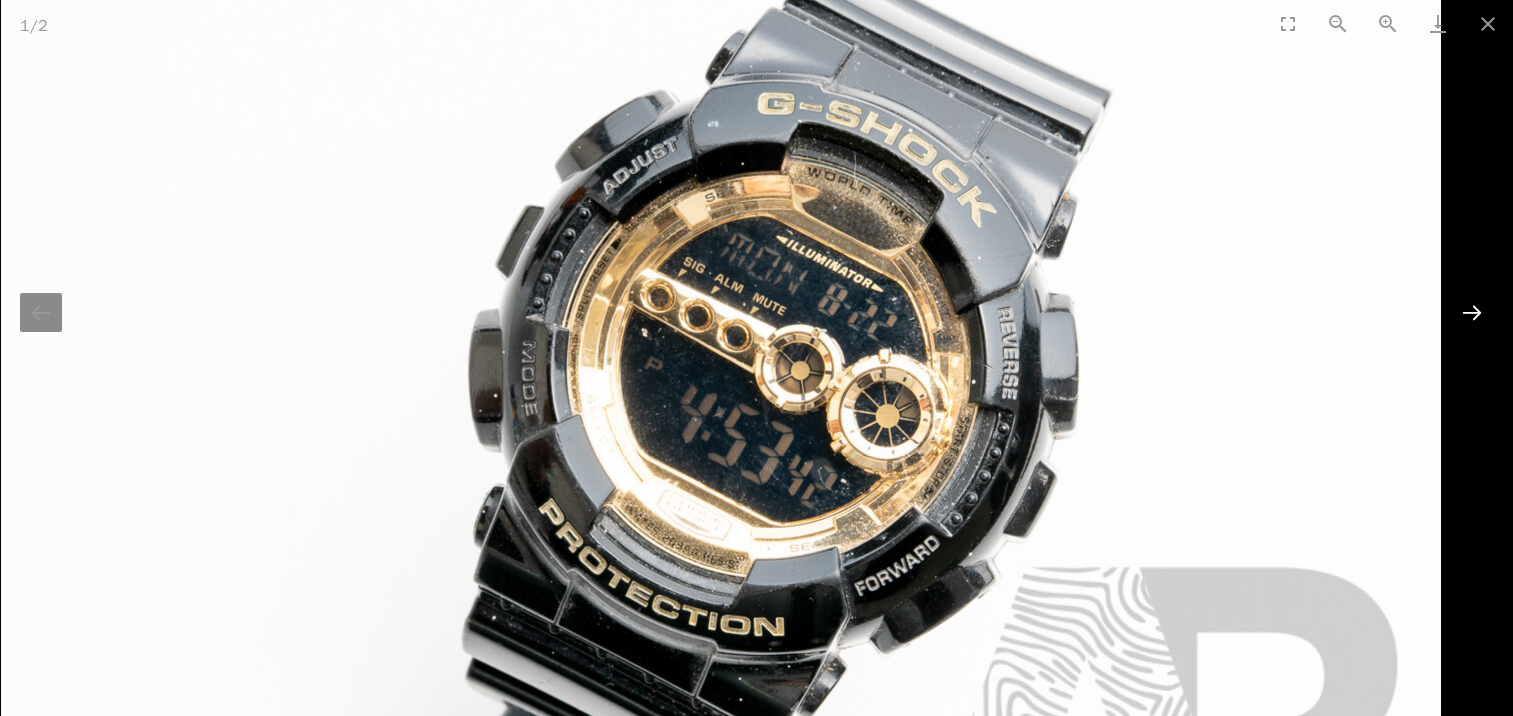 click at bounding box center (1472, 312) 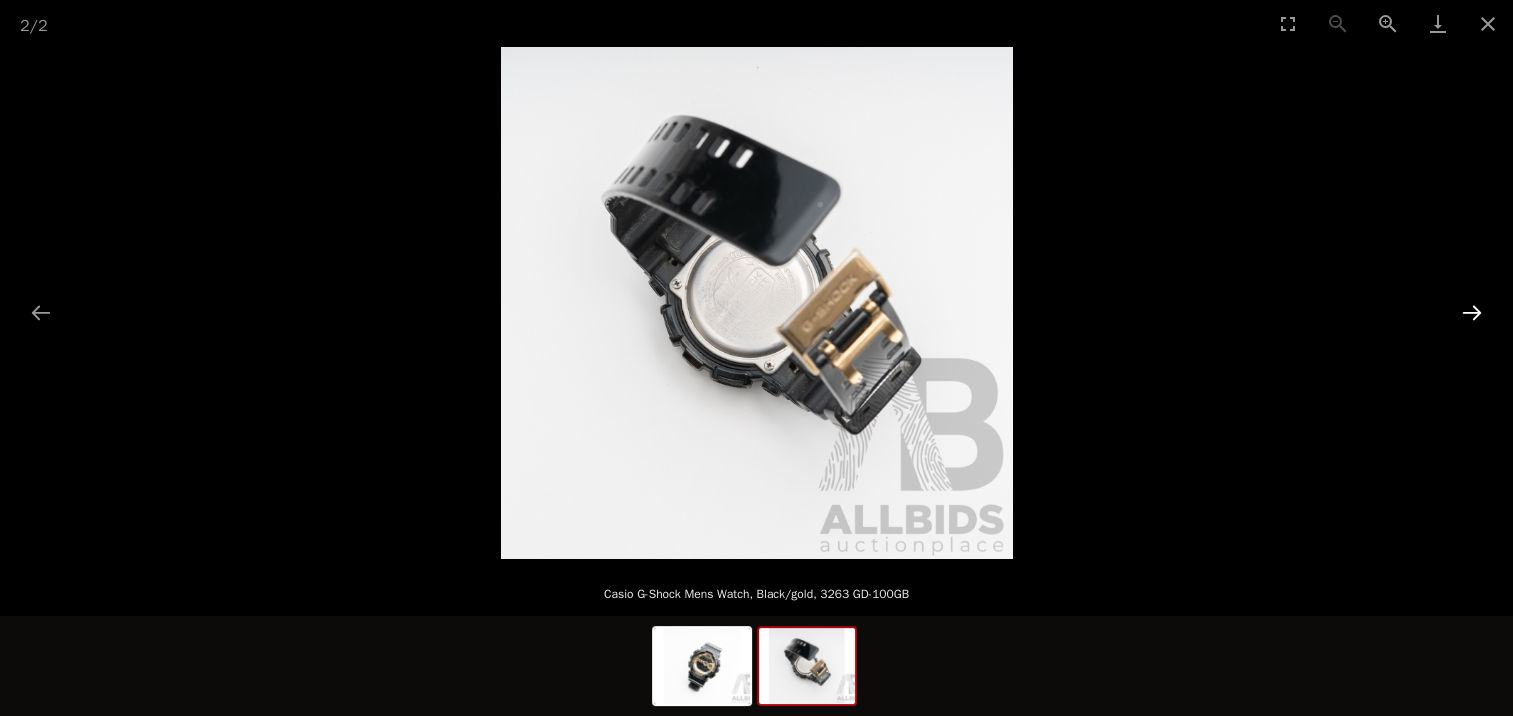 click at bounding box center (1472, 312) 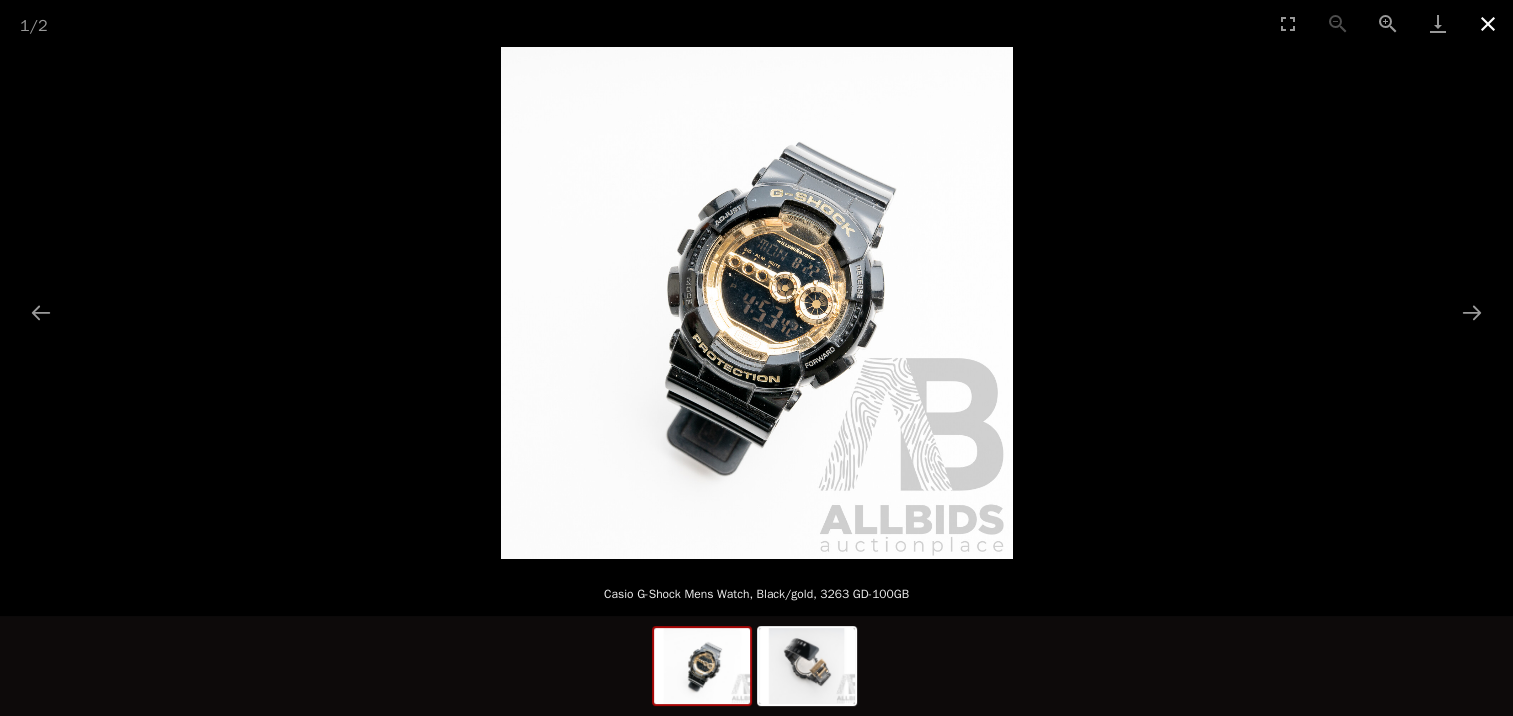 click at bounding box center [1488, 23] 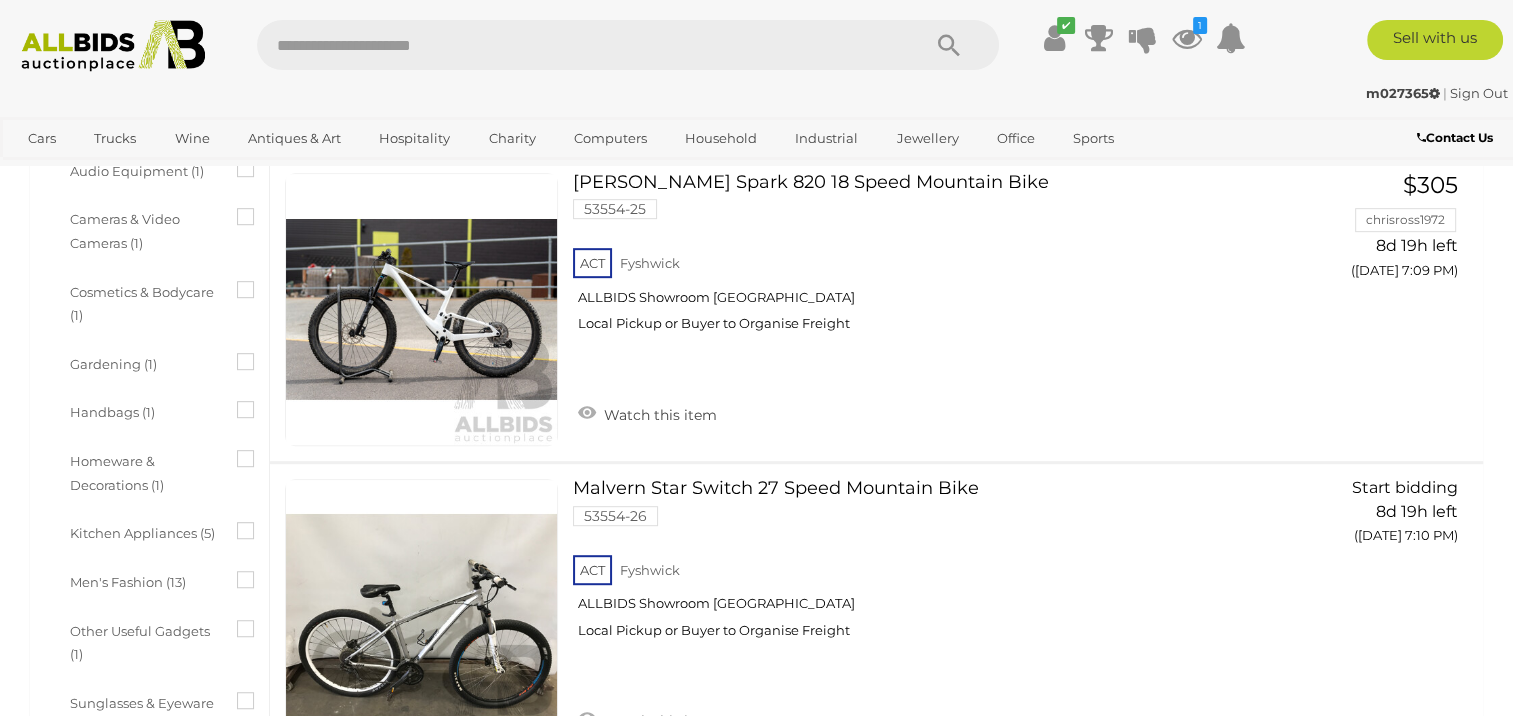 scroll, scrollTop: 5341, scrollLeft: 0, axis: vertical 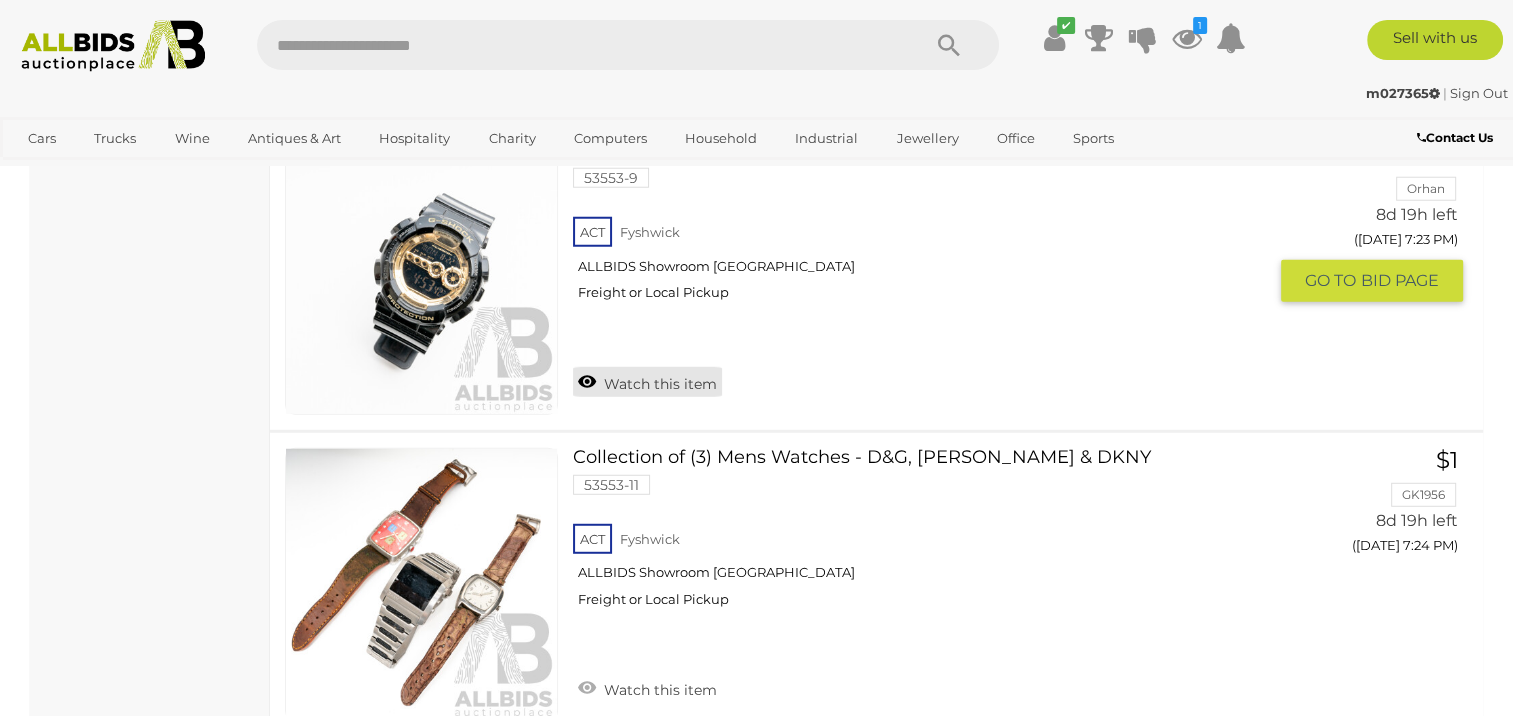 click on "Watch this item" at bounding box center [647, 382] 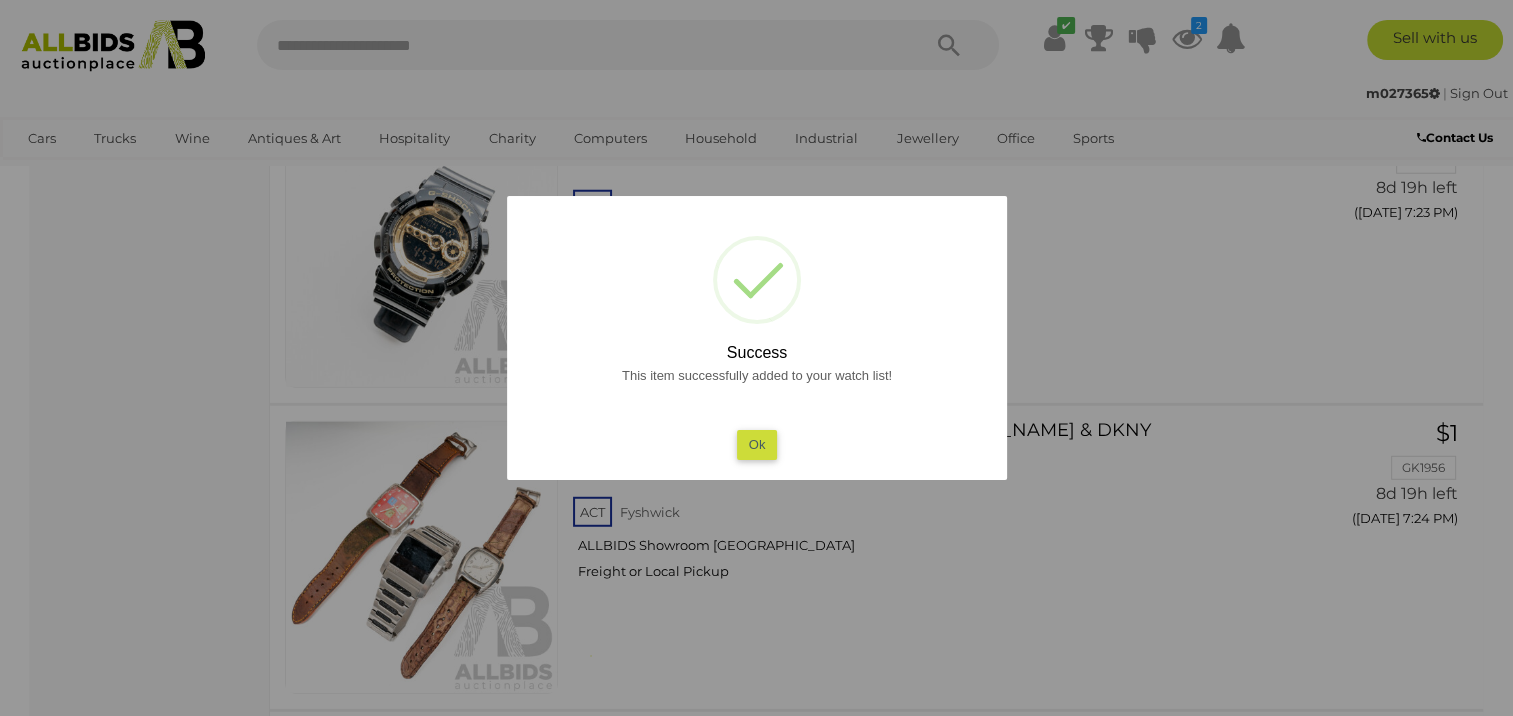 click on "Ok" at bounding box center (756, 444) 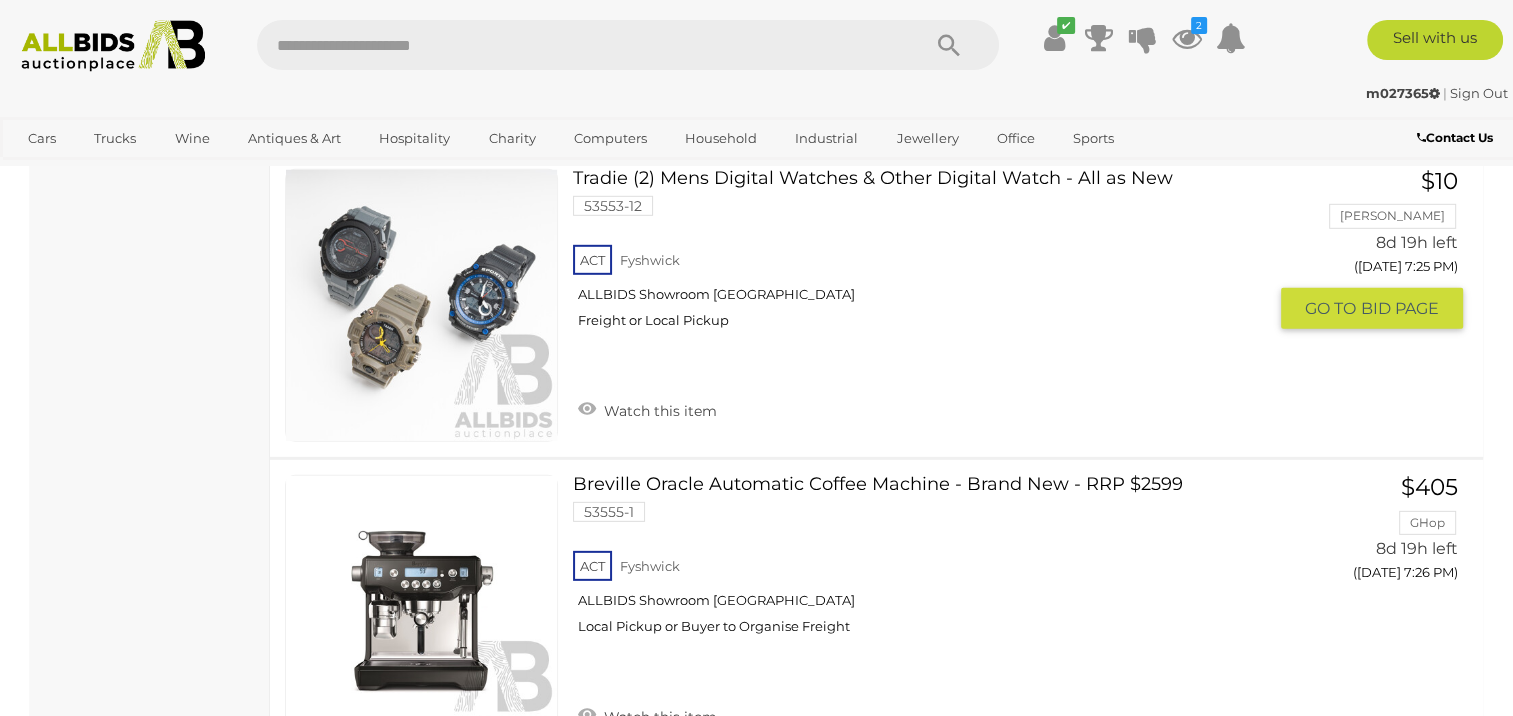 scroll, scrollTop: 6041, scrollLeft: 0, axis: vertical 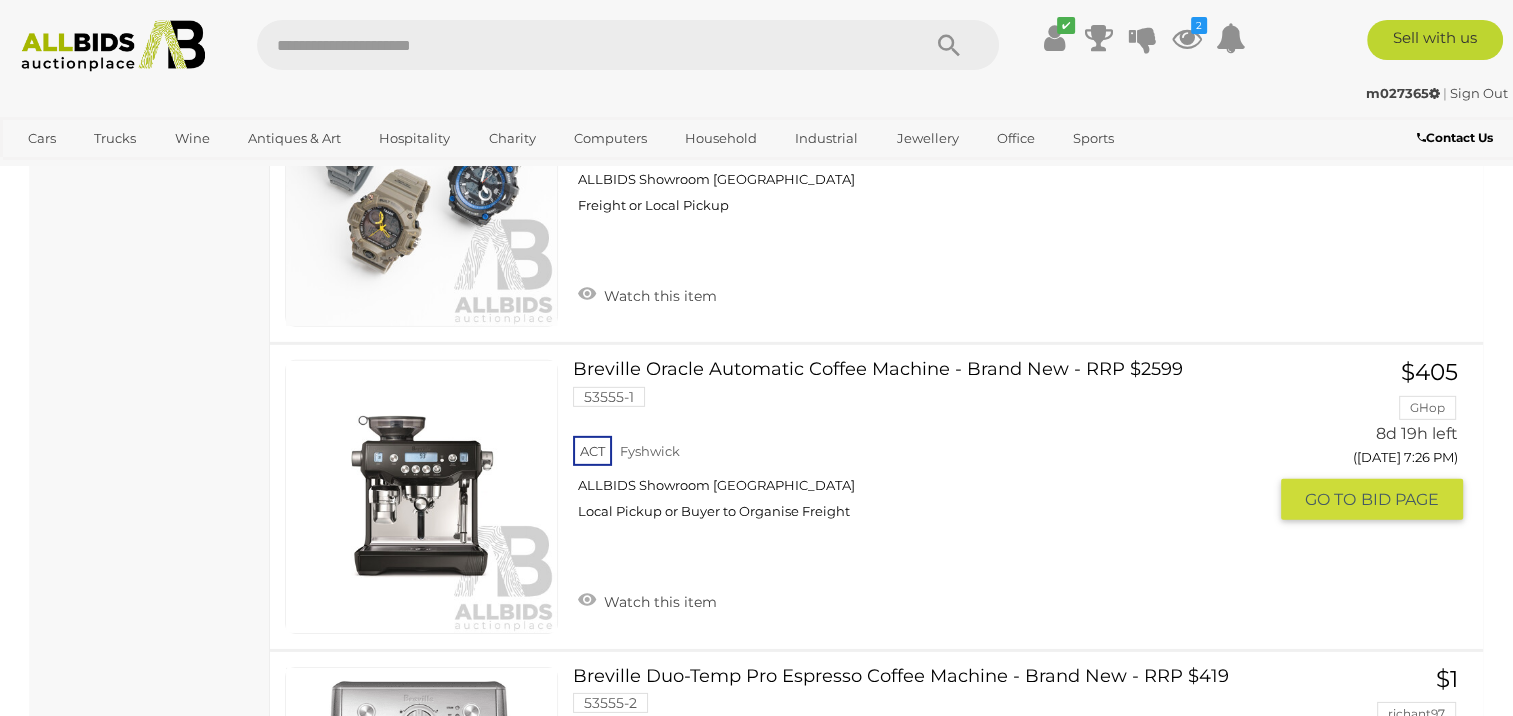 click on "Breville Oracle Automatic Coffee Machine - Brand New - RRP $2599
53555-1
ACT
Fyshwick" at bounding box center (927, 447) 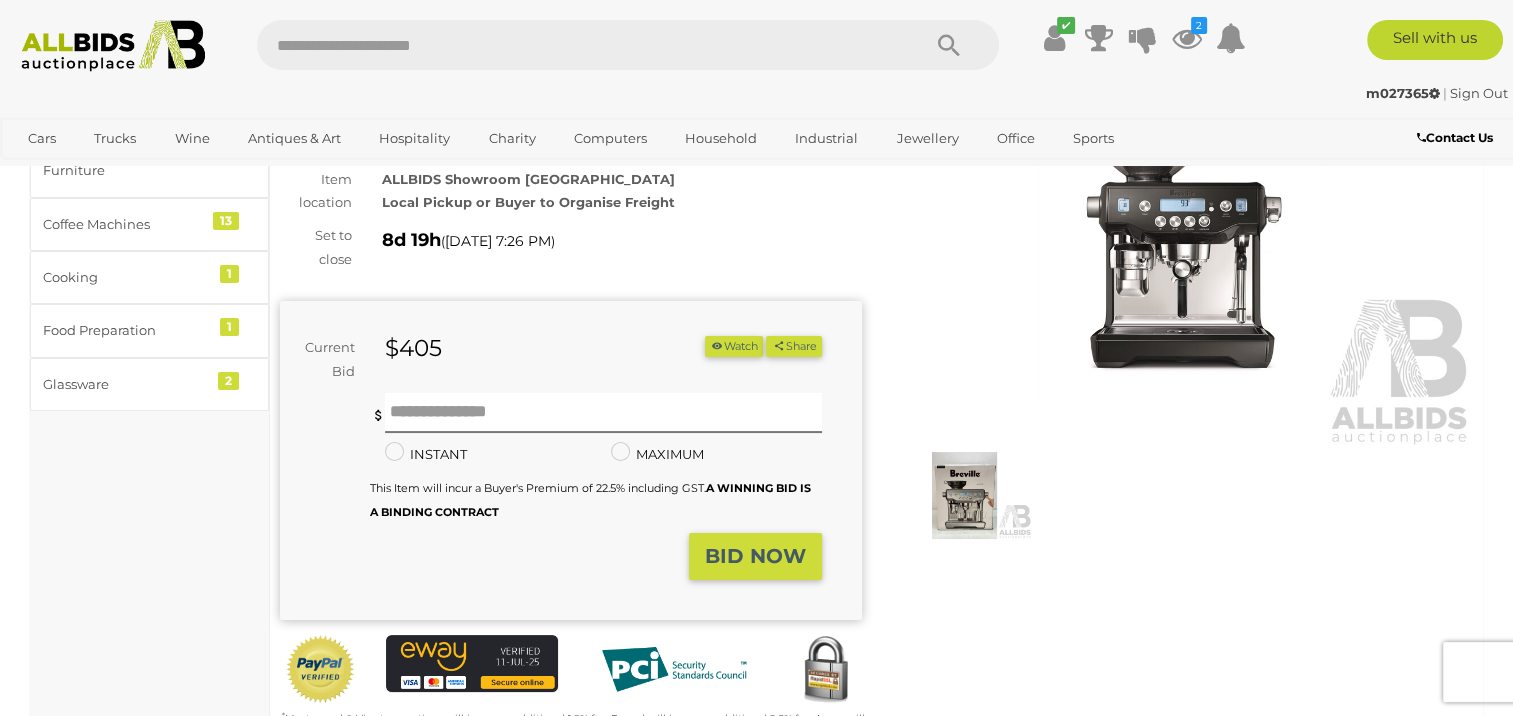 scroll, scrollTop: 200, scrollLeft: 0, axis: vertical 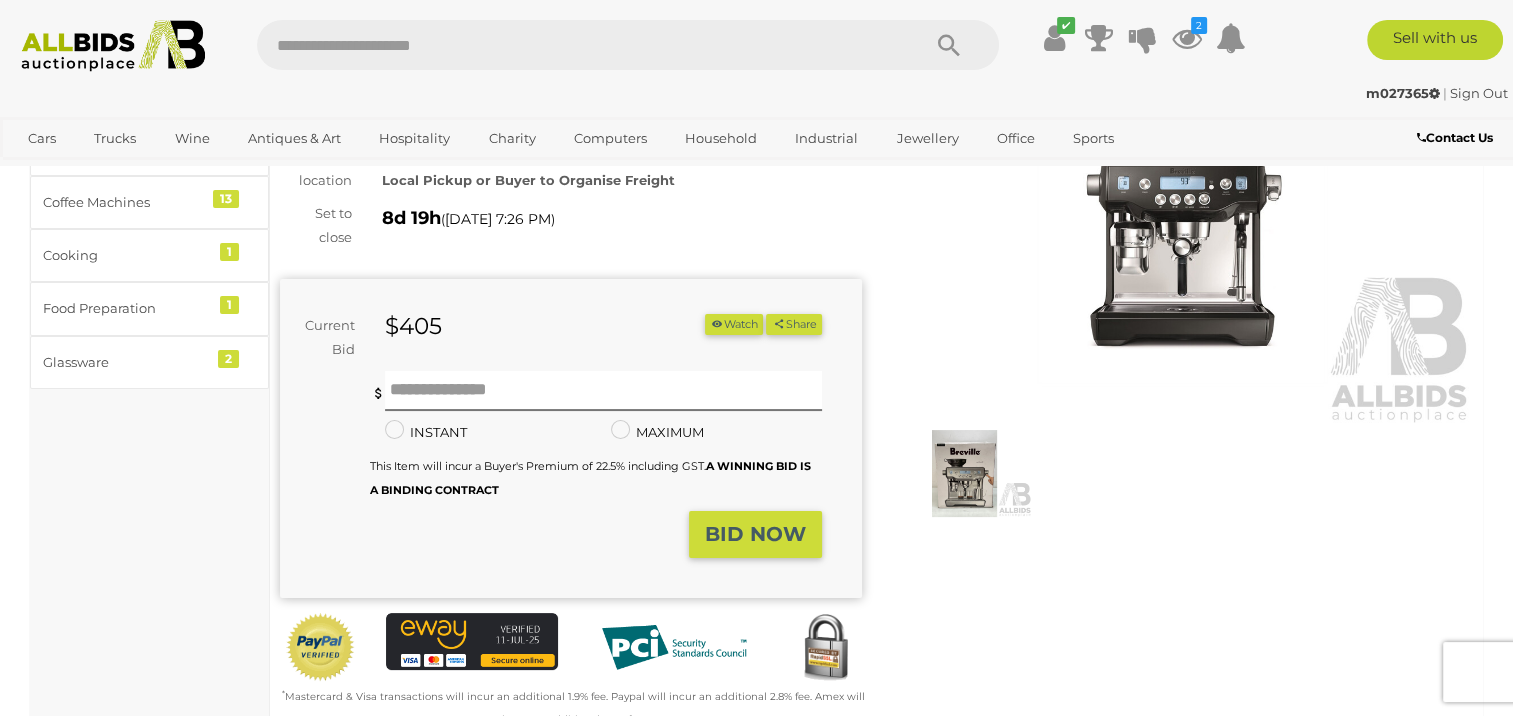 click at bounding box center [717, 323] 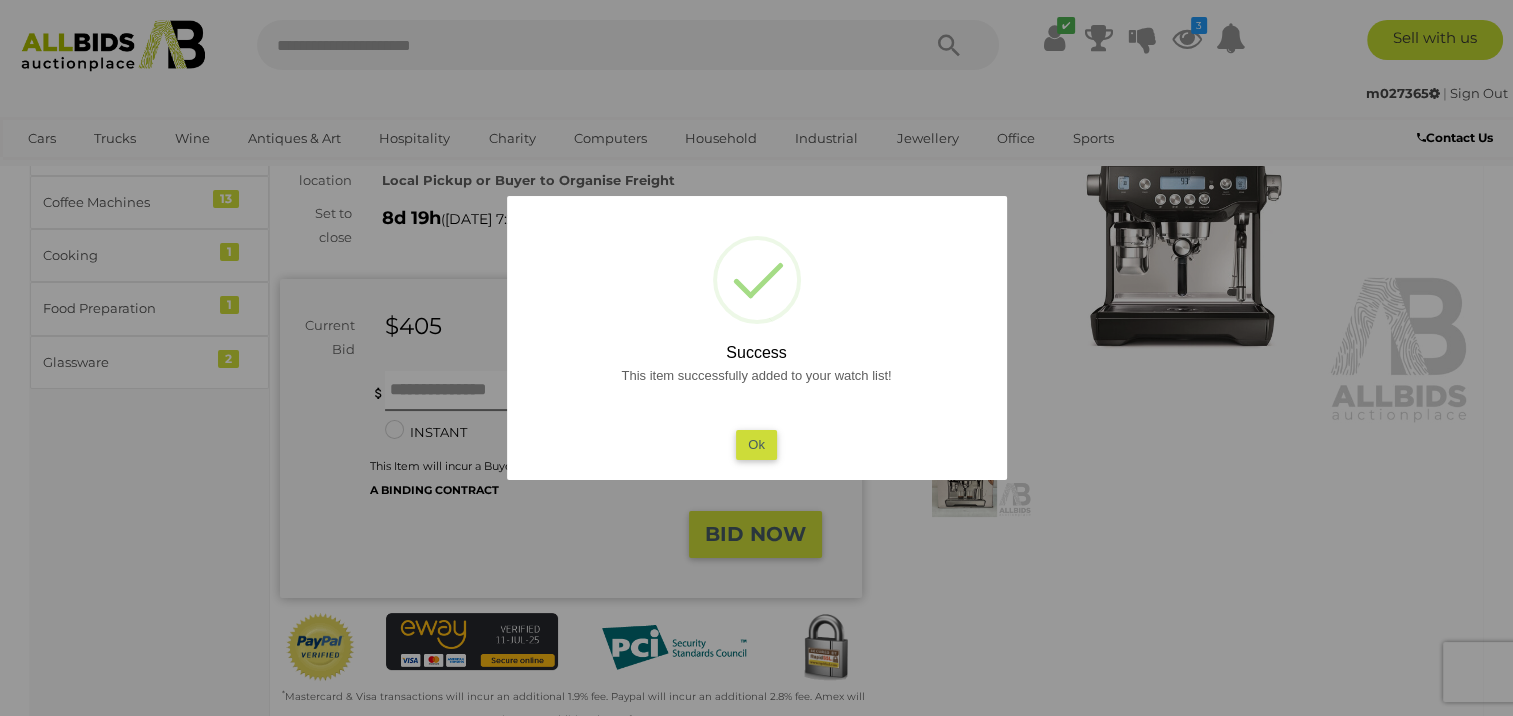click on "Ok" at bounding box center [756, 444] 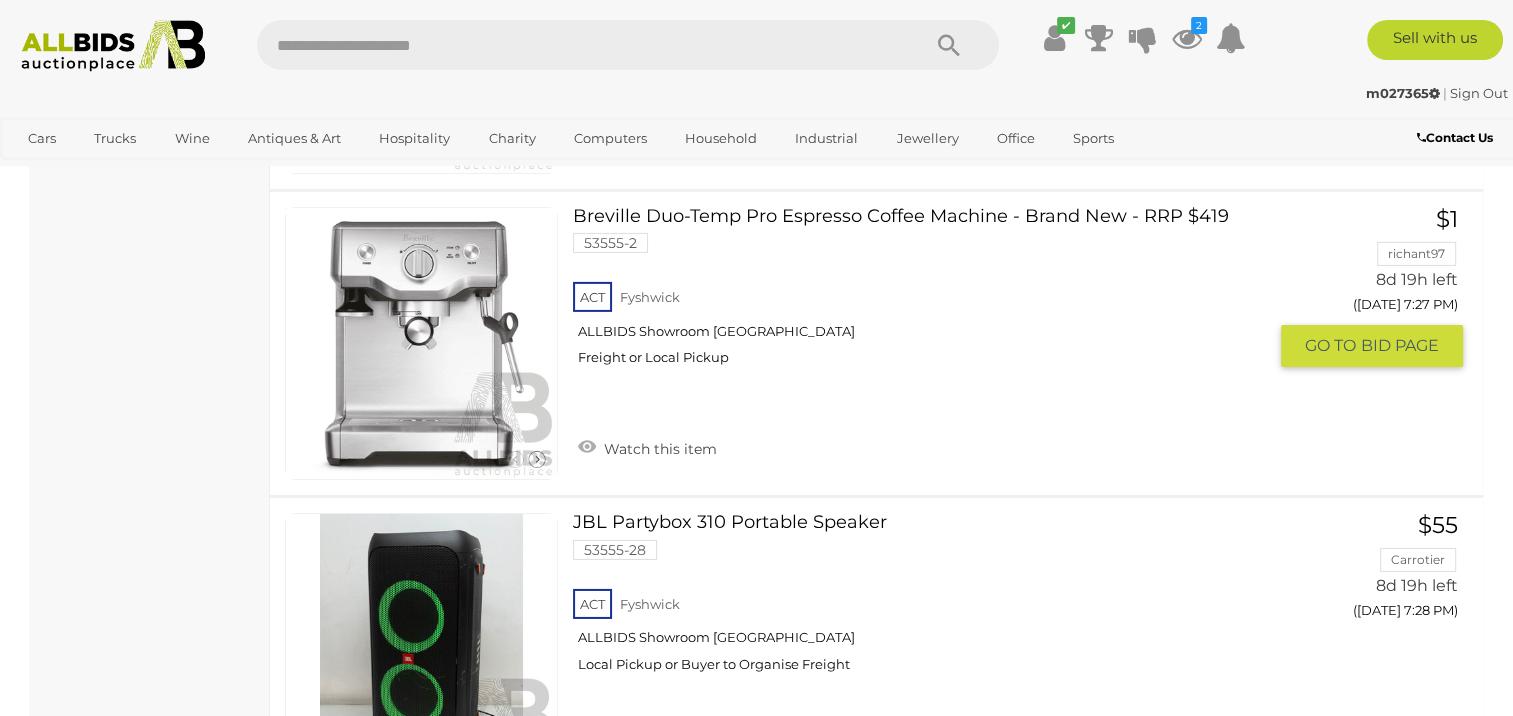 scroll, scrollTop: 6458, scrollLeft: 0, axis: vertical 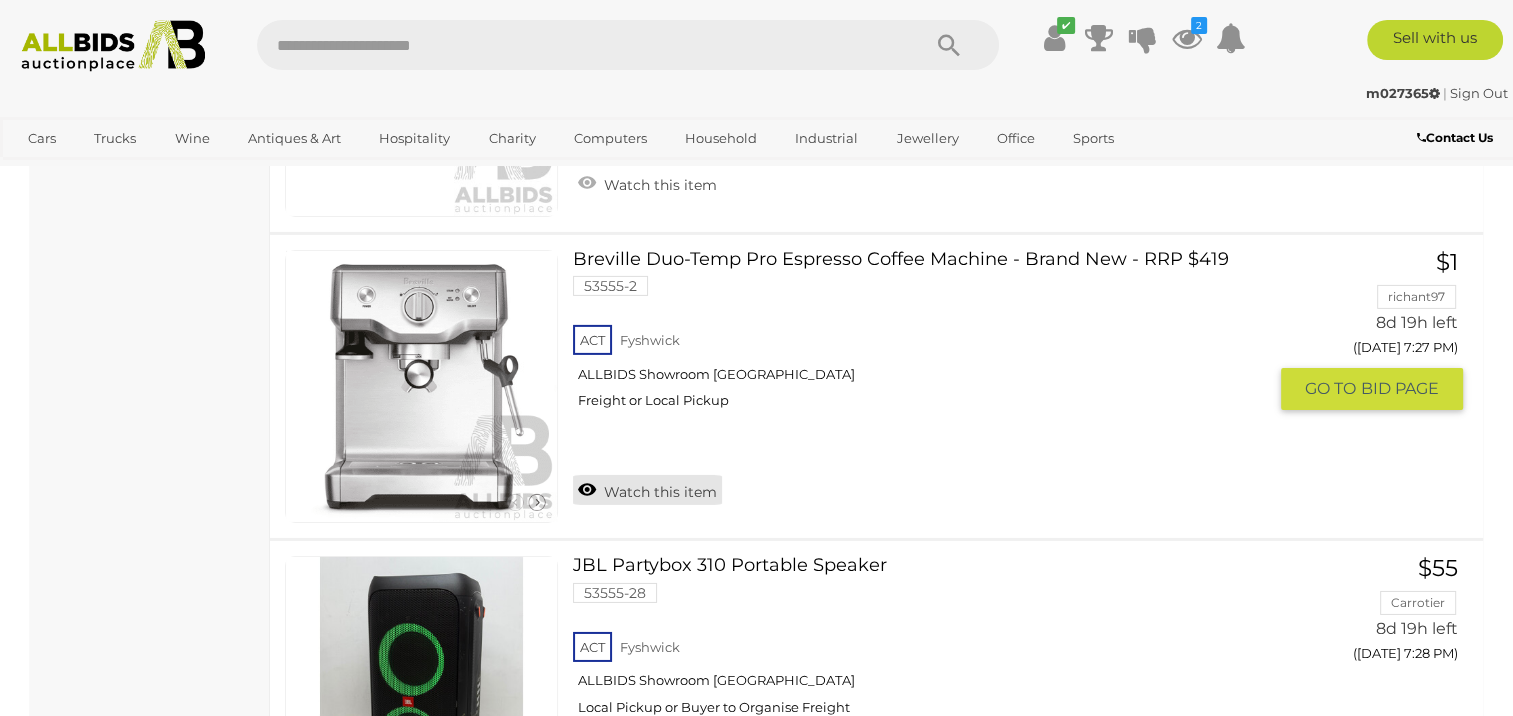 click on "Watch this item" at bounding box center (647, 490) 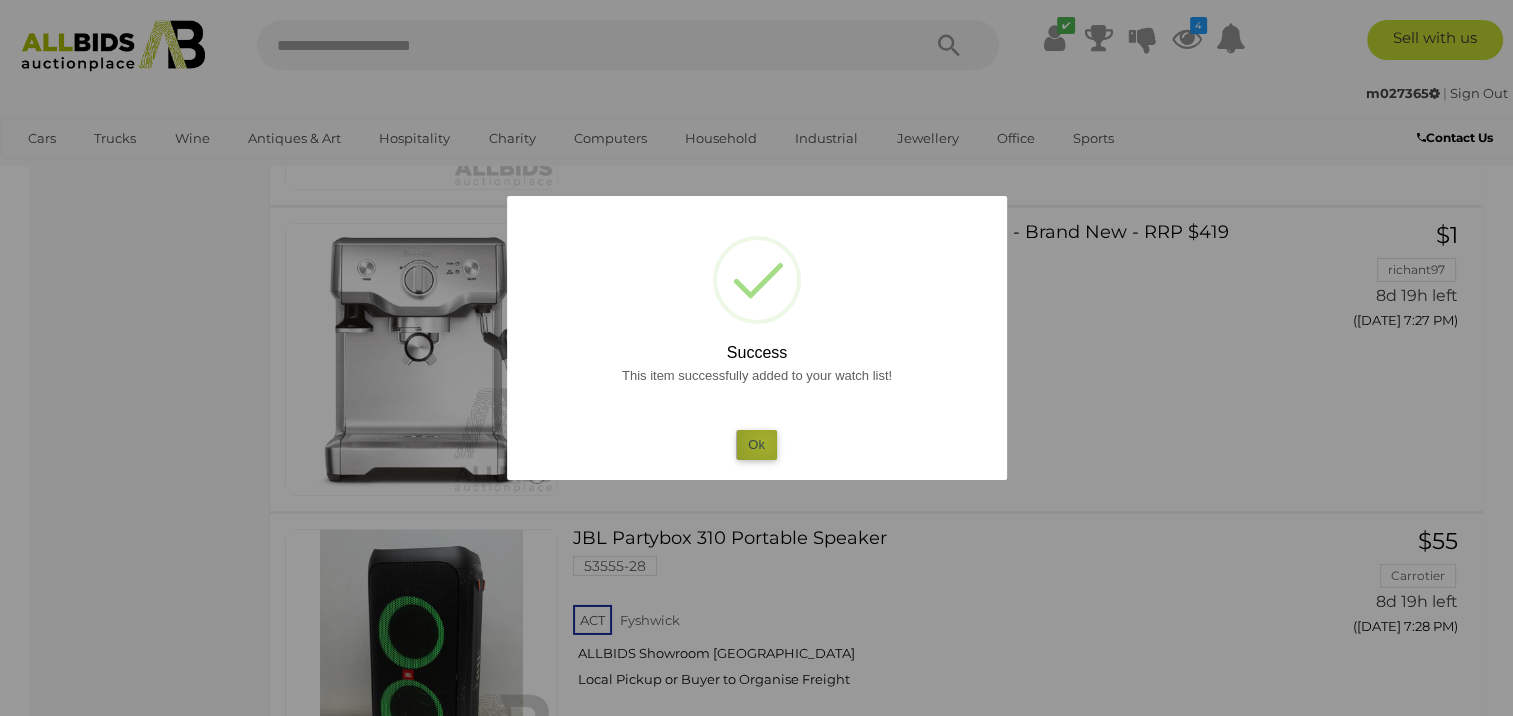 click on "Ok" at bounding box center (756, 444) 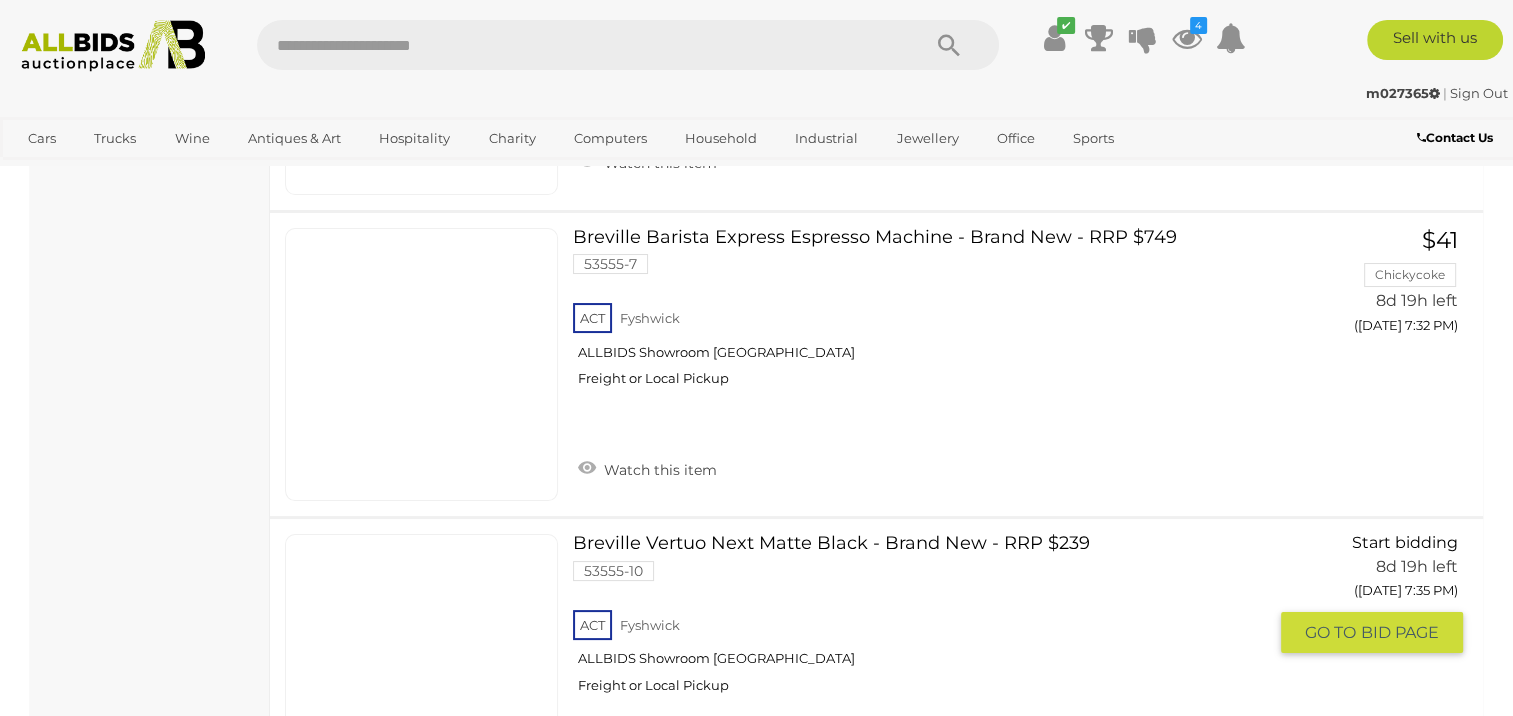 scroll, scrollTop: 7758, scrollLeft: 0, axis: vertical 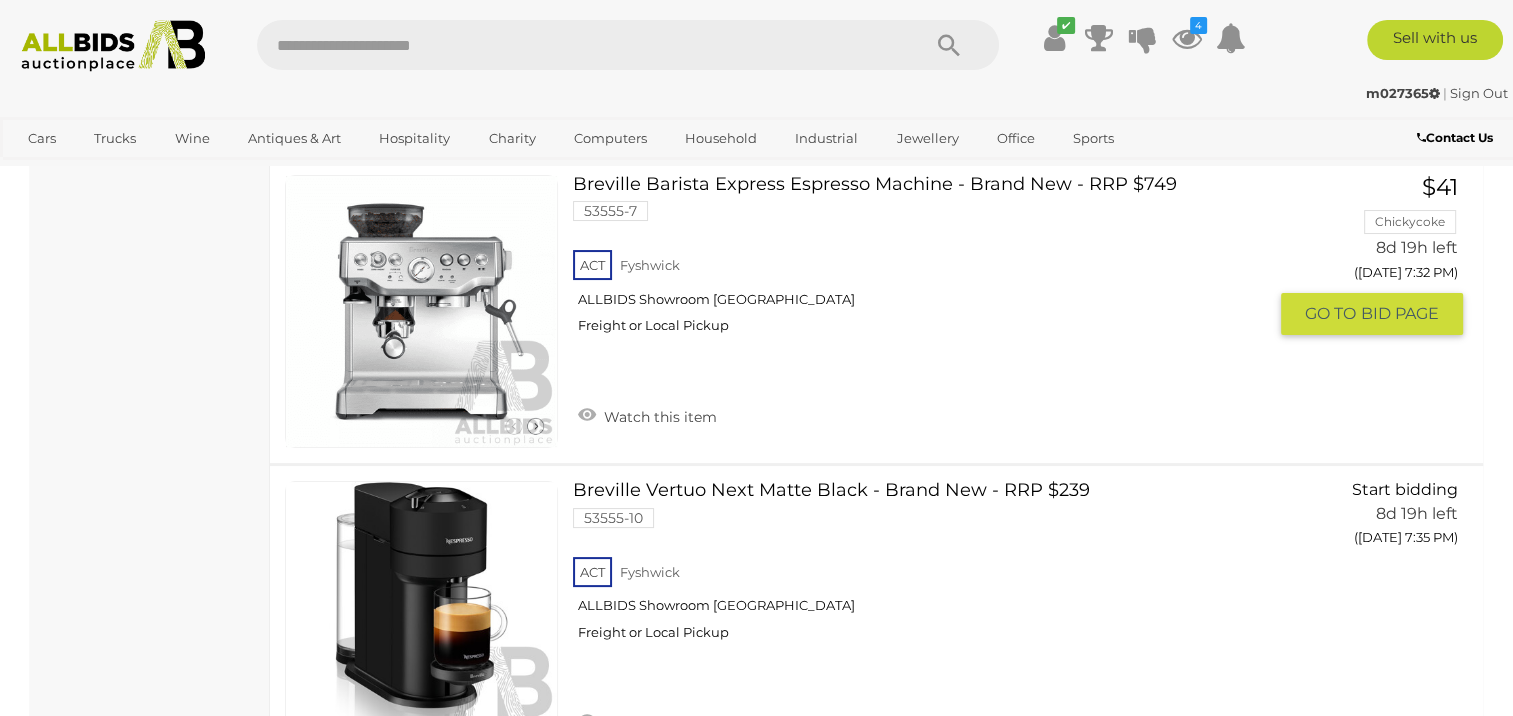 click at bounding box center (421, 311) 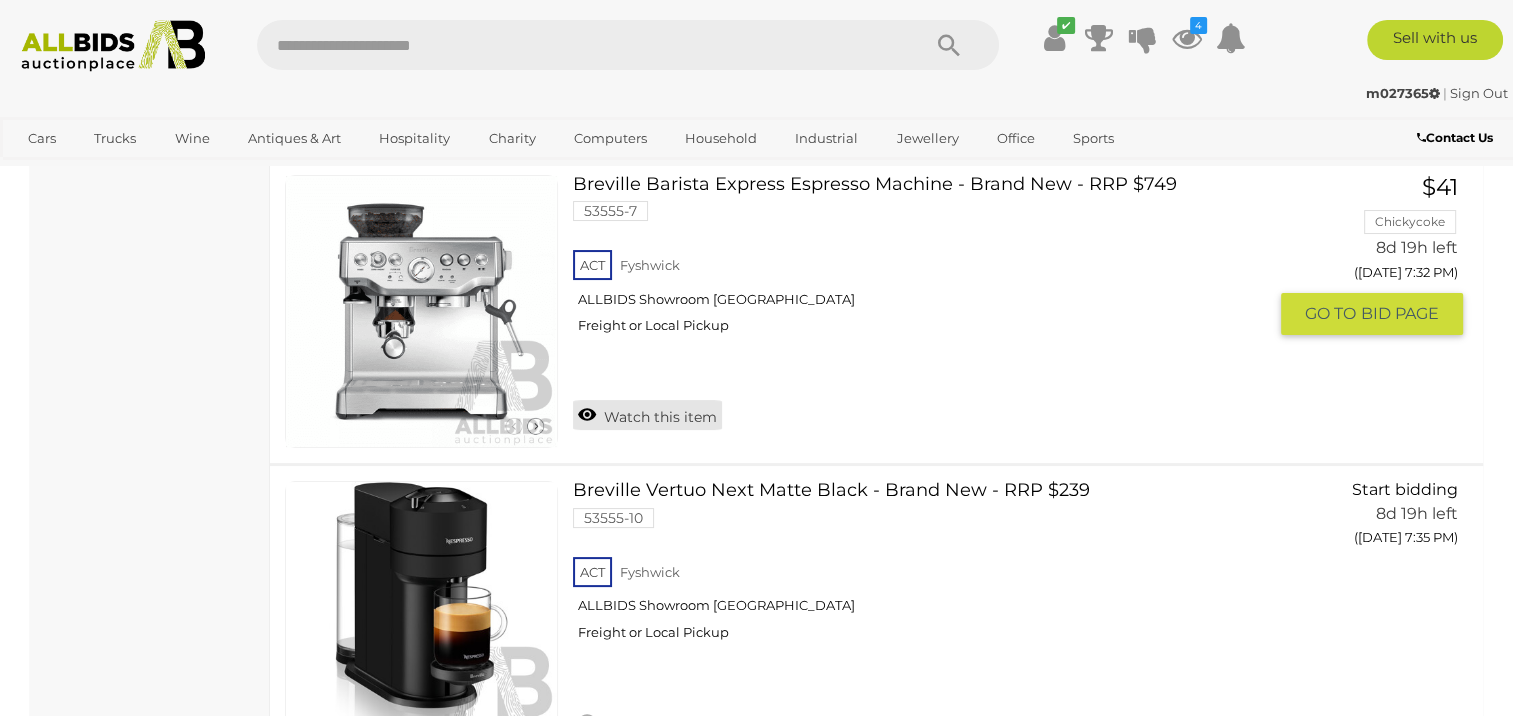 click on "Watch this item" at bounding box center [647, 415] 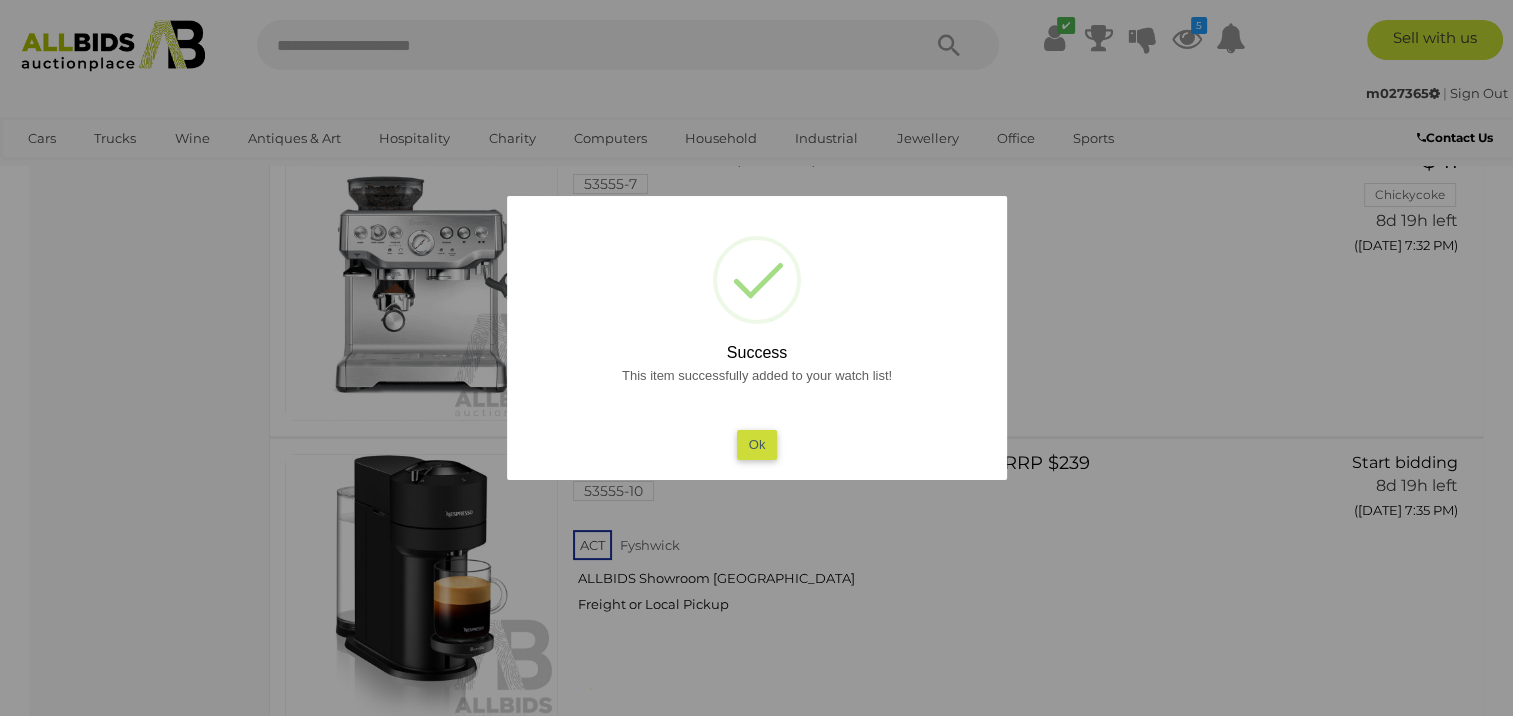 drag, startPoint x: 764, startPoint y: 440, endPoint x: 809, endPoint y: 436, distance: 45.17743 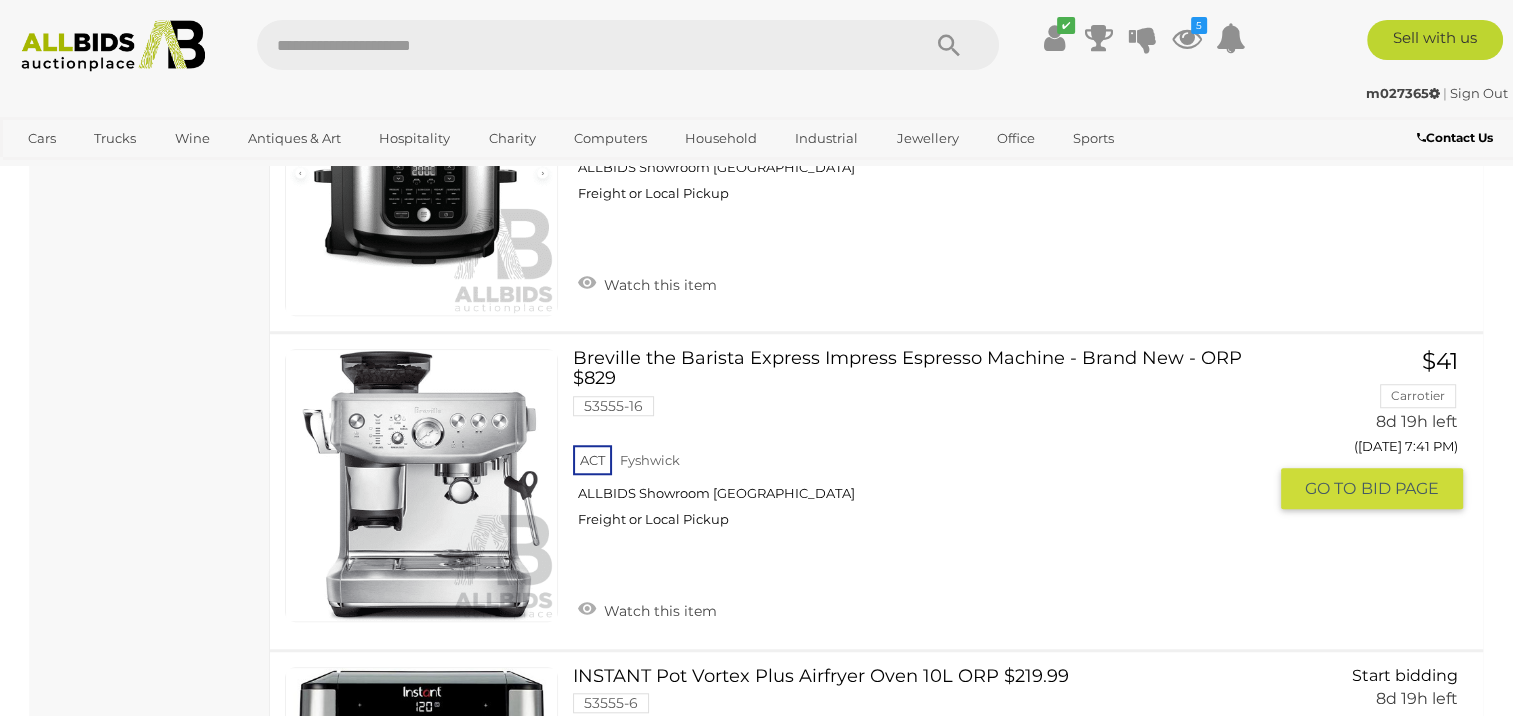 scroll, scrollTop: 9158, scrollLeft: 0, axis: vertical 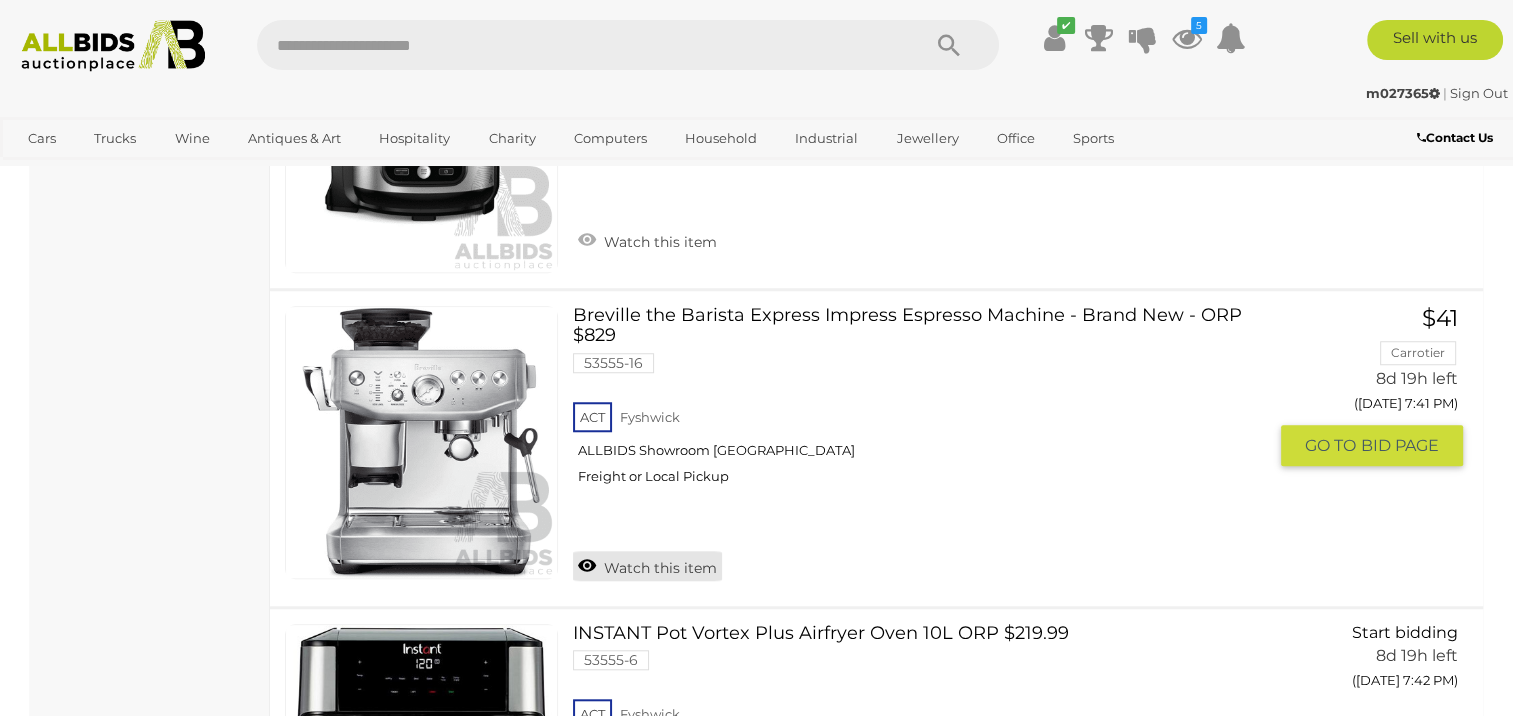 click on "Watch this item" at bounding box center (647, 566) 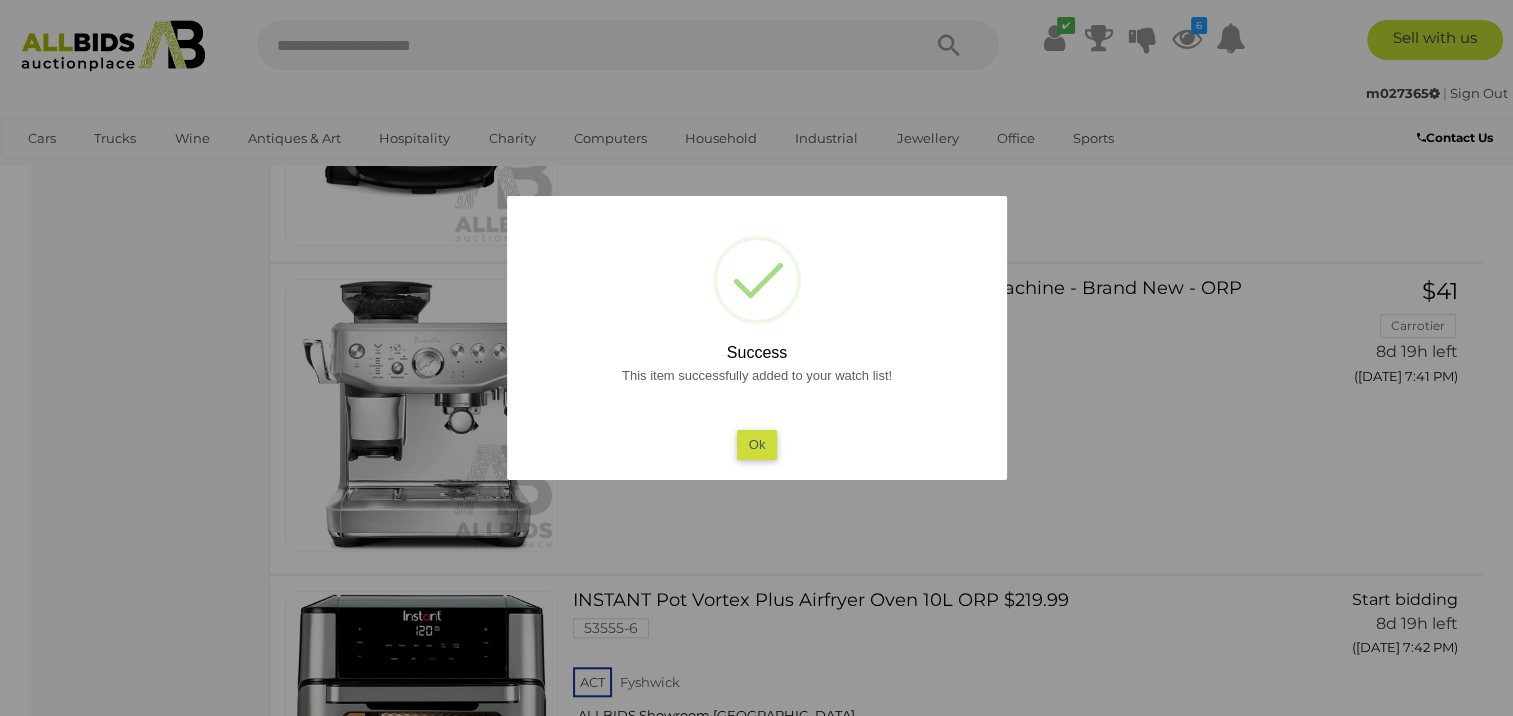 click on "Ok" at bounding box center [756, 444] 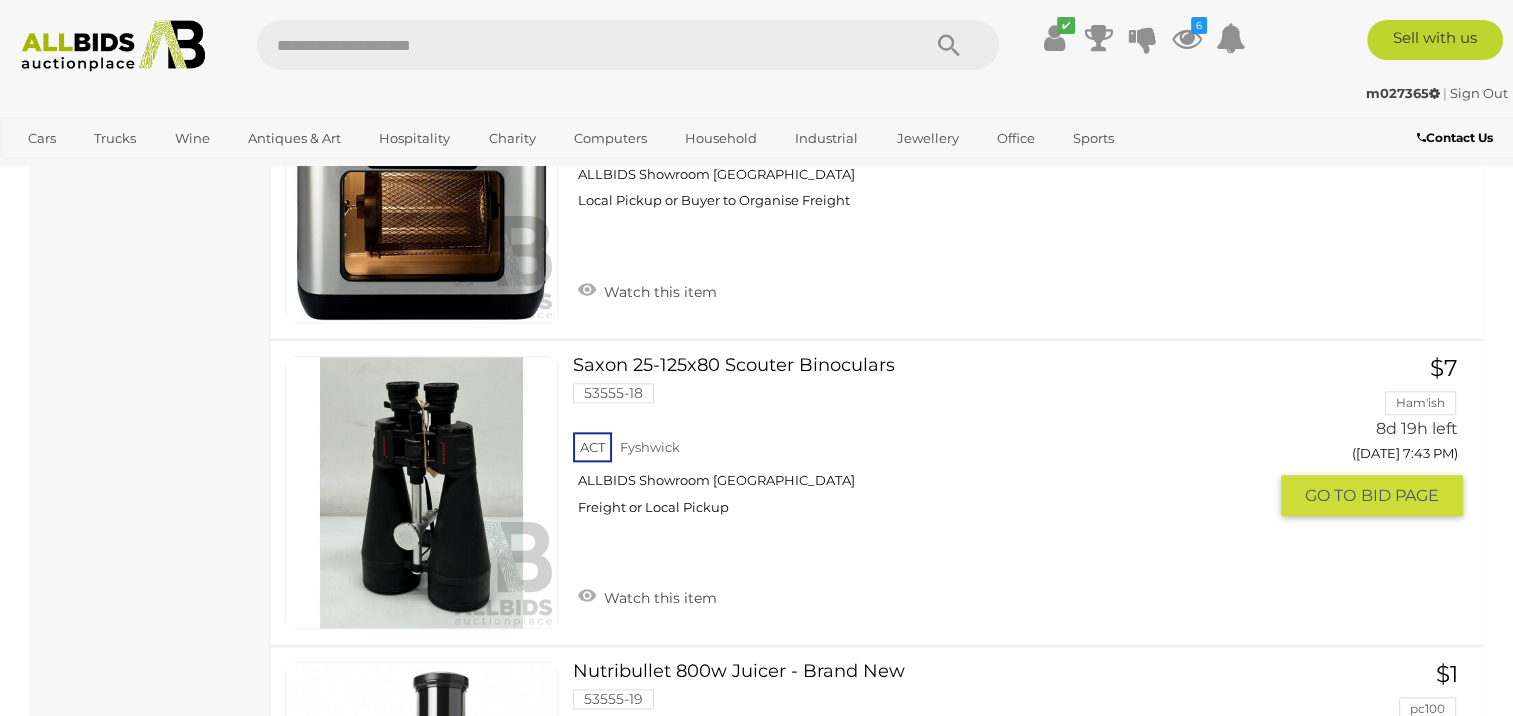 scroll, scrollTop: 9758, scrollLeft: 0, axis: vertical 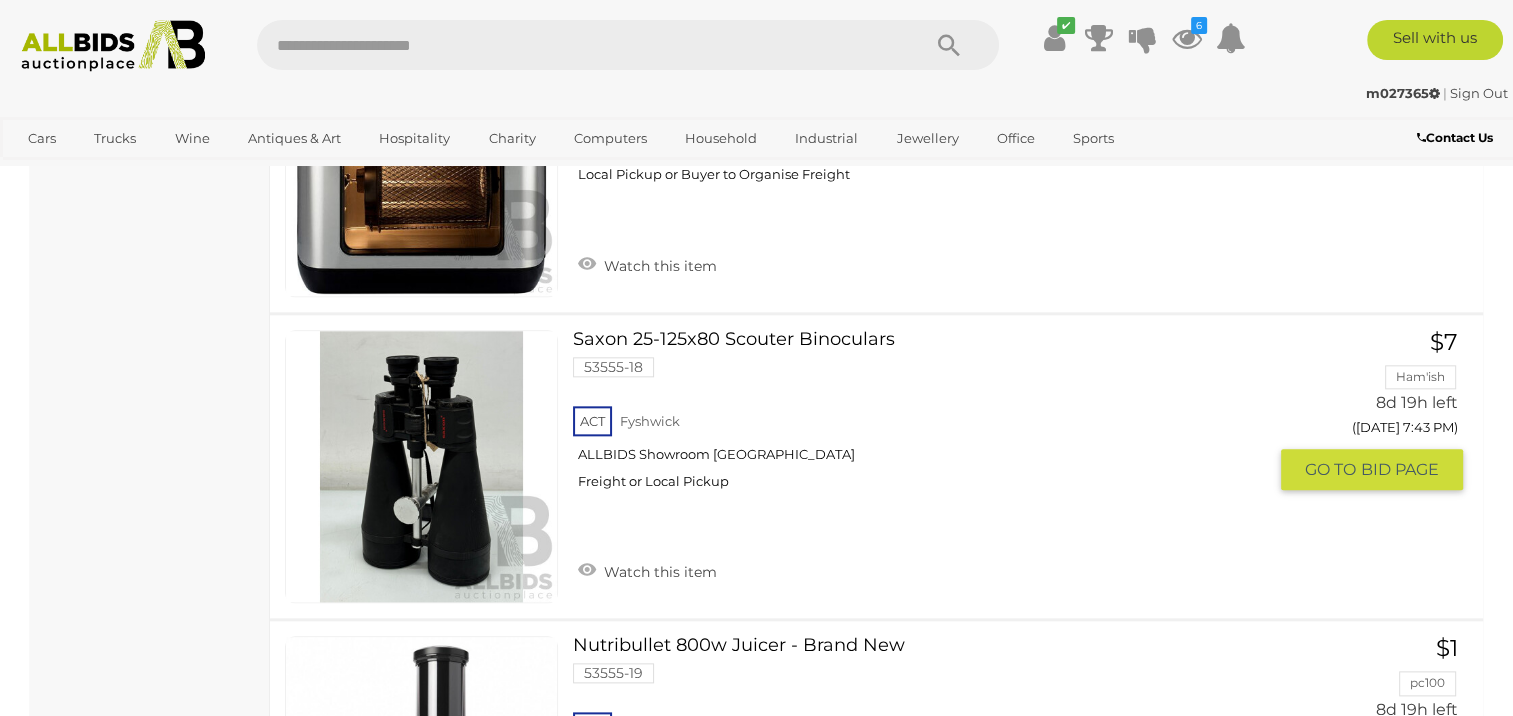 click on "Saxon 25-125x80 Scouter Binoculars
53555-18
ACT
Fyshwick ALLBIDS Showroom Fyshwick" at bounding box center [927, 417] 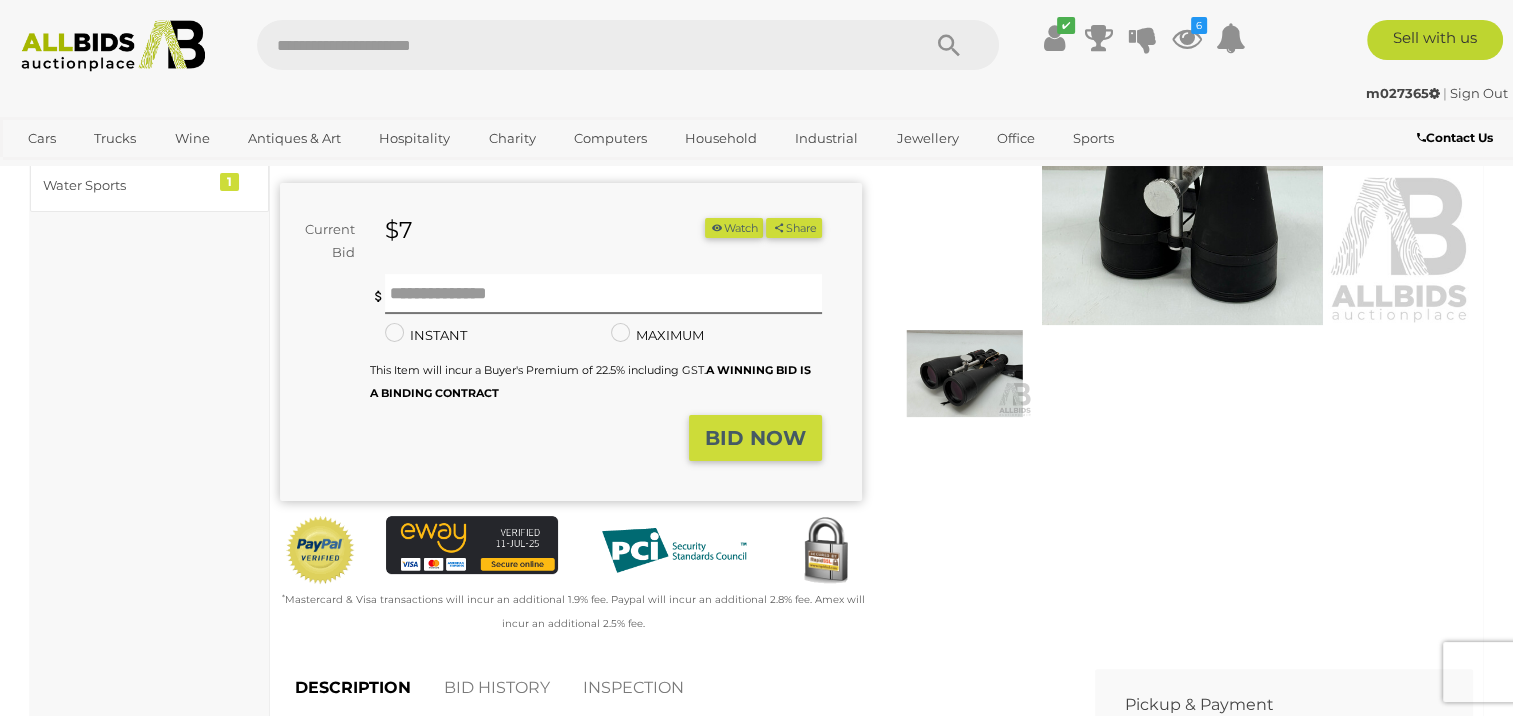 scroll, scrollTop: 700, scrollLeft: 0, axis: vertical 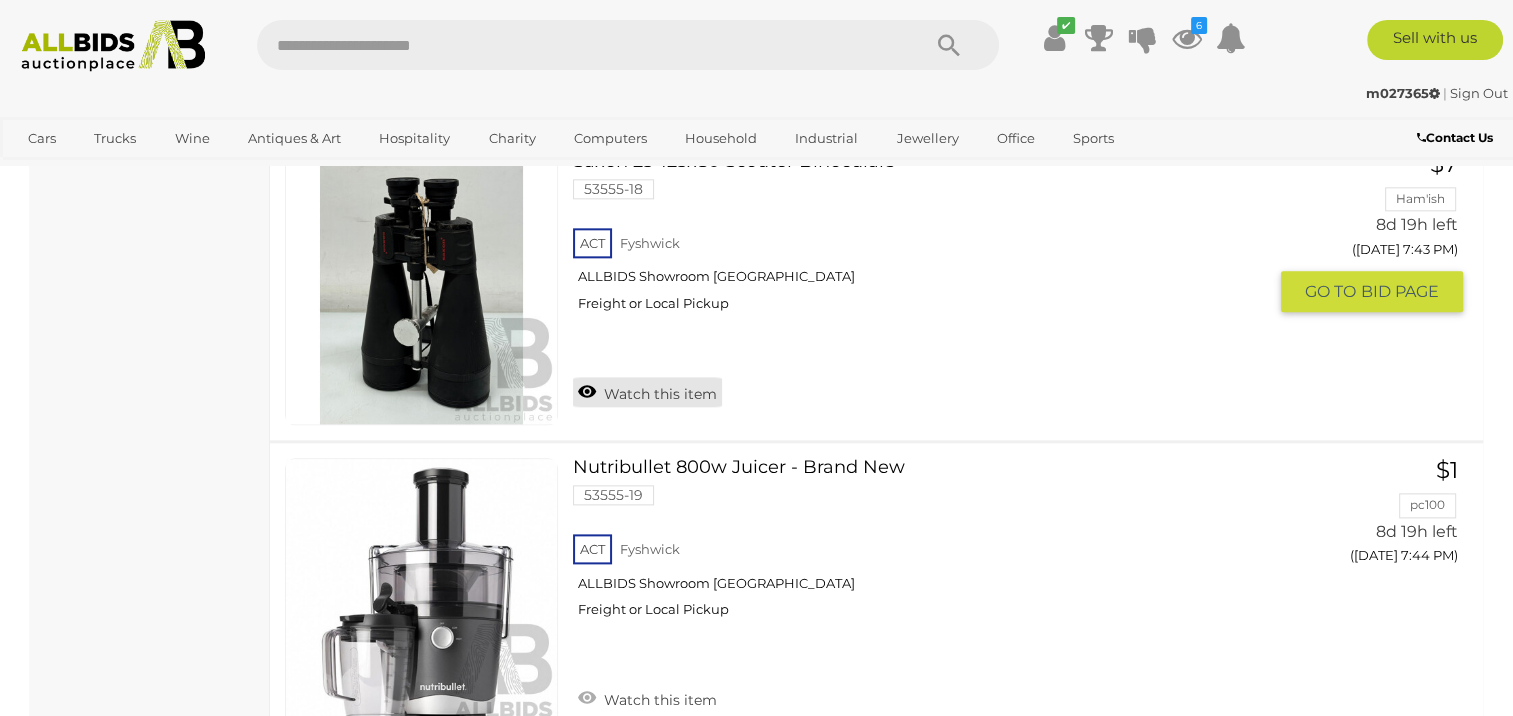 click on "Watch this item" at bounding box center (647, 392) 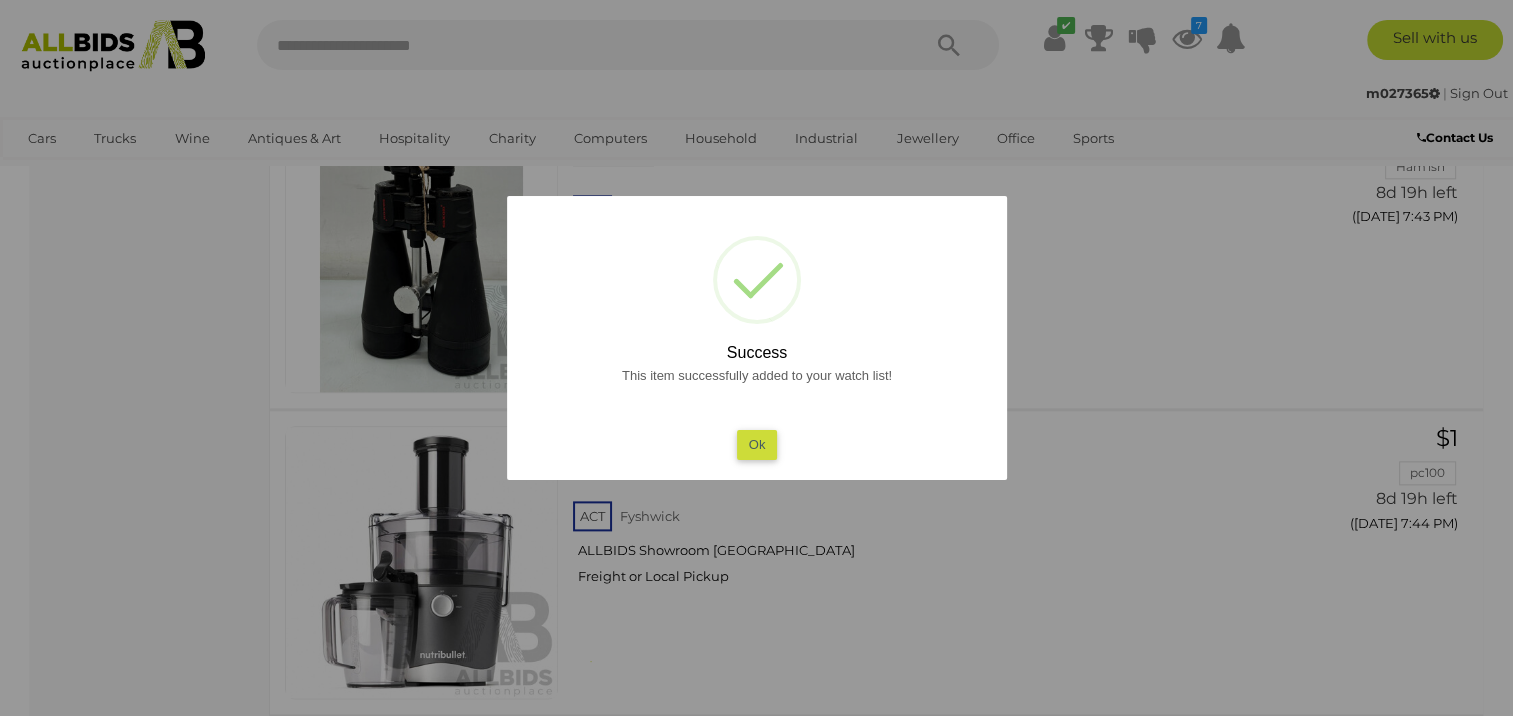 click on "Ok" at bounding box center (756, 444) 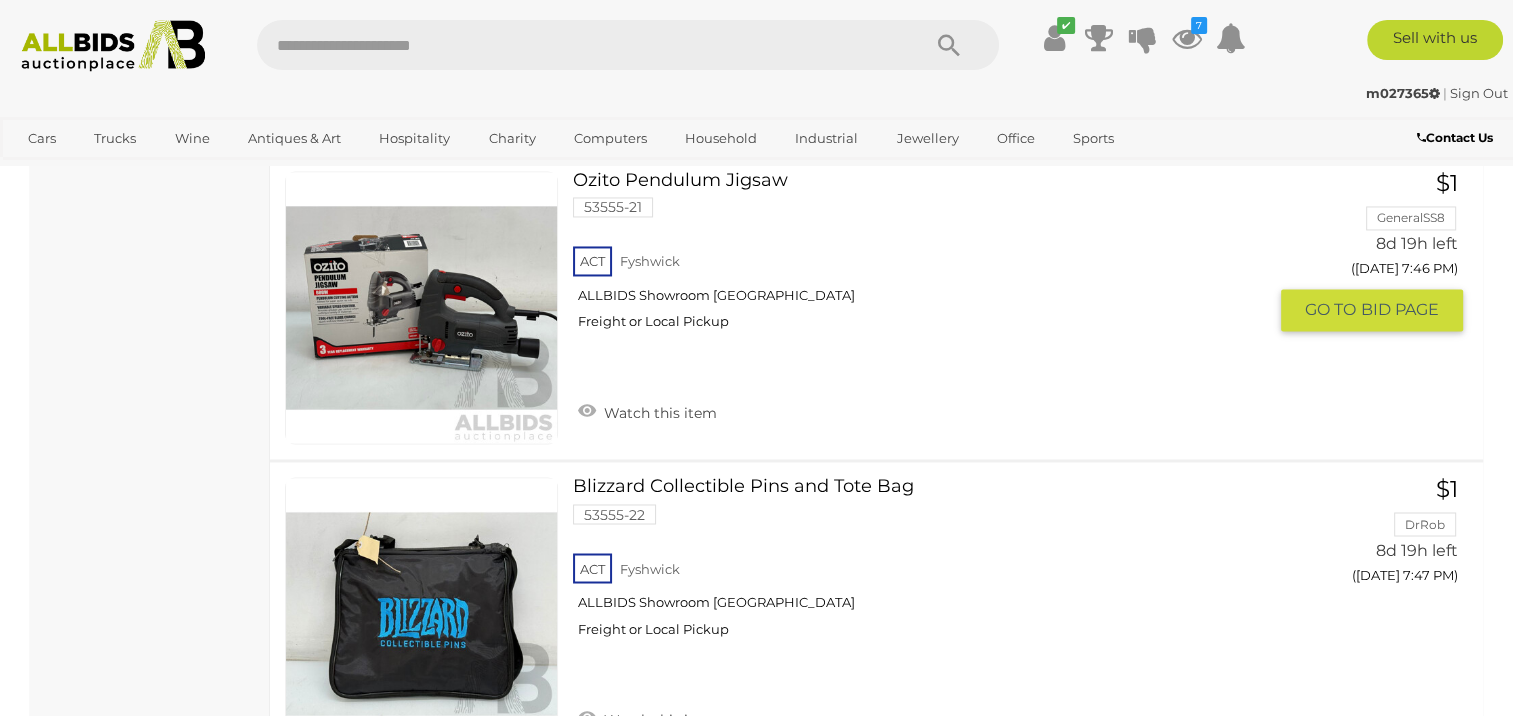 scroll, scrollTop: 10836, scrollLeft: 0, axis: vertical 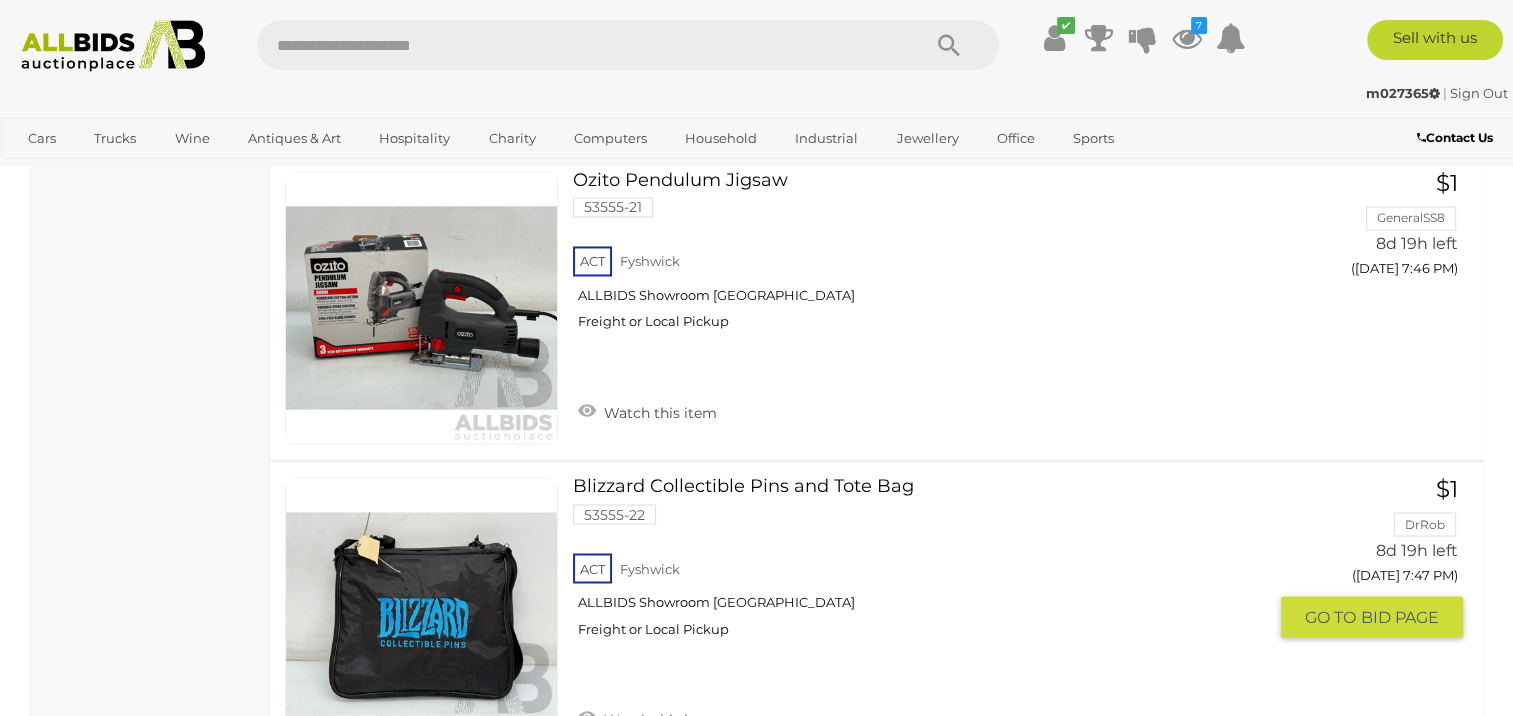 click on "Blizzard Collectible Pins and Tote Bag
53555-22
ACT
Fyshwick ALLBIDS Showroom Fyshwick" at bounding box center (927, 564) 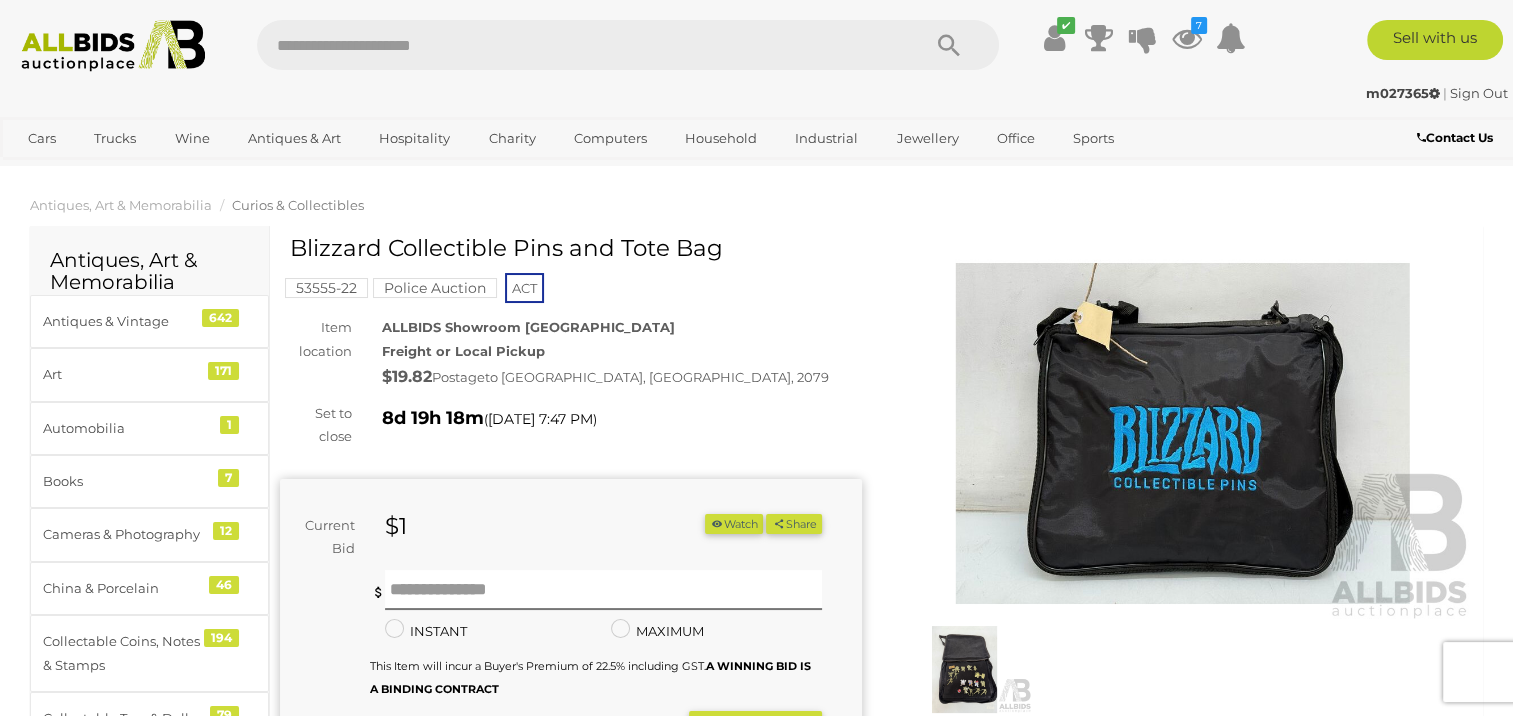 scroll, scrollTop: 0, scrollLeft: 0, axis: both 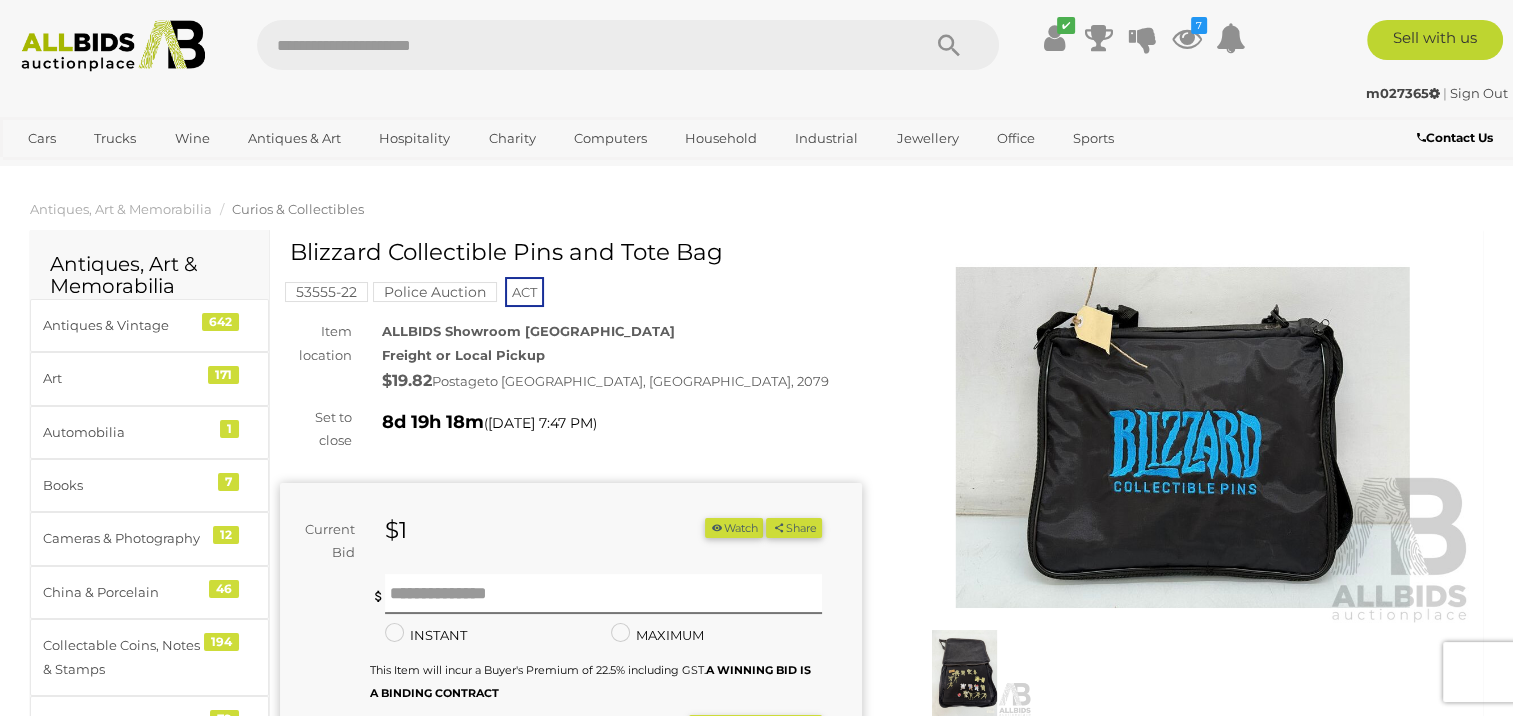 click at bounding box center (1183, 437) 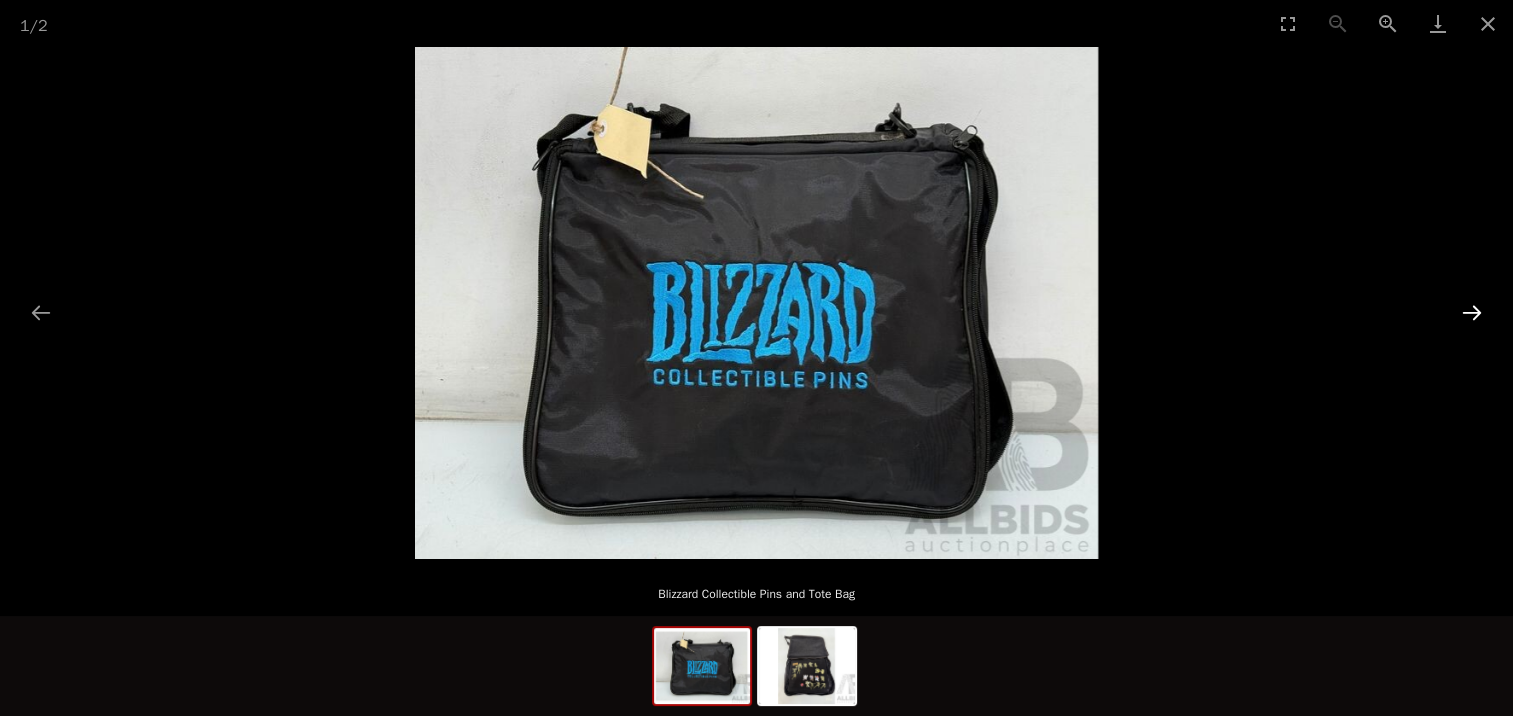 click at bounding box center [1472, 312] 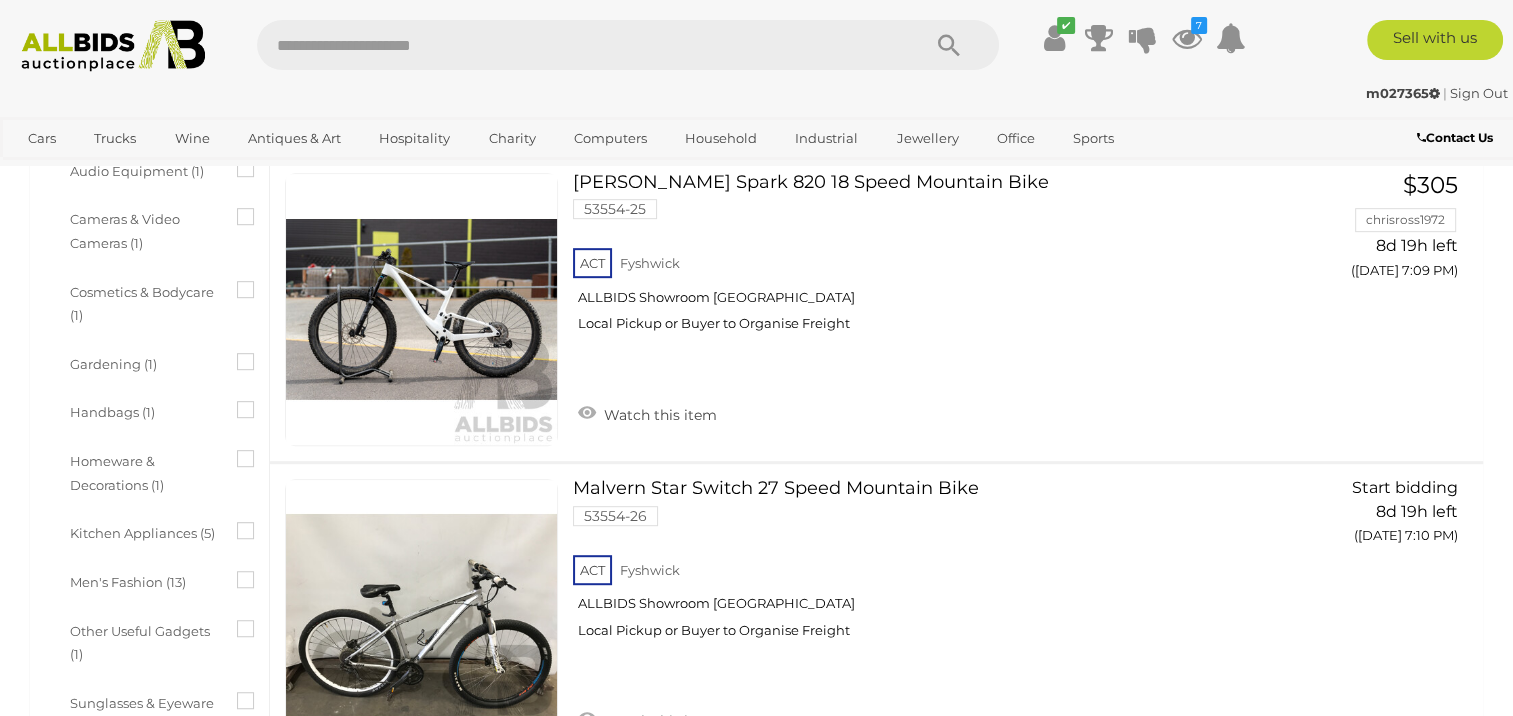 scroll, scrollTop: 11159, scrollLeft: 0, axis: vertical 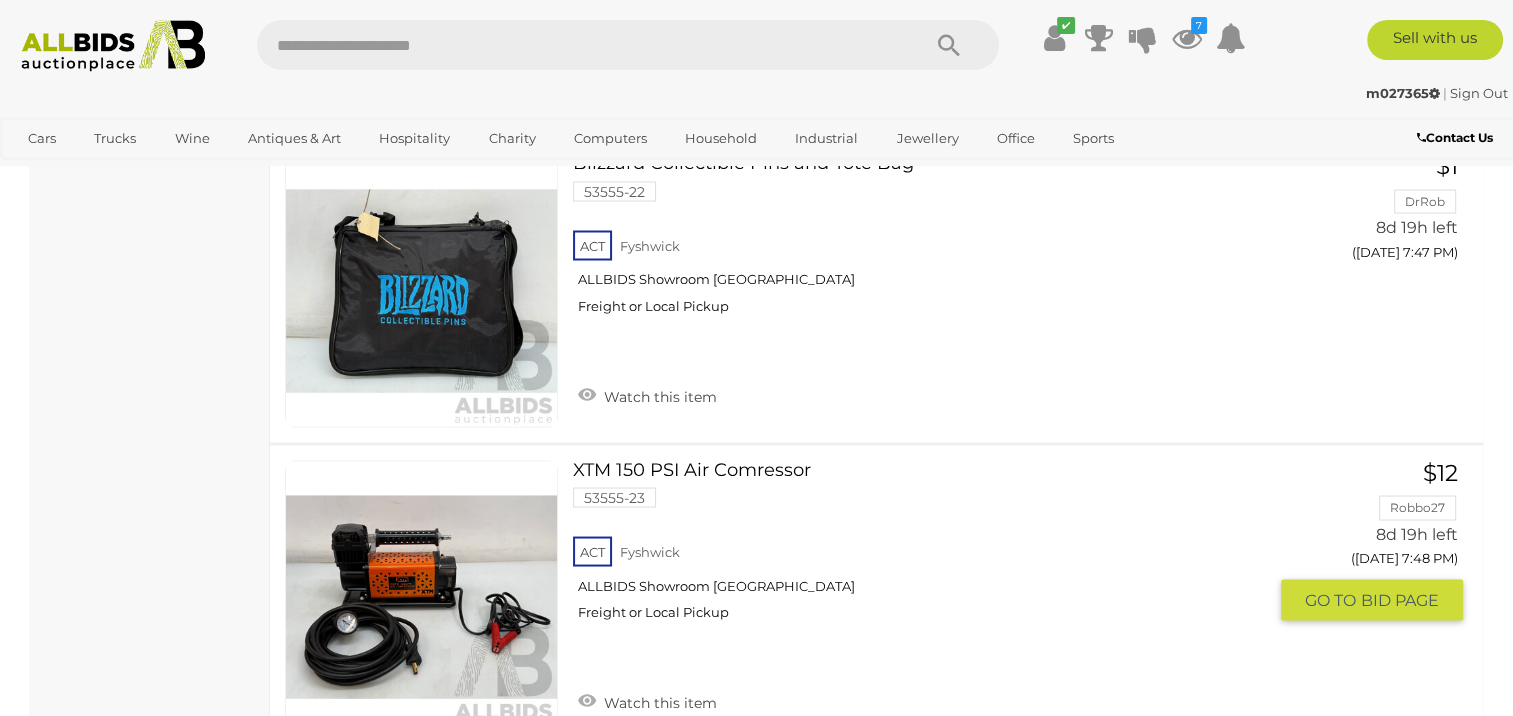 click on "XTM 150 PSI Air Comressor
53555-23
ACT
Fyshwick ALLBIDS Showroom Fyshwick" at bounding box center (927, 547) 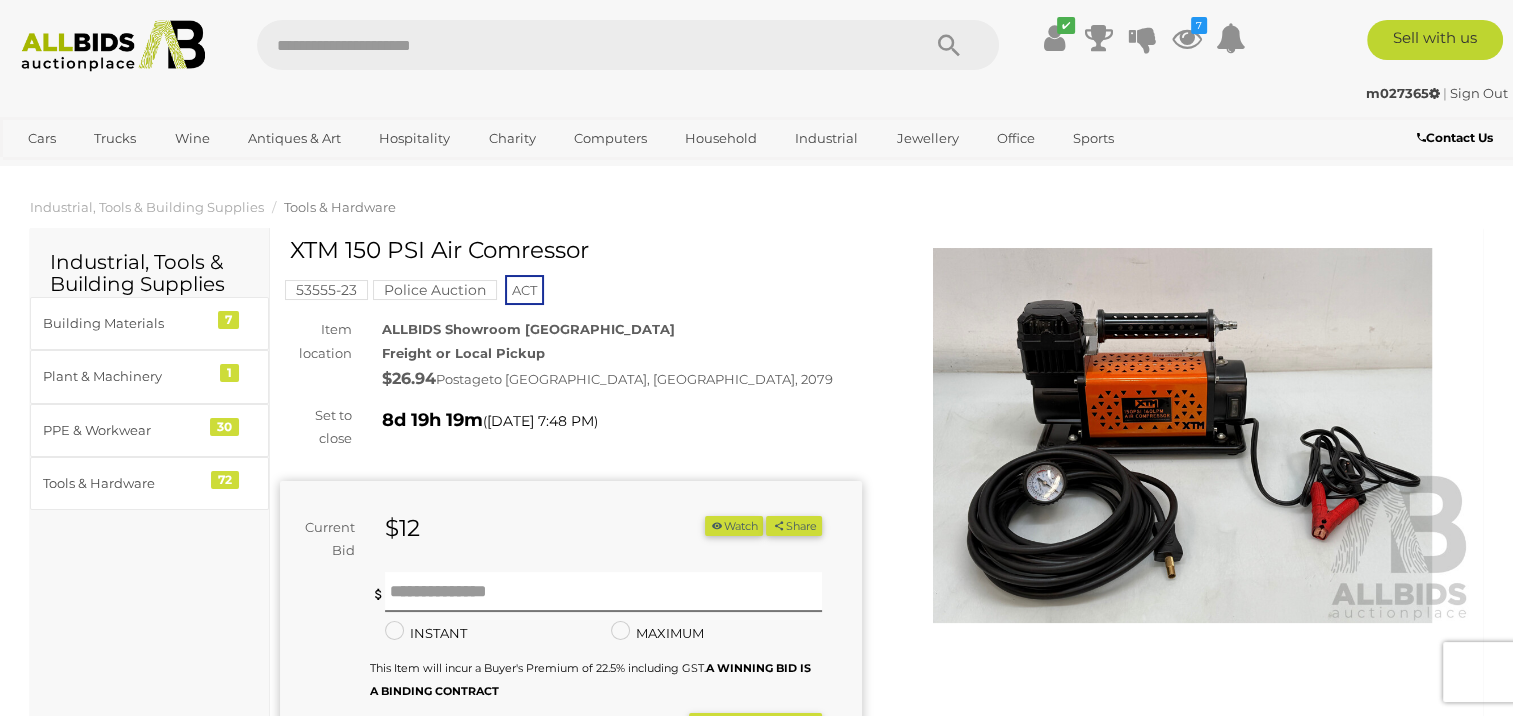 scroll, scrollTop: 0, scrollLeft: 0, axis: both 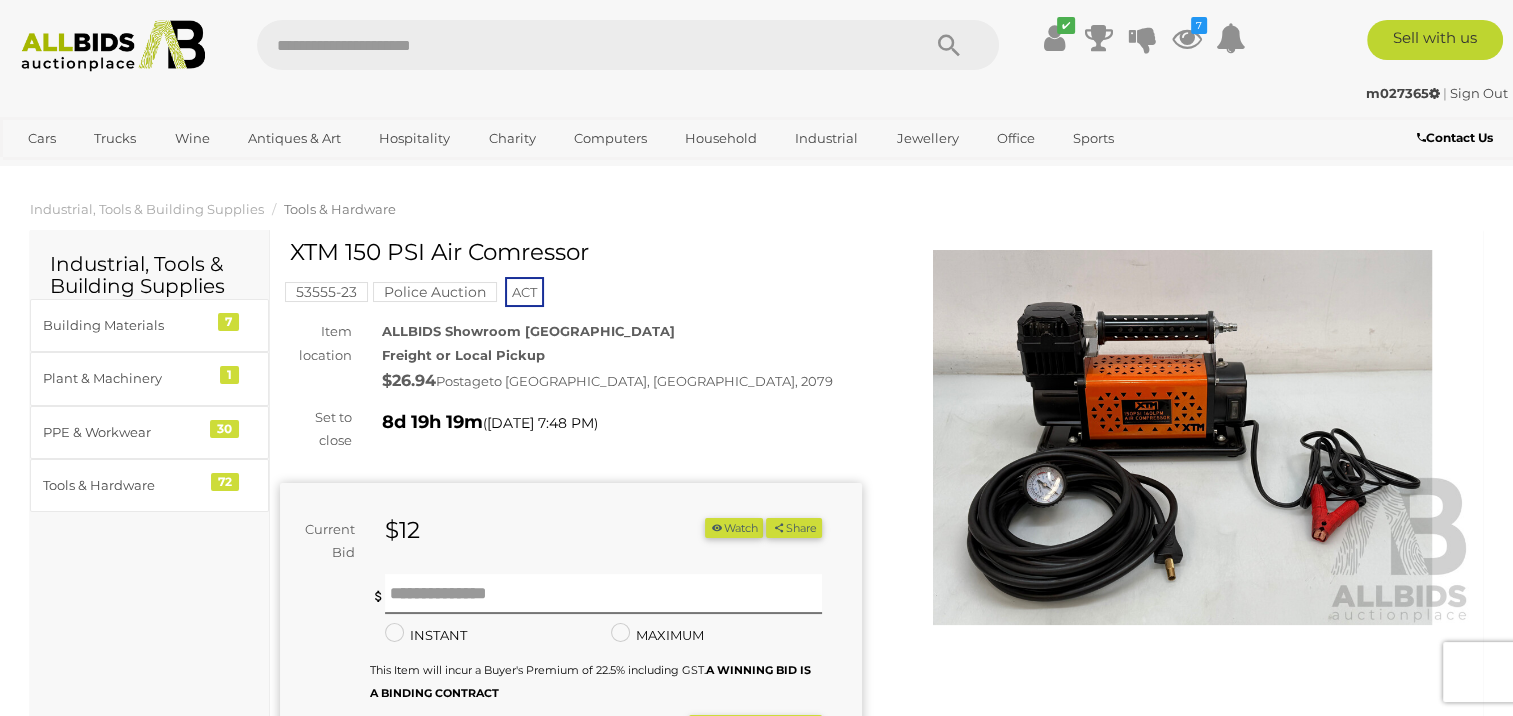 click at bounding box center [1183, 437] 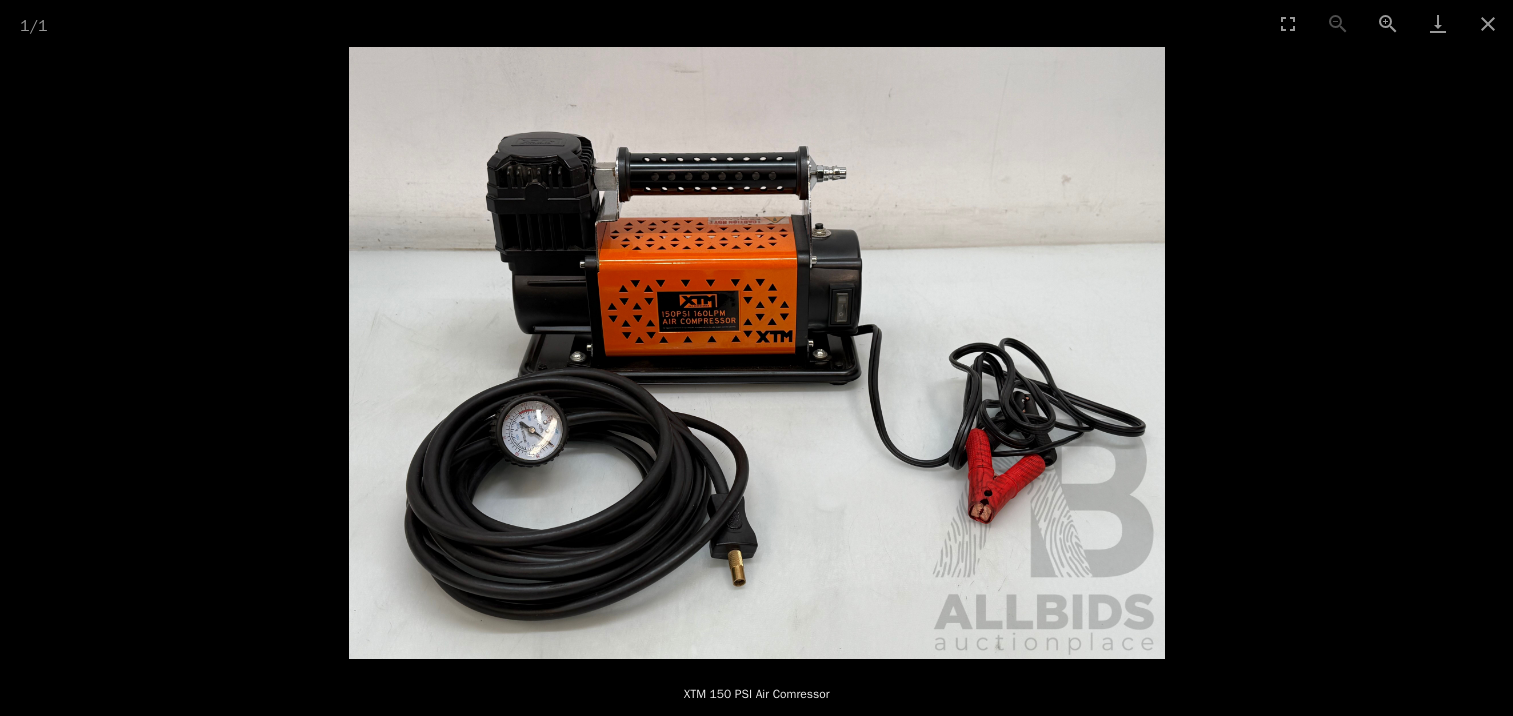click at bounding box center (757, 353) 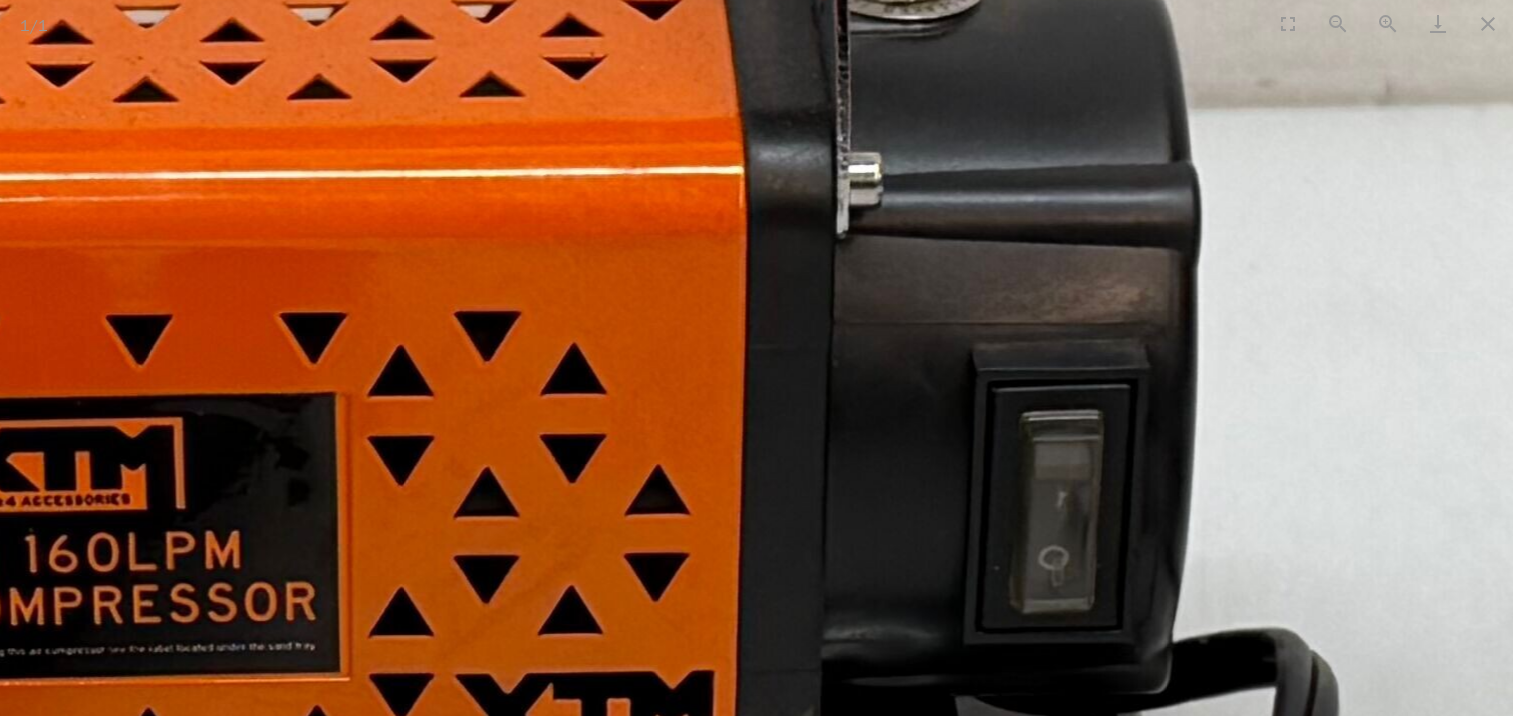 scroll, scrollTop: 0, scrollLeft: 0, axis: both 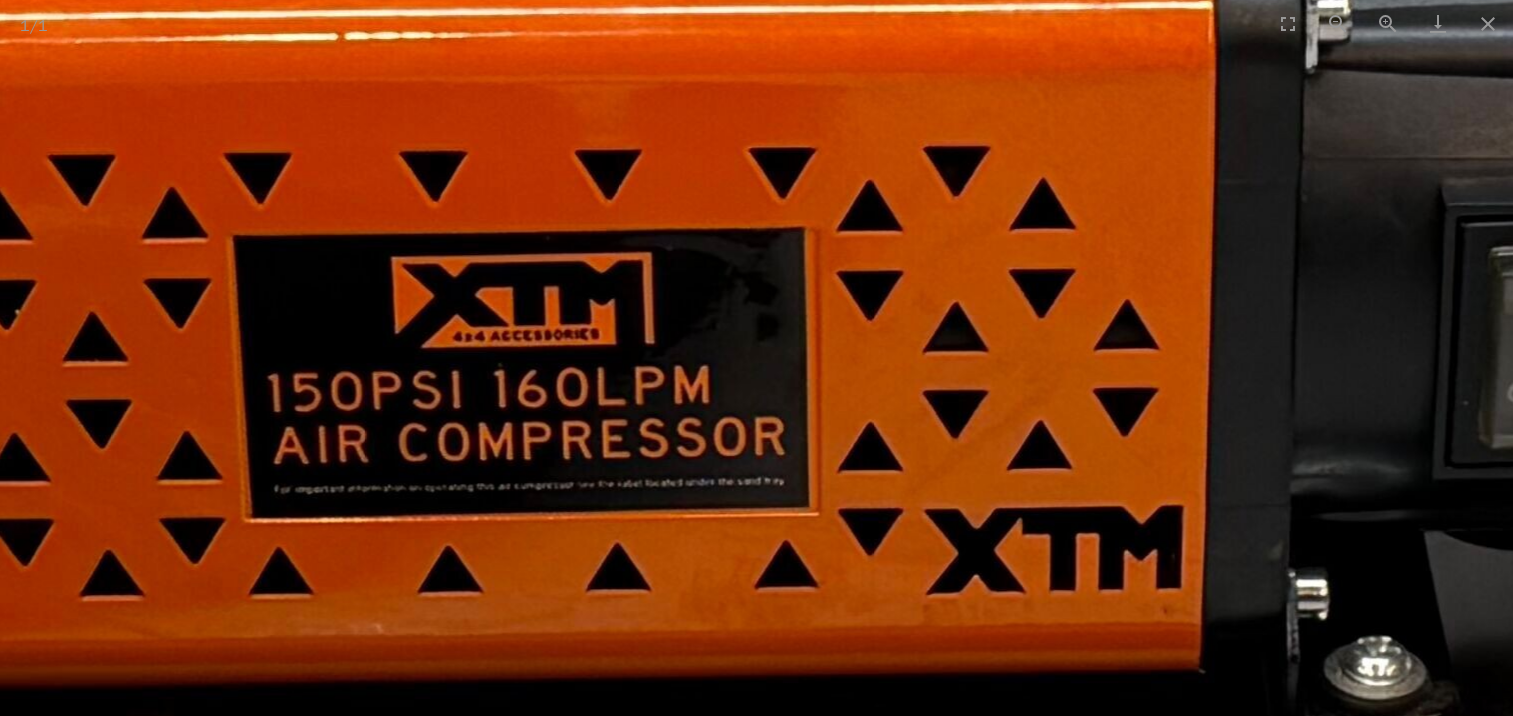 drag, startPoint x: 716, startPoint y: 307, endPoint x: 1335, endPoint y: 74, distance: 661.4 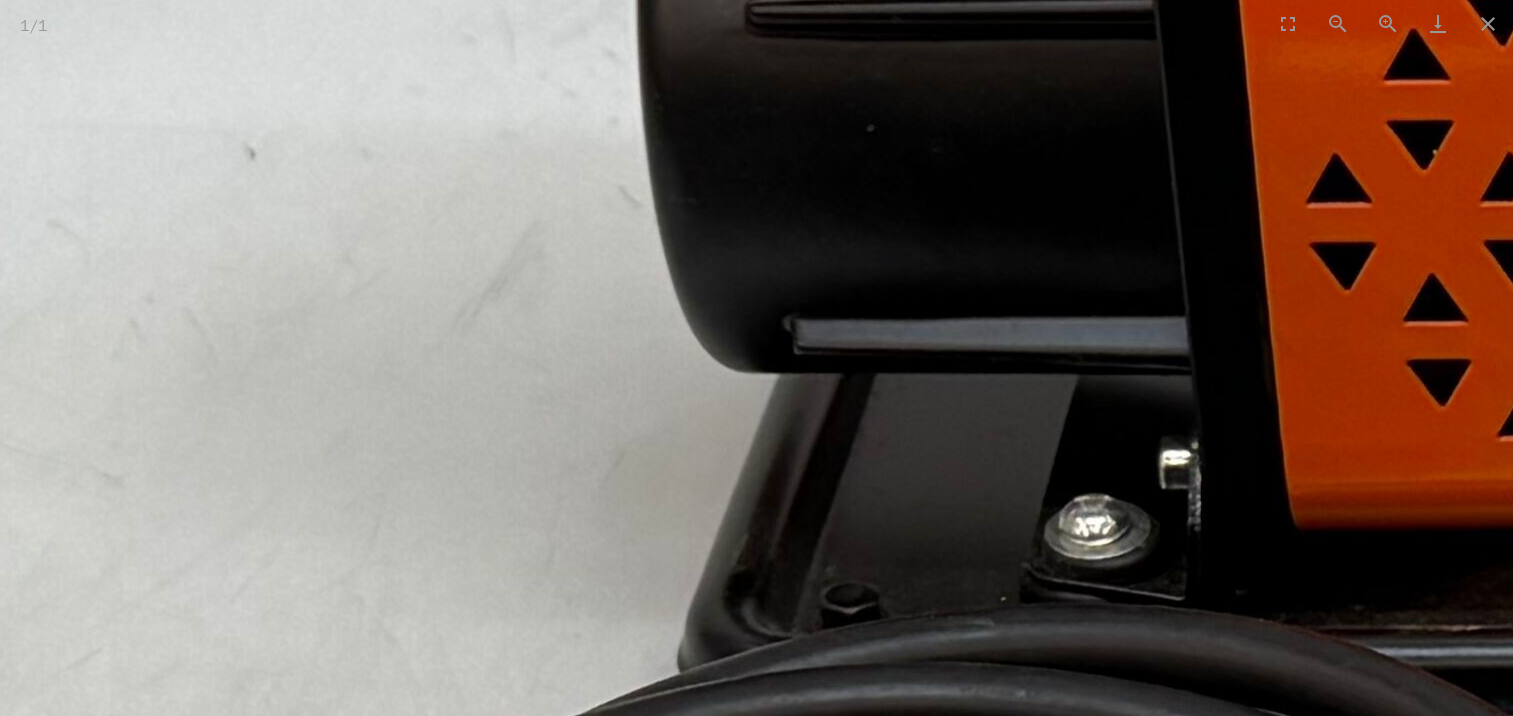scroll, scrollTop: 0, scrollLeft: 0, axis: both 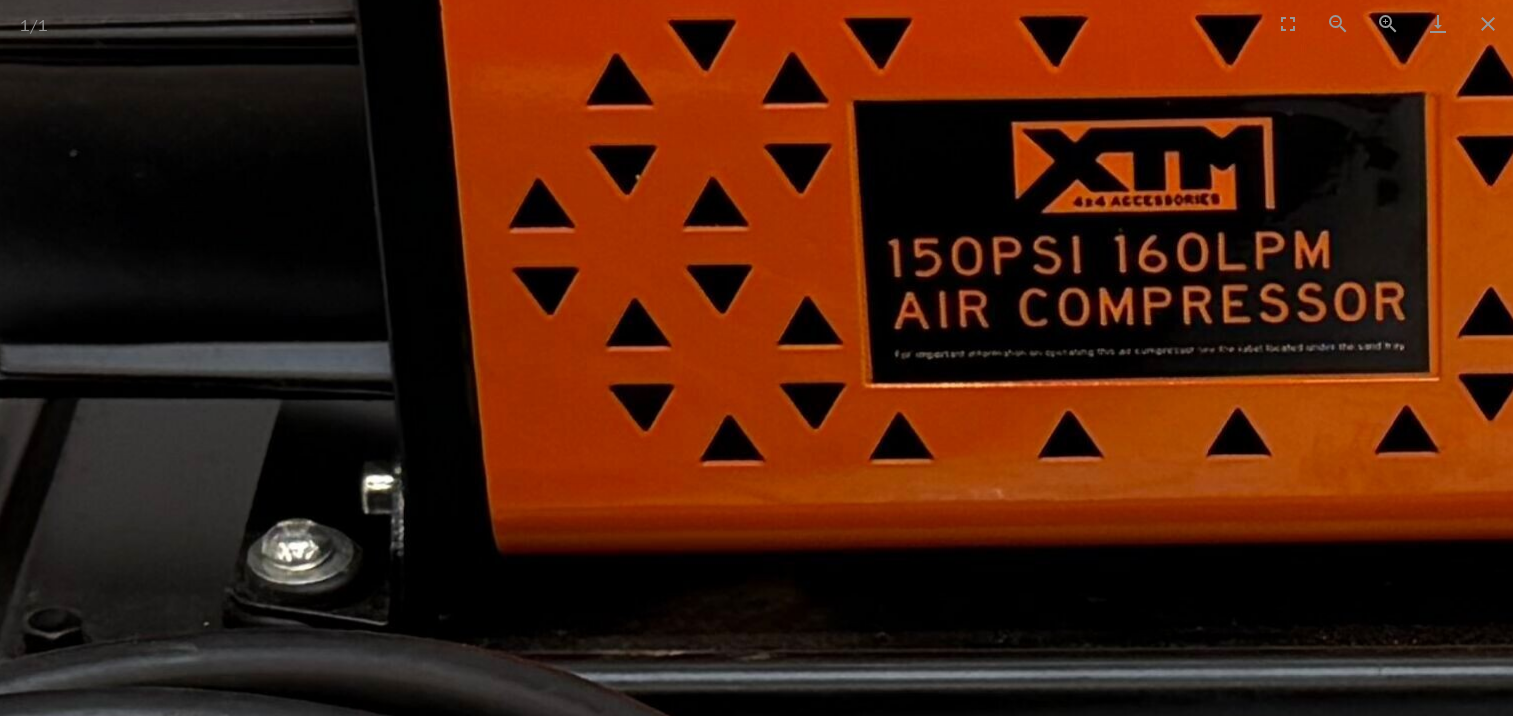 drag, startPoint x: 1083, startPoint y: 208, endPoint x: 341, endPoint y: 208, distance: 742 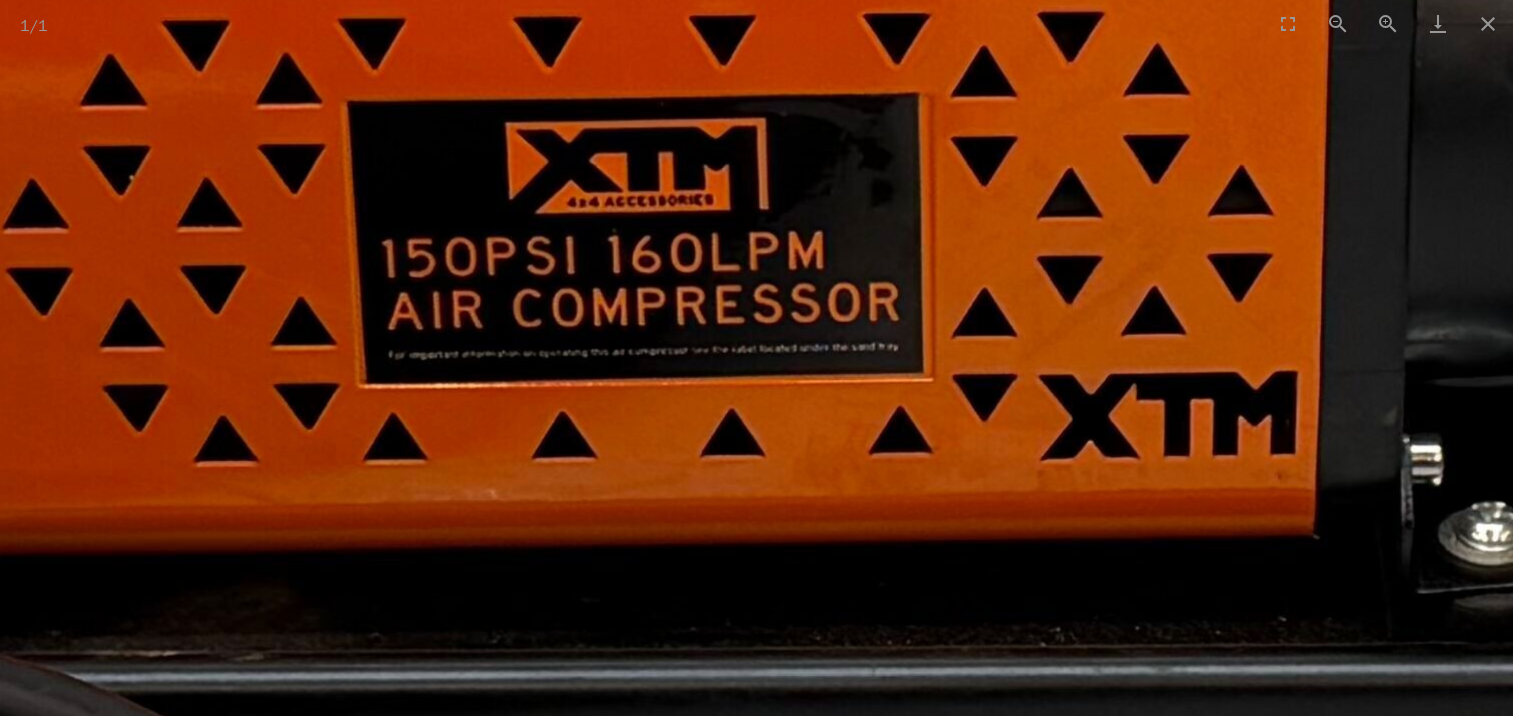 click at bounding box center (1048, 531) 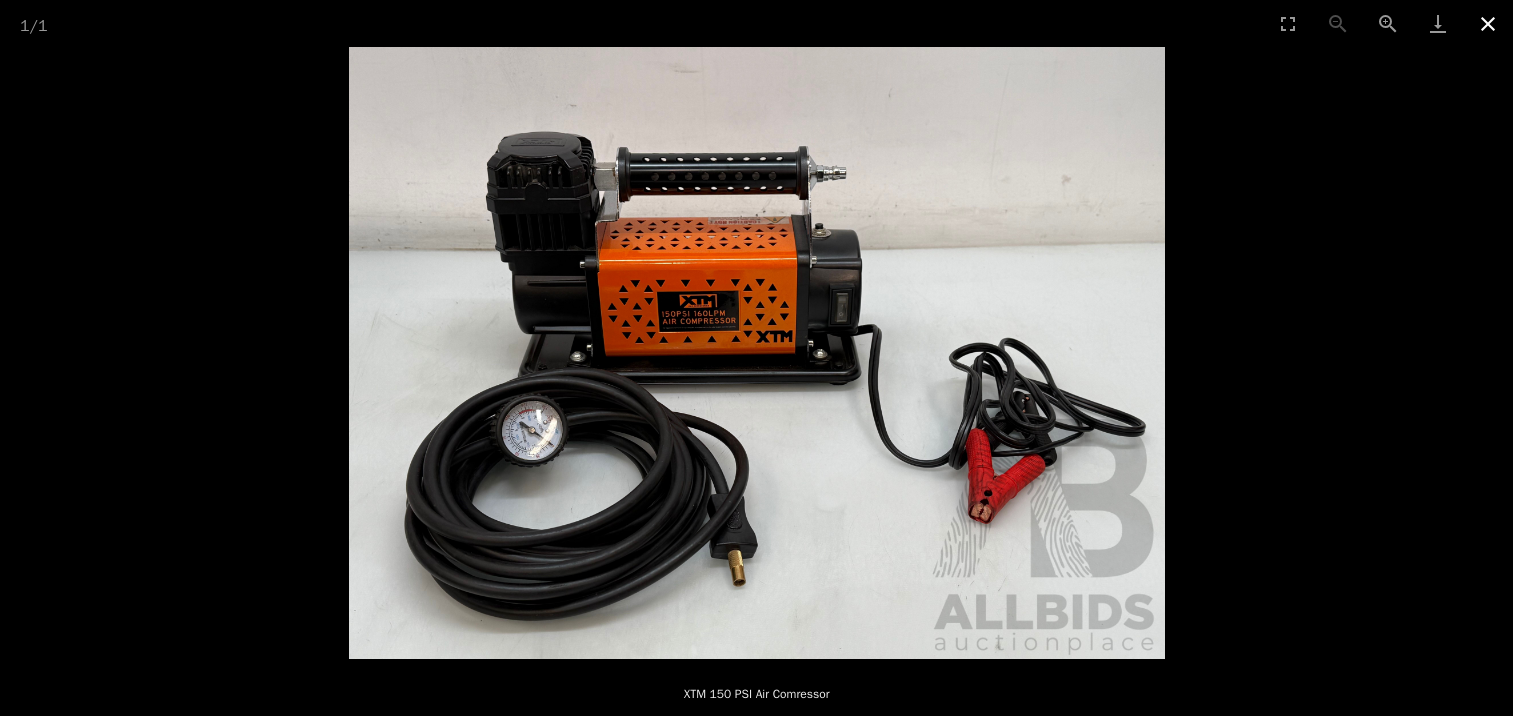 click at bounding box center [1488, 23] 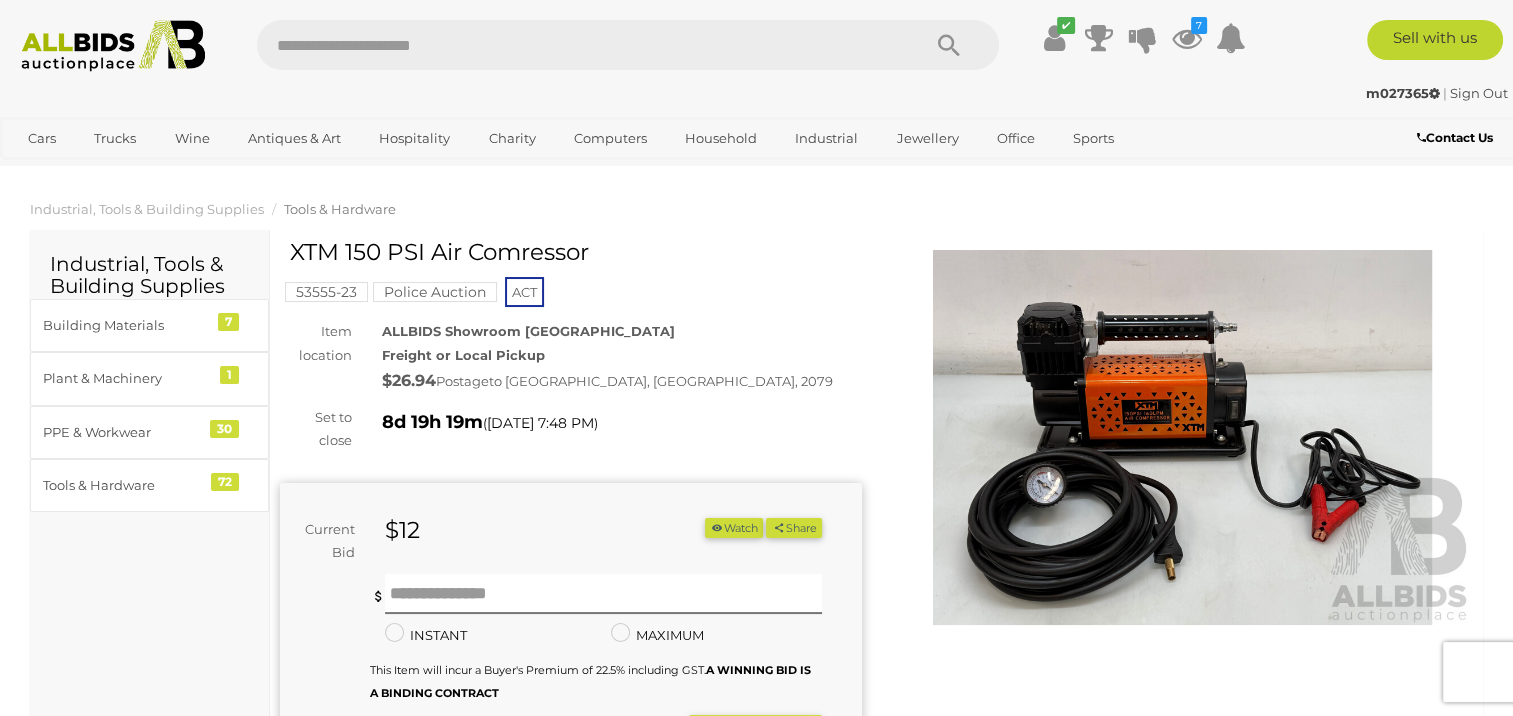 scroll, scrollTop: 100, scrollLeft: 0, axis: vertical 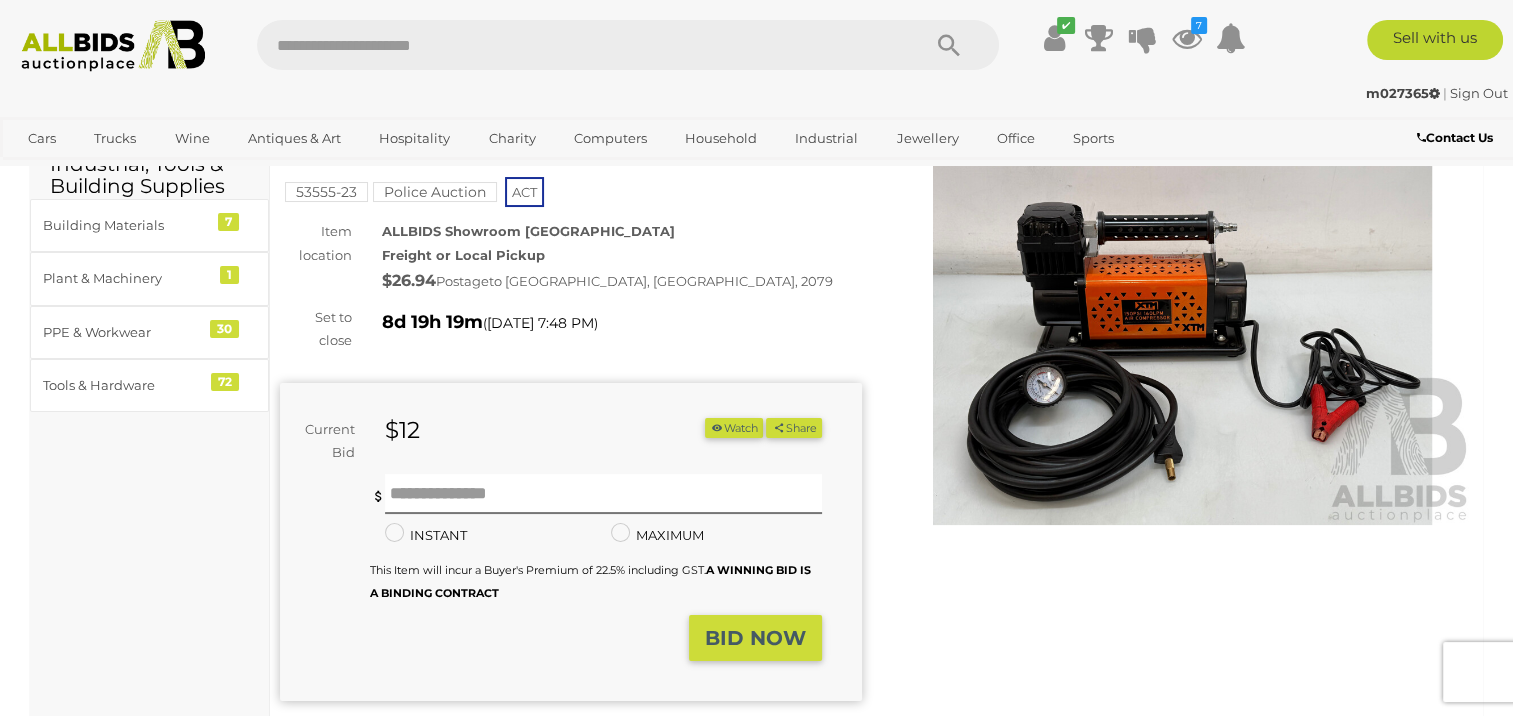 click on "Watch" at bounding box center (734, 428) 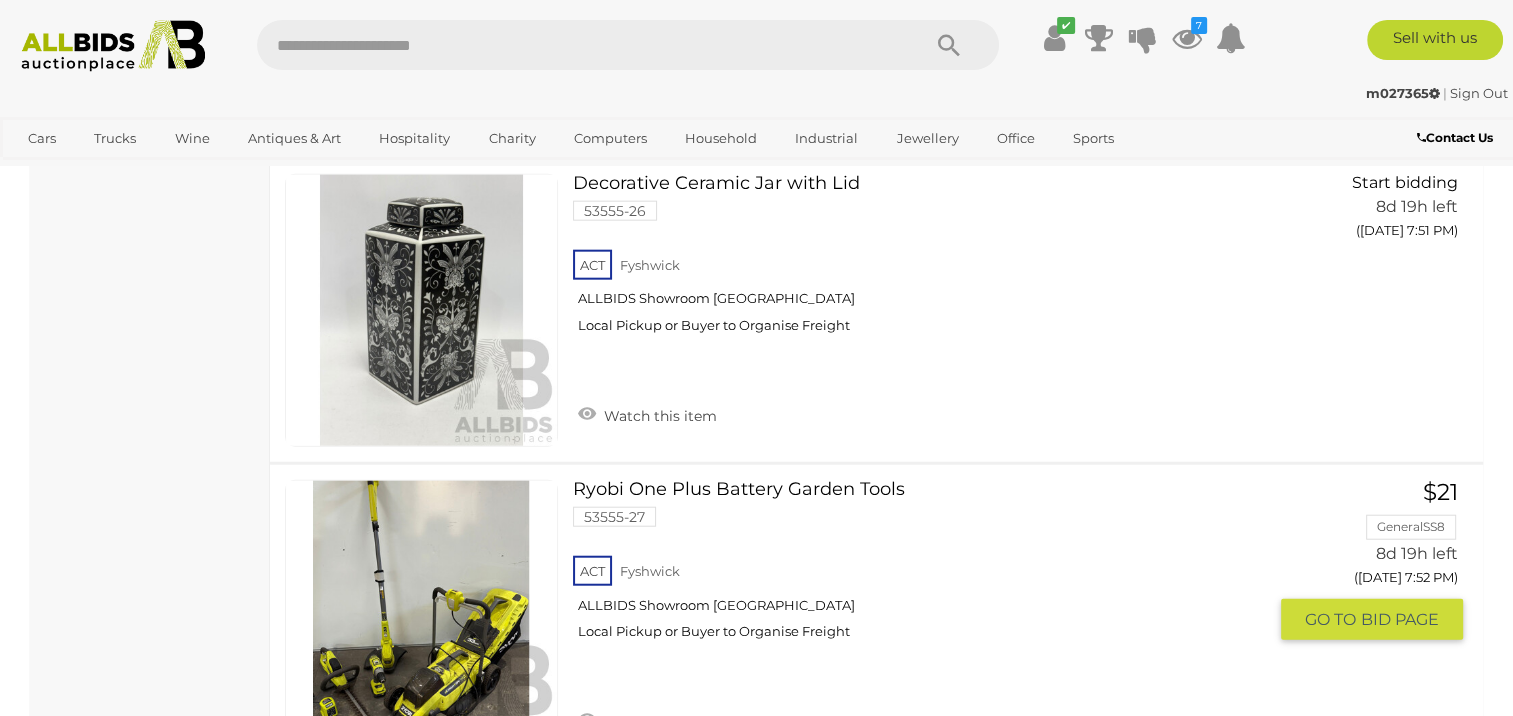 scroll, scrollTop: 12464, scrollLeft: 0, axis: vertical 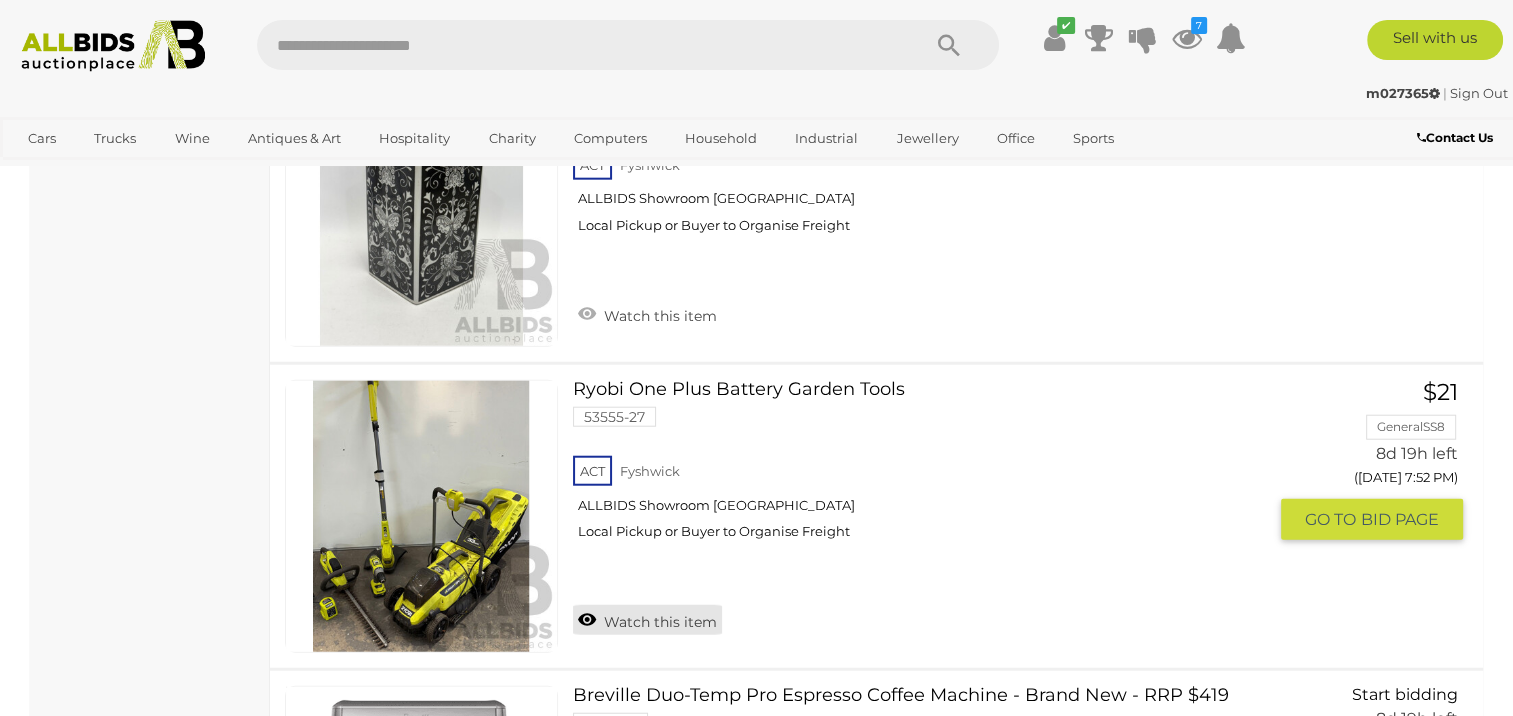 click on "Watch this item" at bounding box center [647, 620] 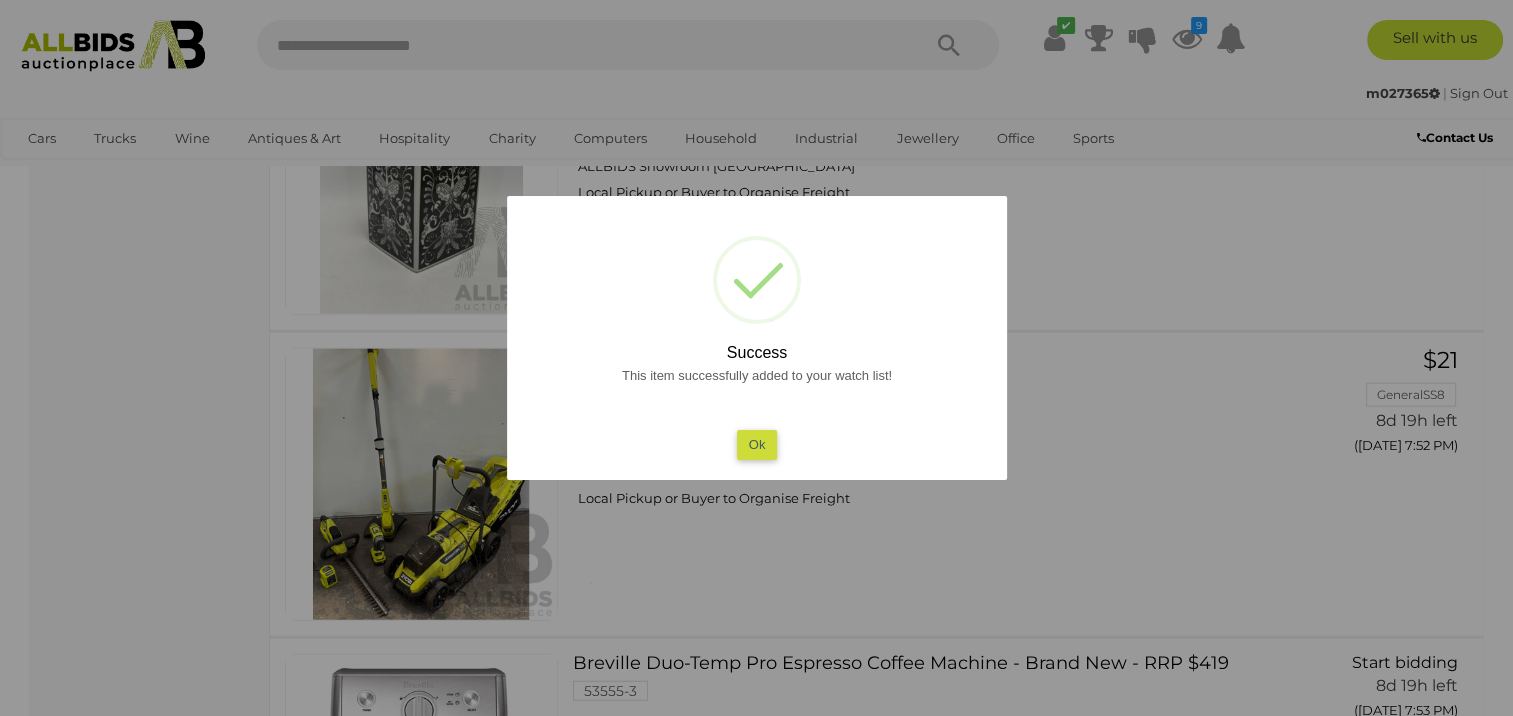 click on "Ok" at bounding box center [756, 444] 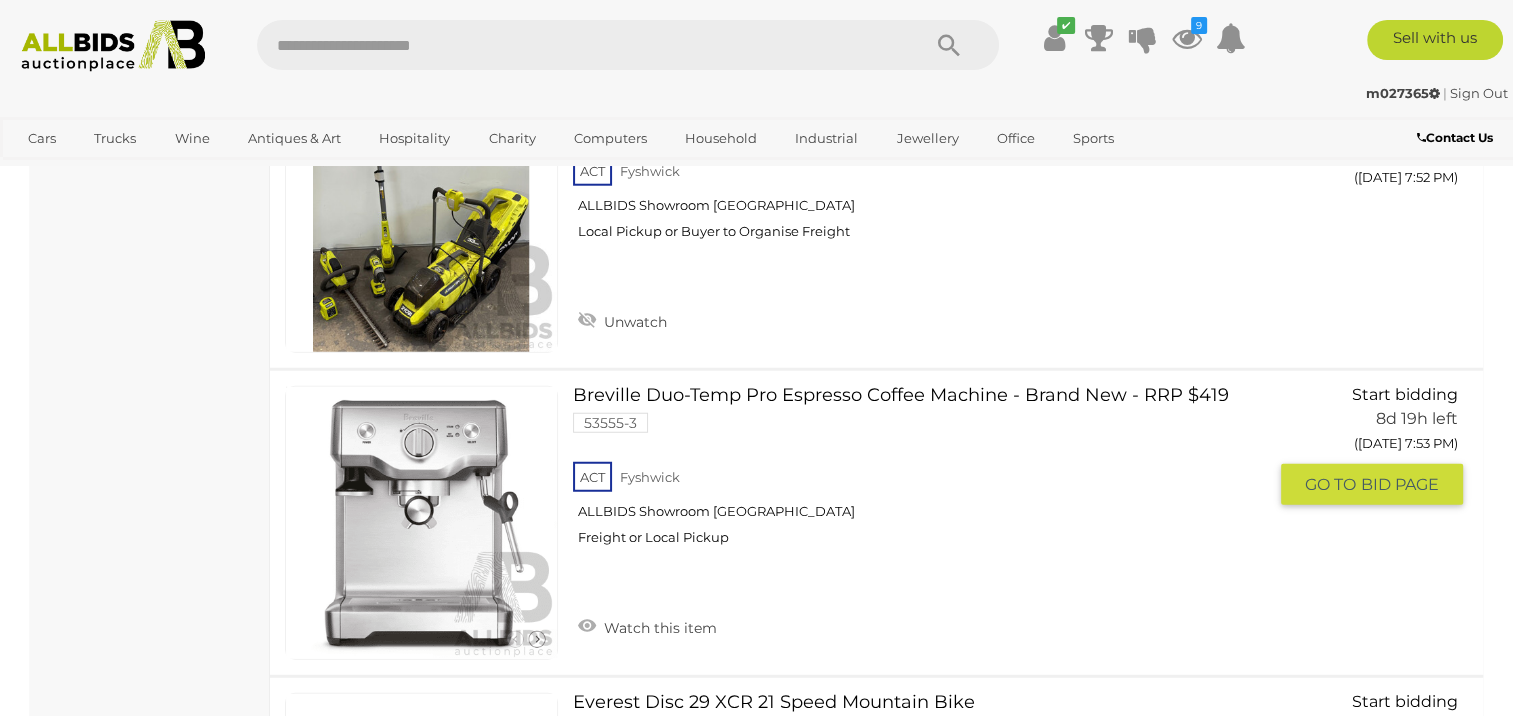 scroll, scrollTop: 12864, scrollLeft: 0, axis: vertical 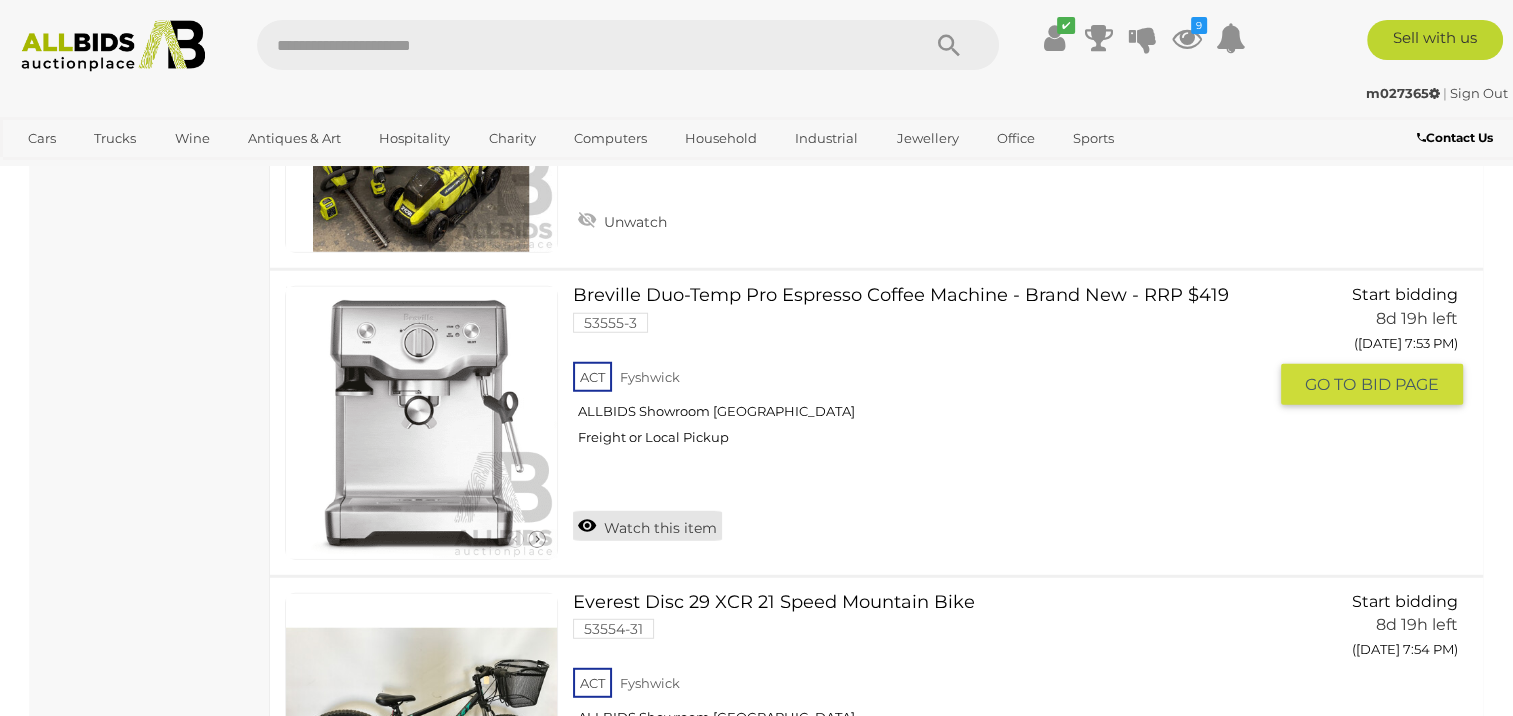 click on "Watch this item" at bounding box center (647, 526) 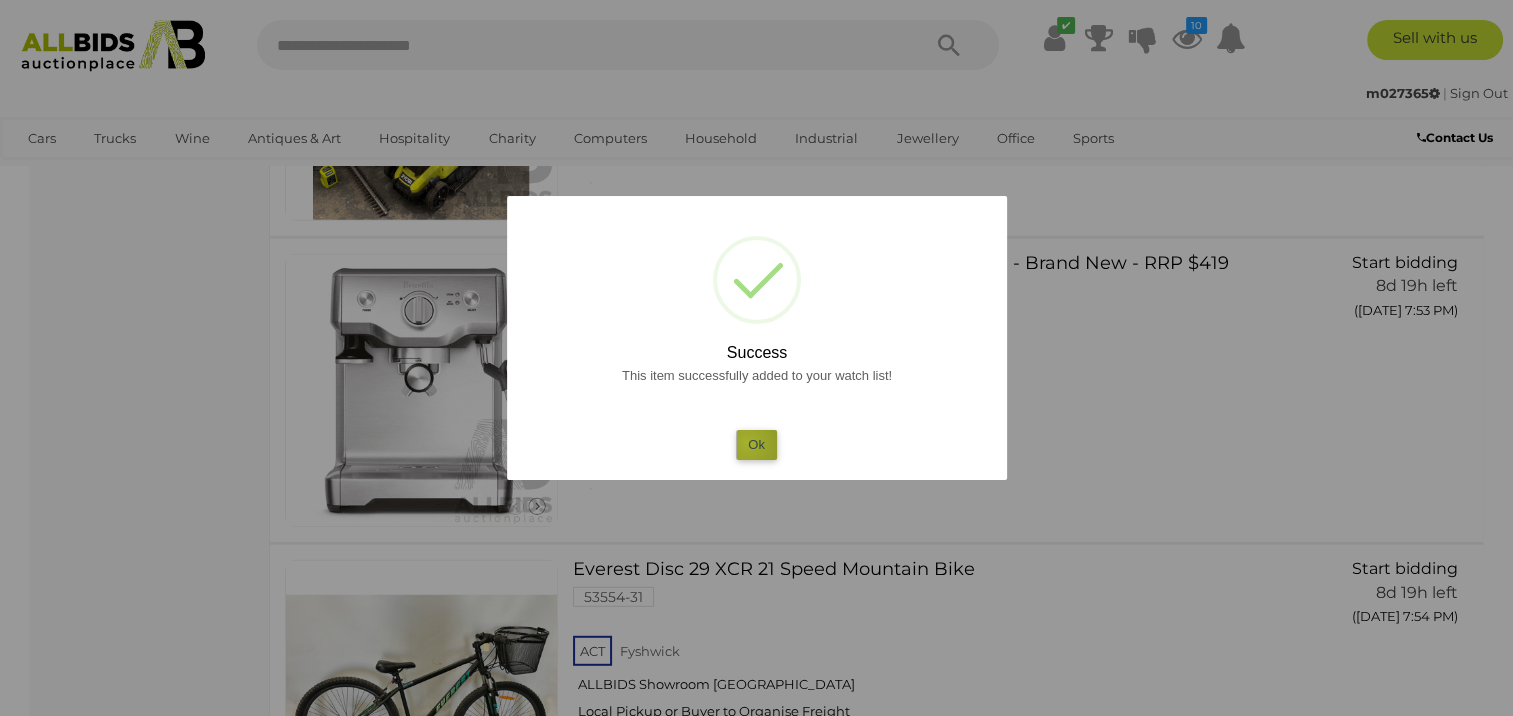 click on "Ok" at bounding box center [756, 444] 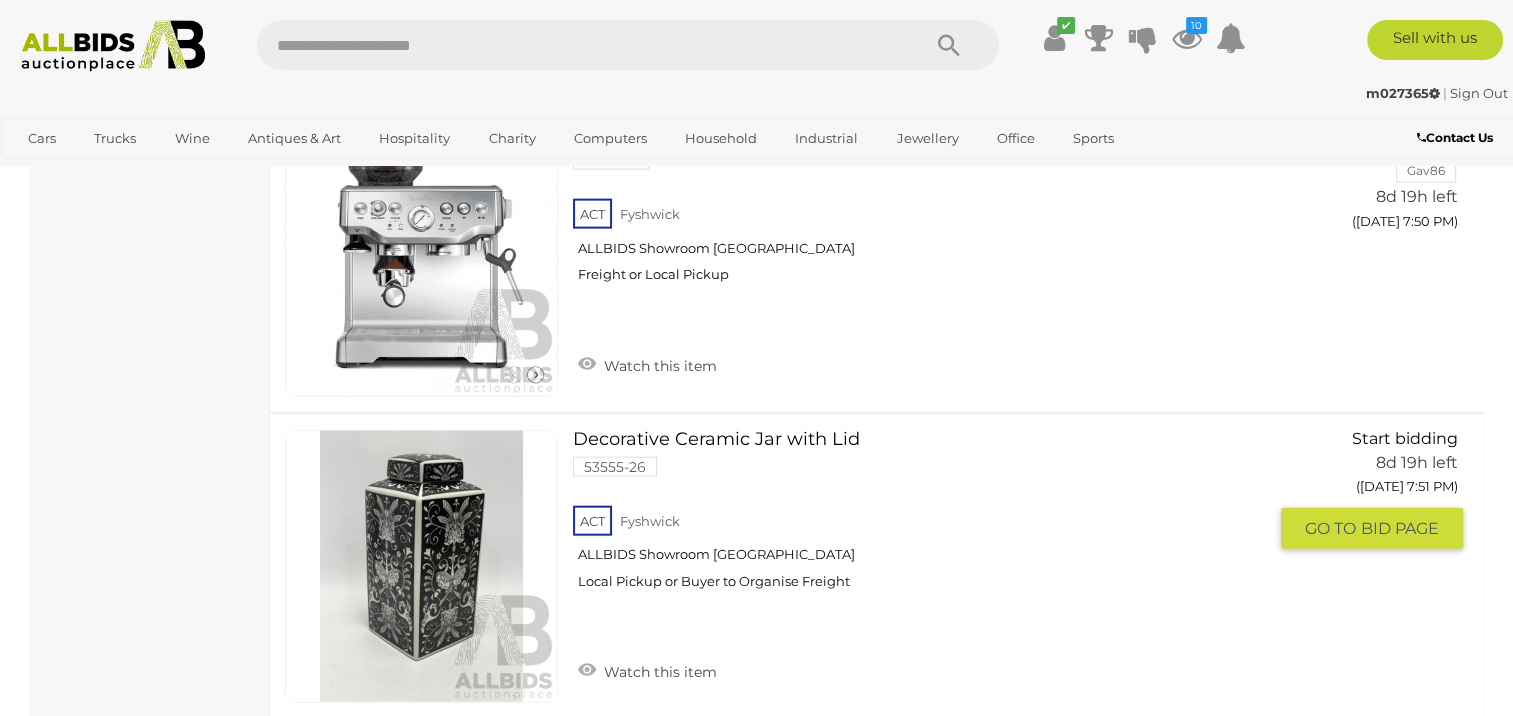 scroll, scrollTop: 12064, scrollLeft: 0, axis: vertical 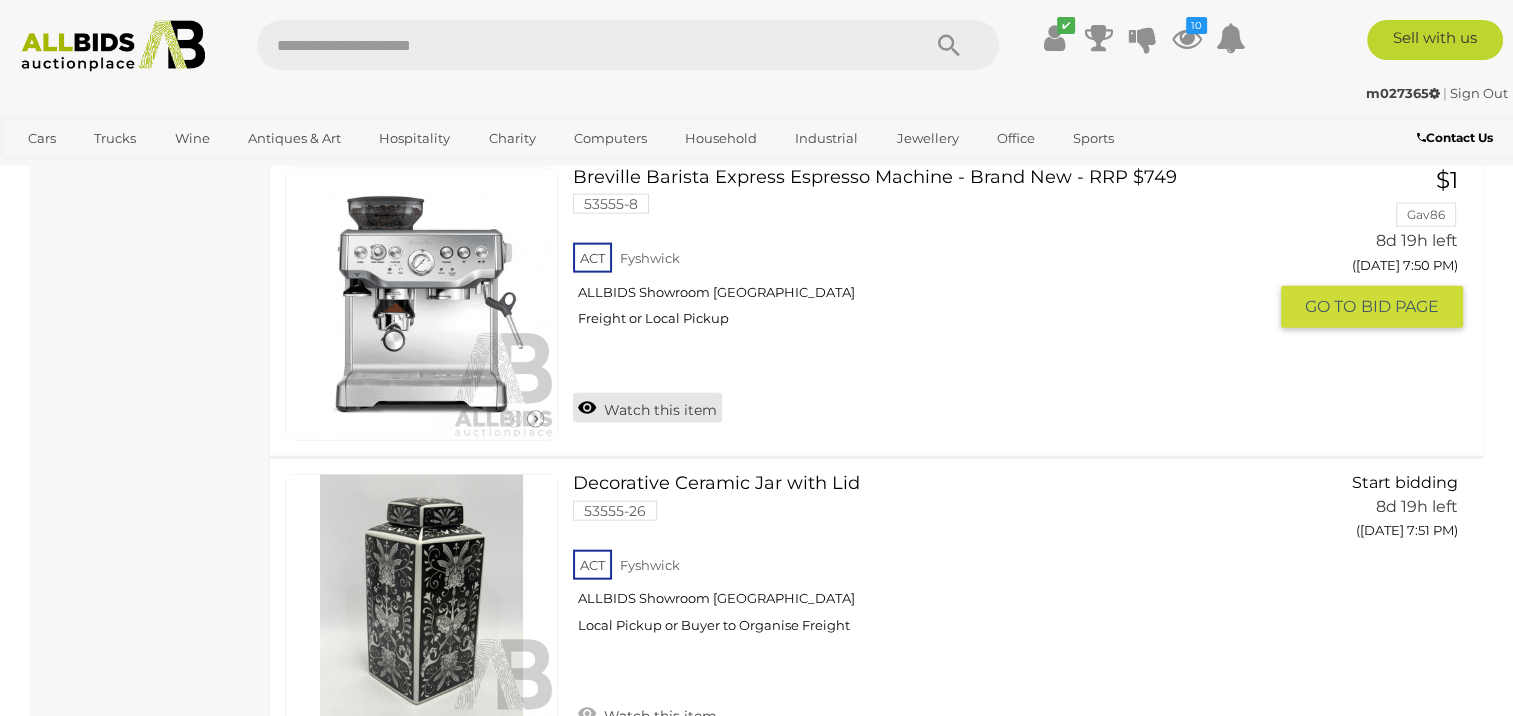 click on "Watch this item" at bounding box center (647, 408) 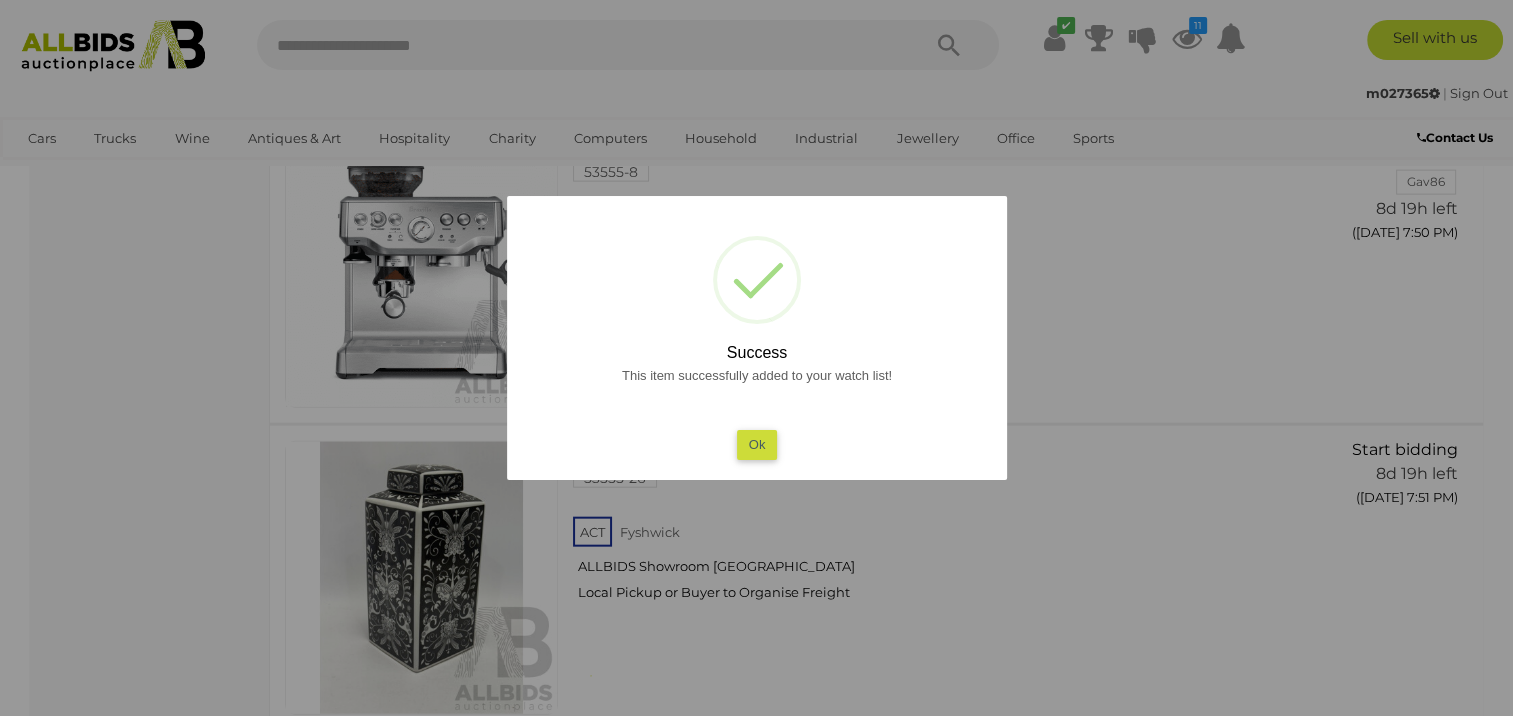 click on "Ok" at bounding box center [756, 444] 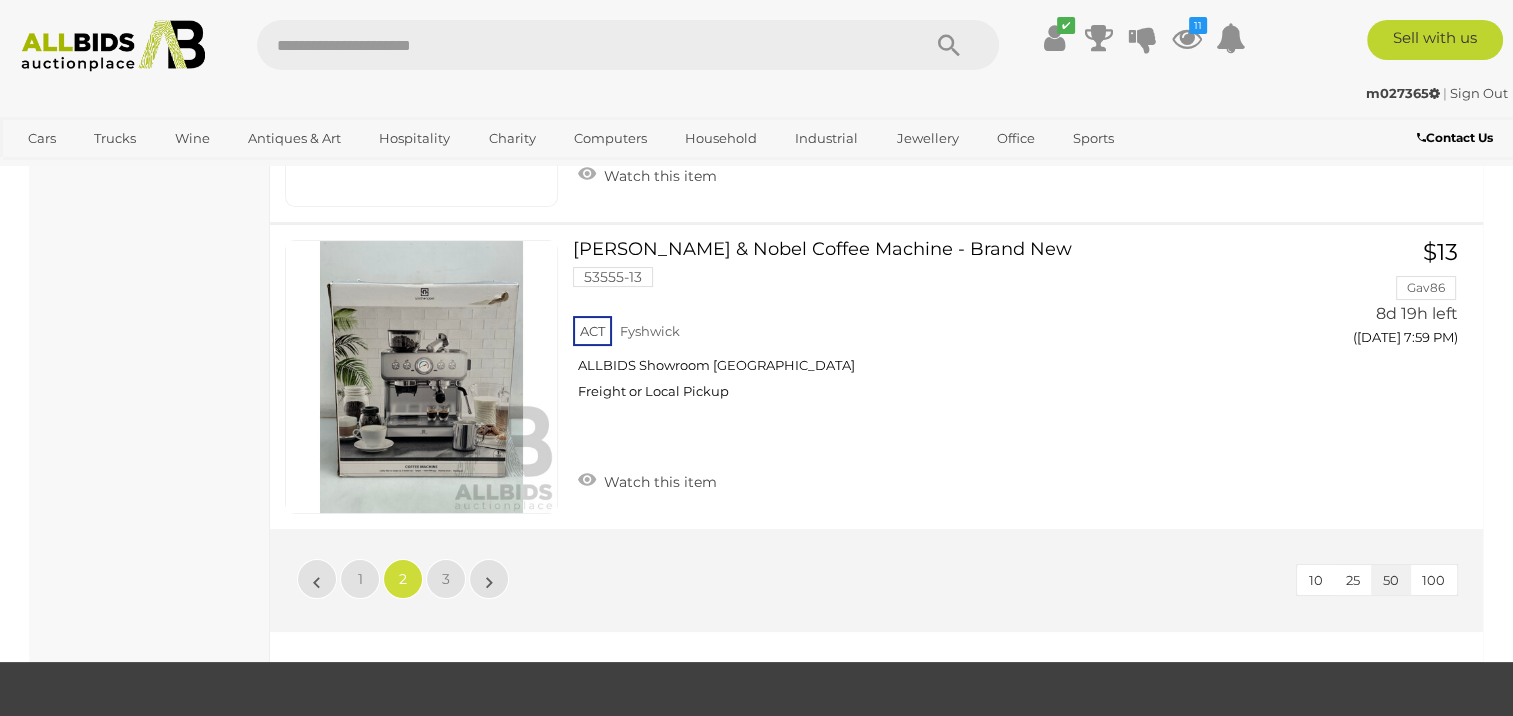 scroll, scrollTop: 15364, scrollLeft: 0, axis: vertical 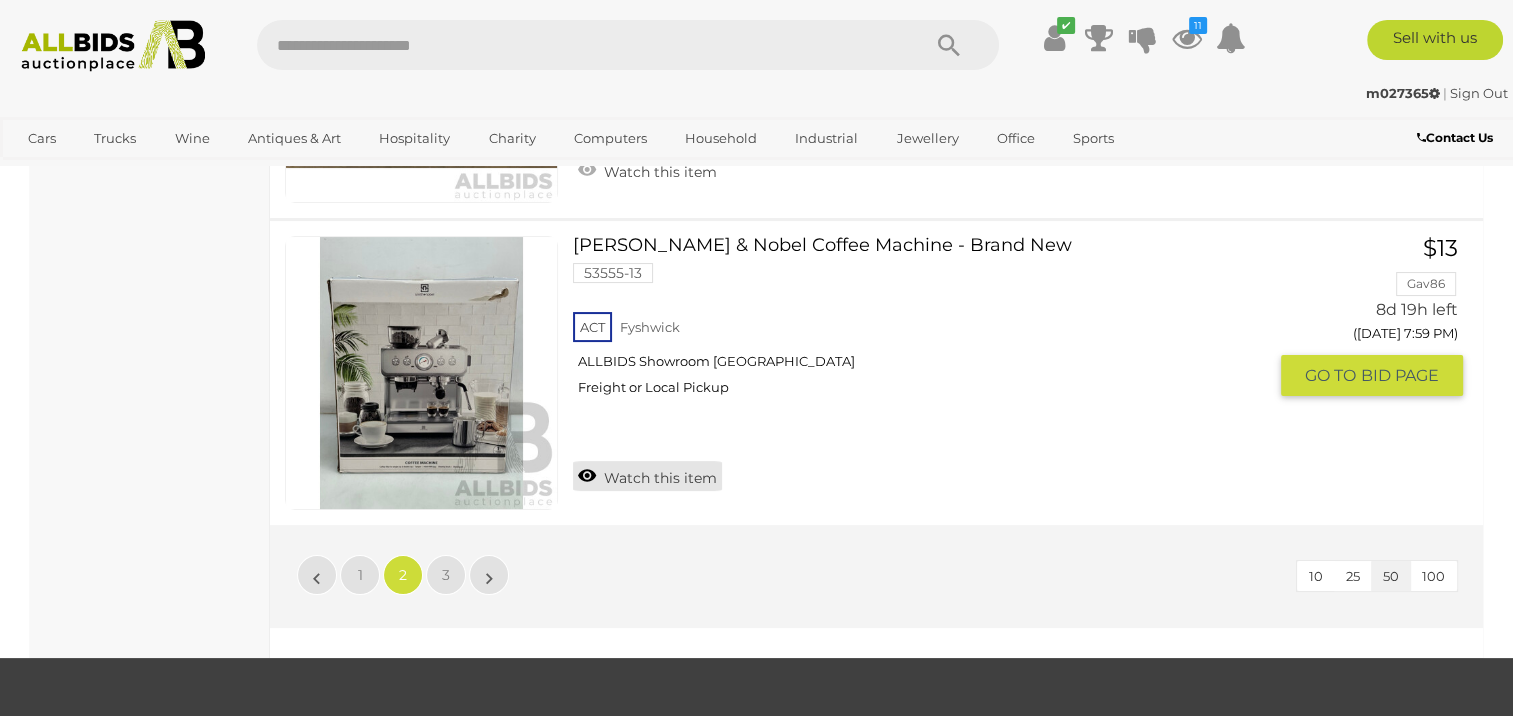 click on "Watch this item" at bounding box center (647, 476) 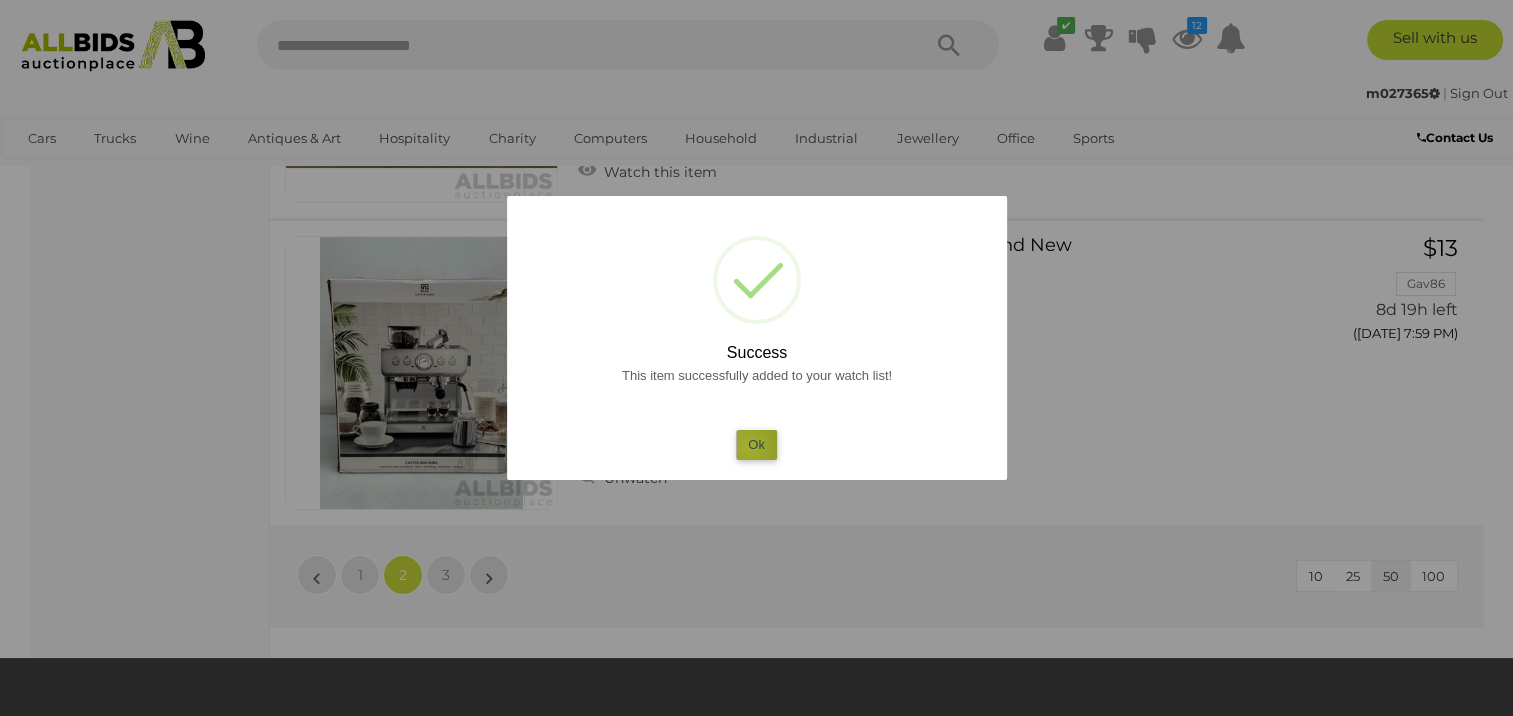 click on "Ok" at bounding box center [756, 444] 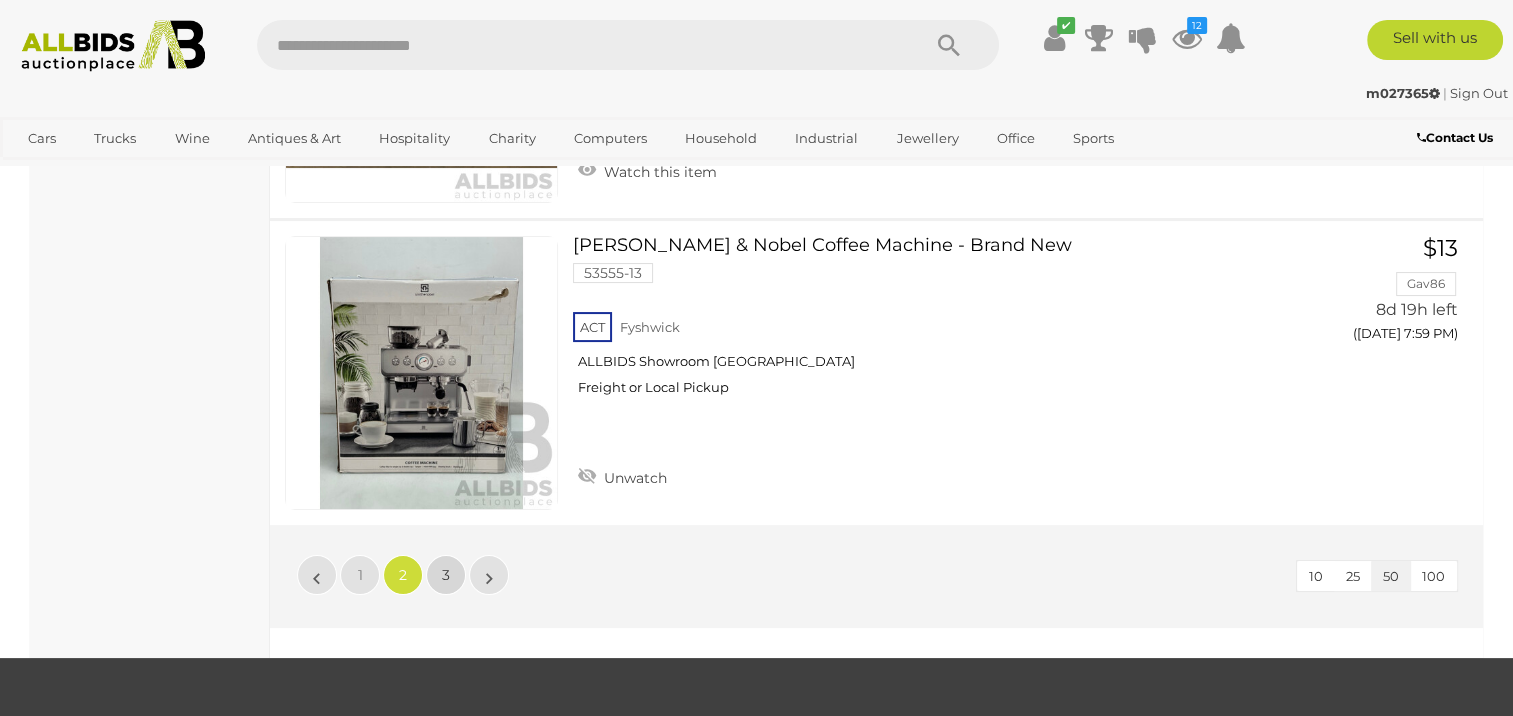 click on "3" at bounding box center (446, 575) 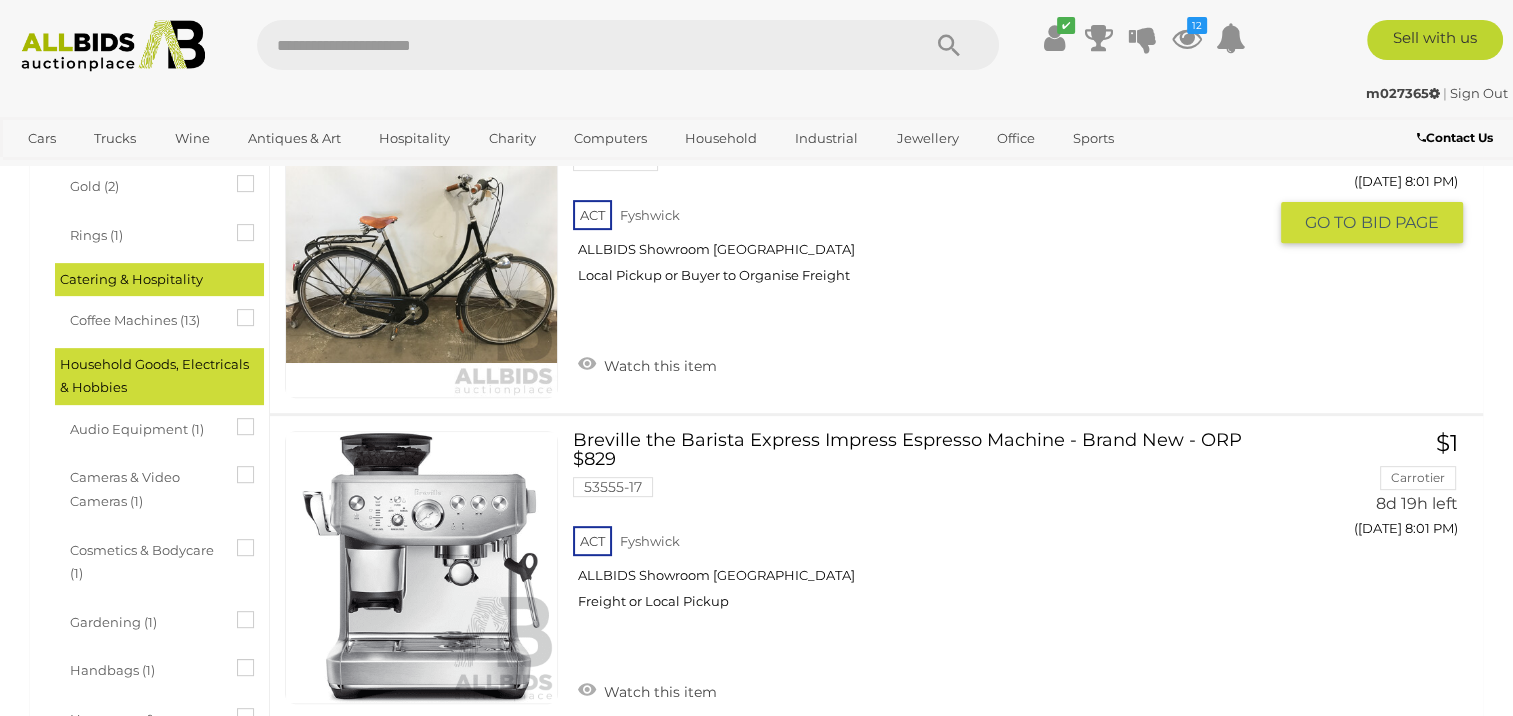 scroll, scrollTop: 1007, scrollLeft: 0, axis: vertical 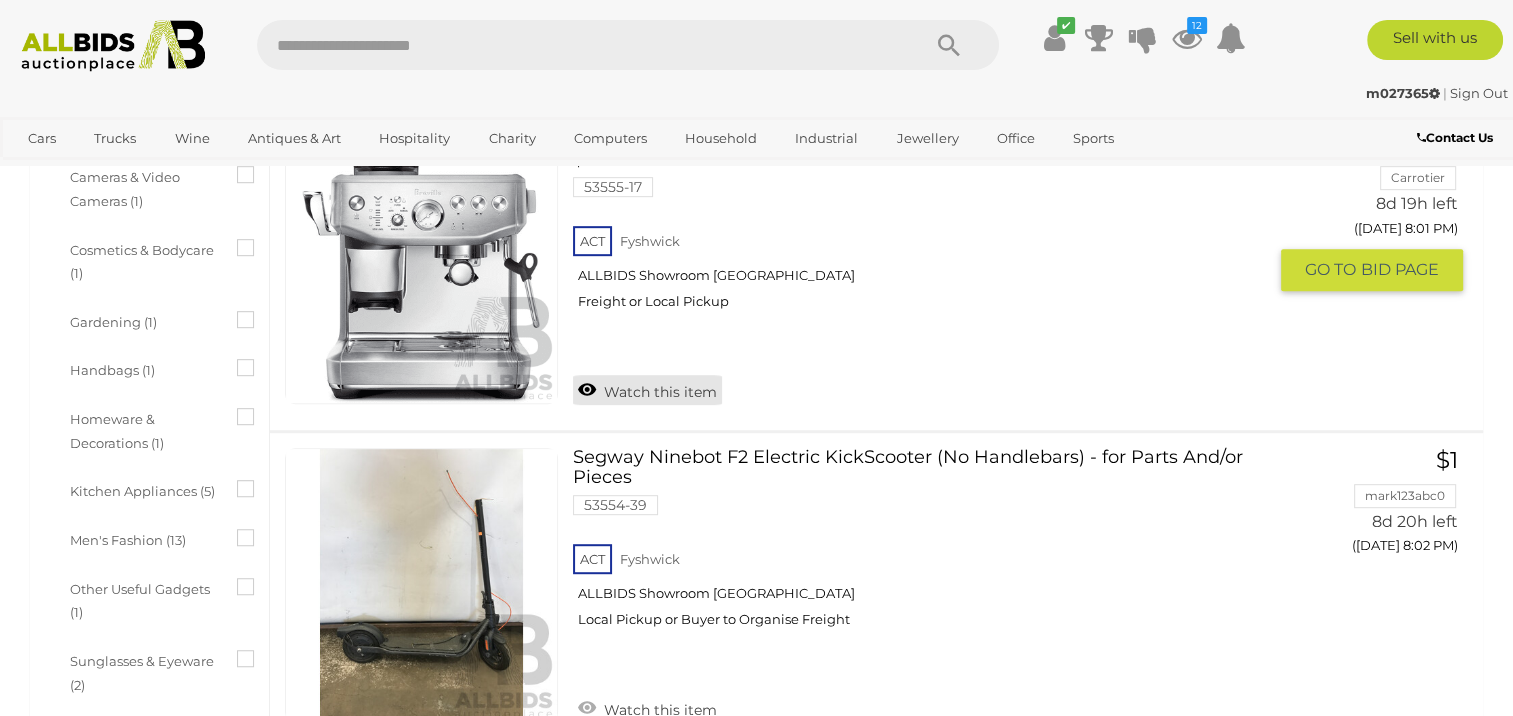 click on "Watch this item" at bounding box center (647, 390) 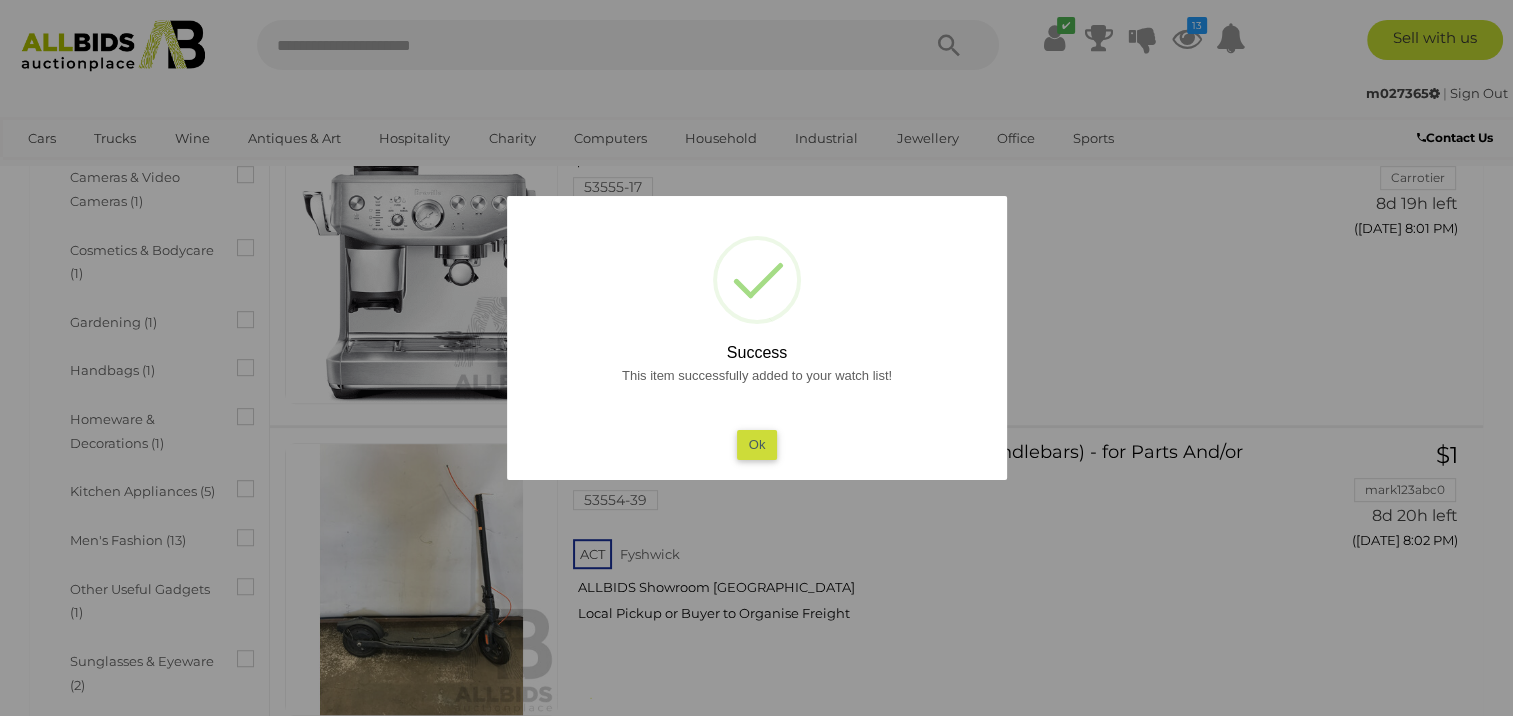 click on "Ok" at bounding box center (756, 444) 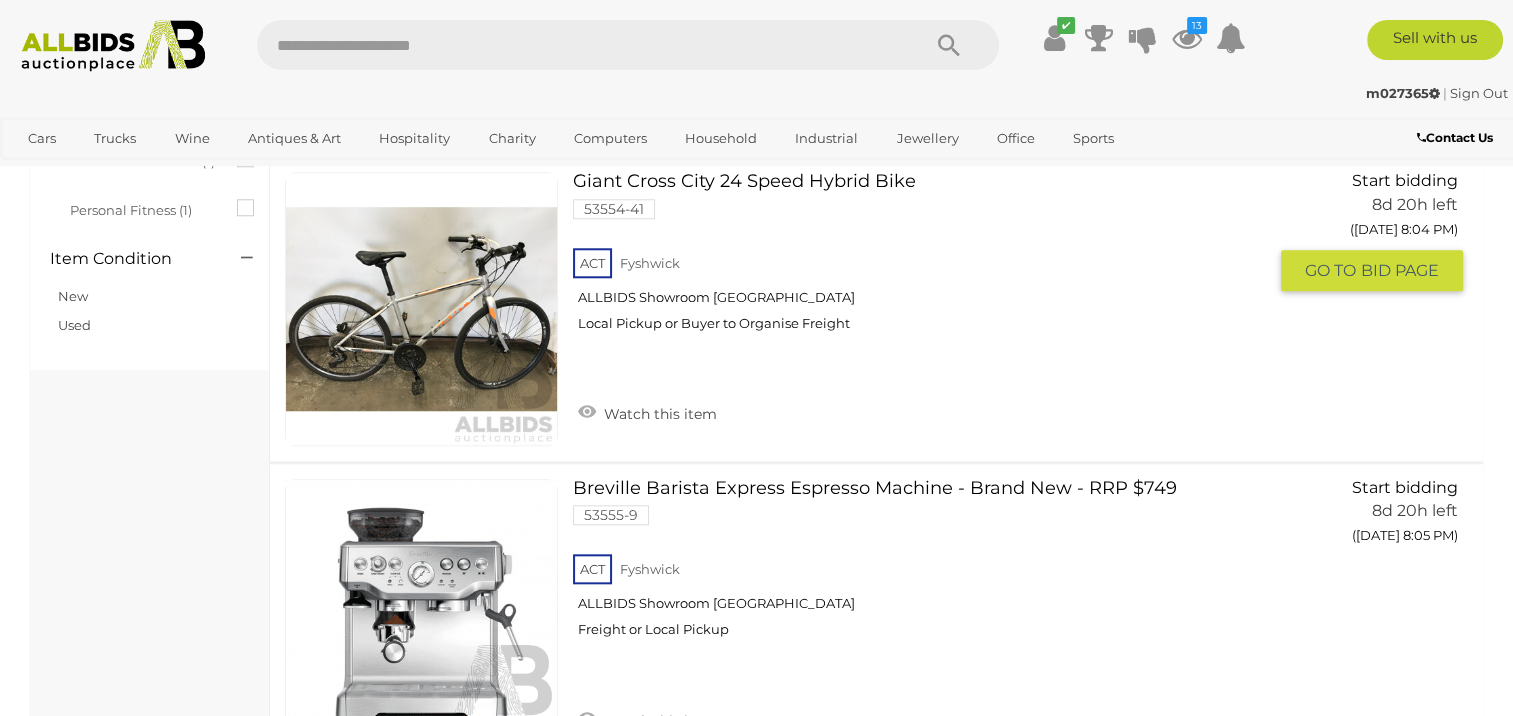 scroll, scrollTop: 2207, scrollLeft: 0, axis: vertical 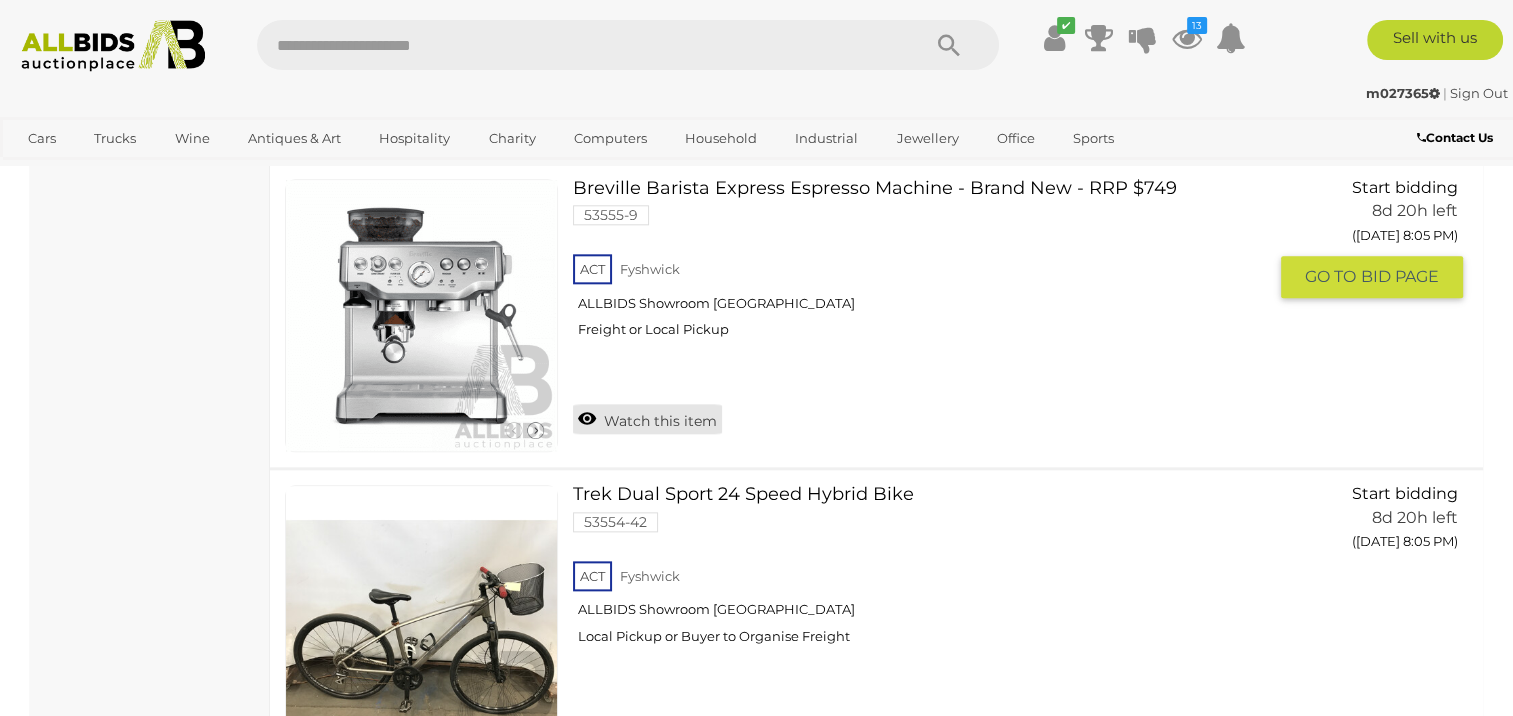 click on "Watch this item" at bounding box center [647, 419] 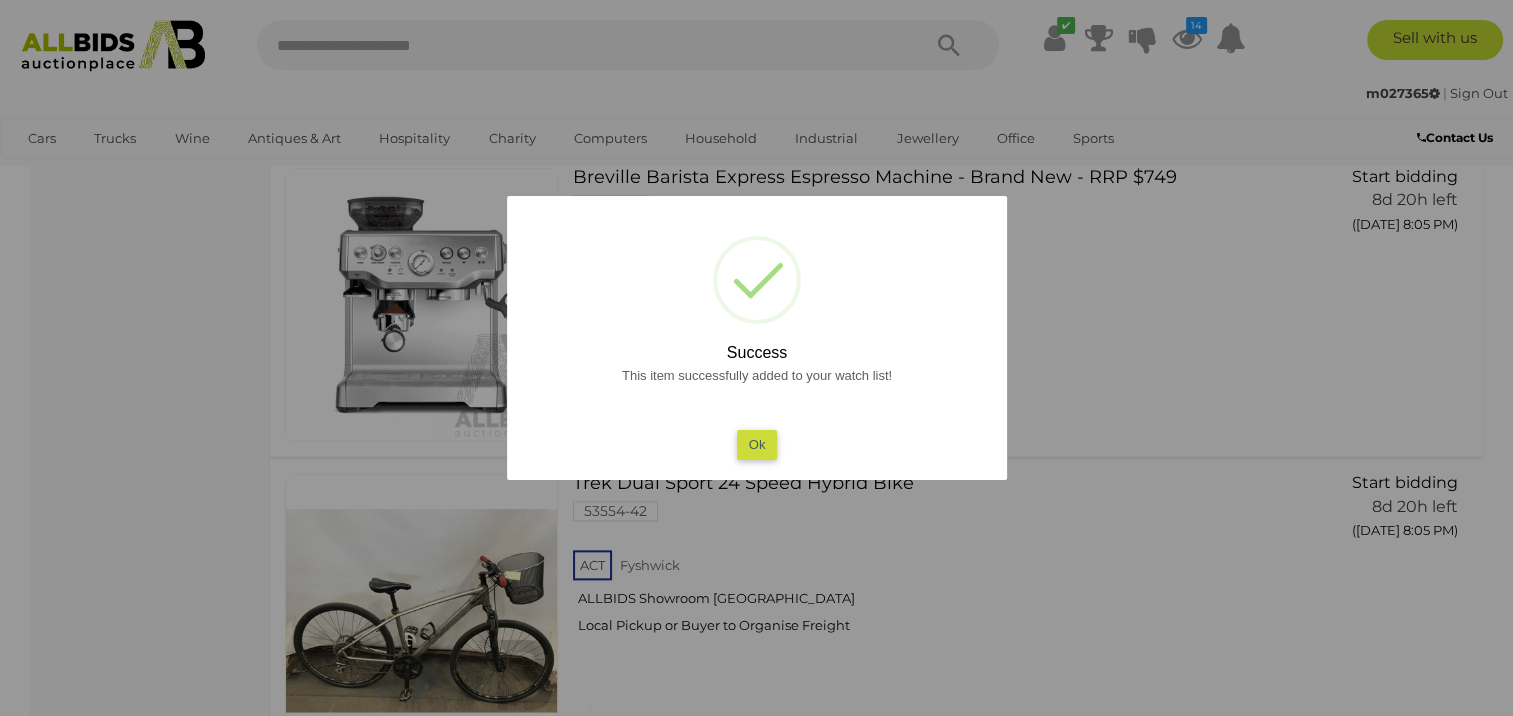 click on "Ok" at bounding box center (756, 444) 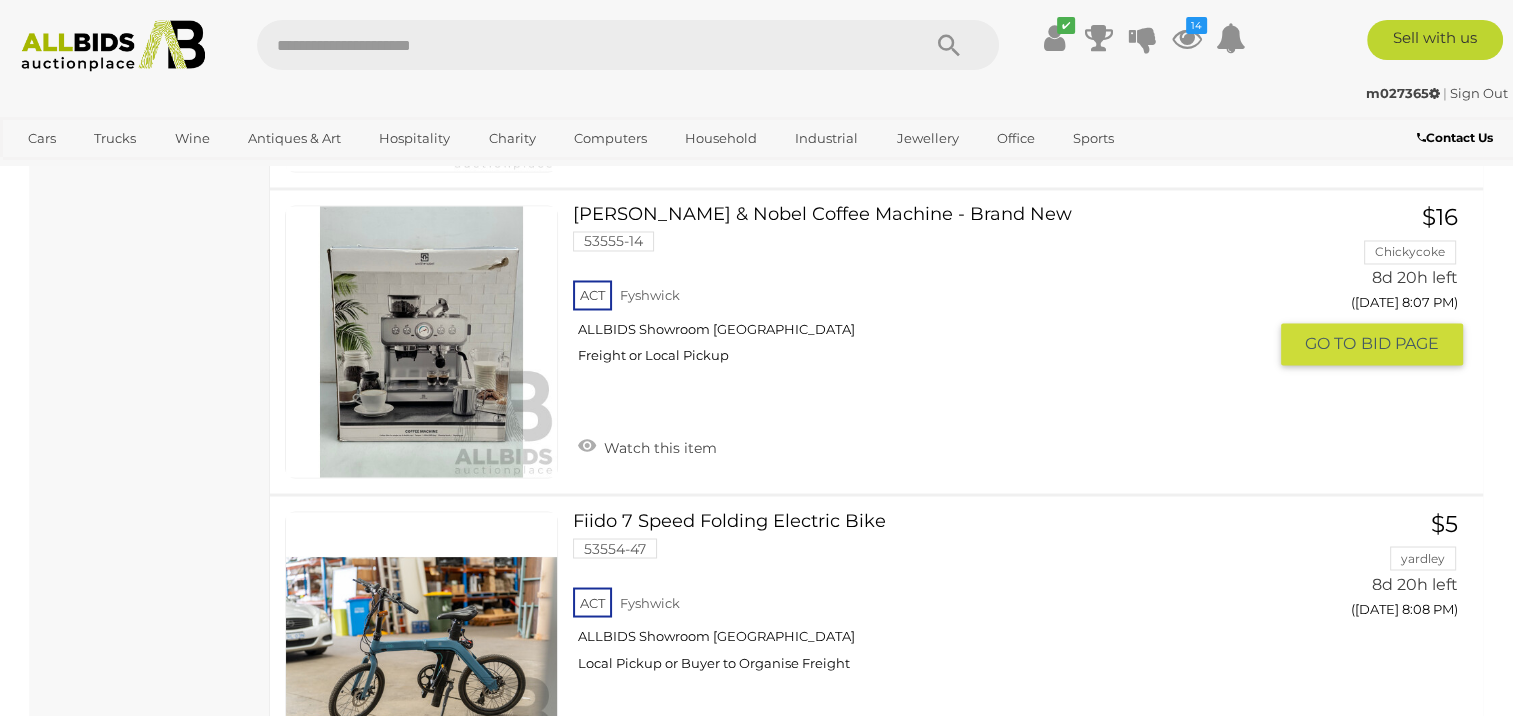 scroll, scrollTop: 3407, scrollLeft: 0, axis: vertical 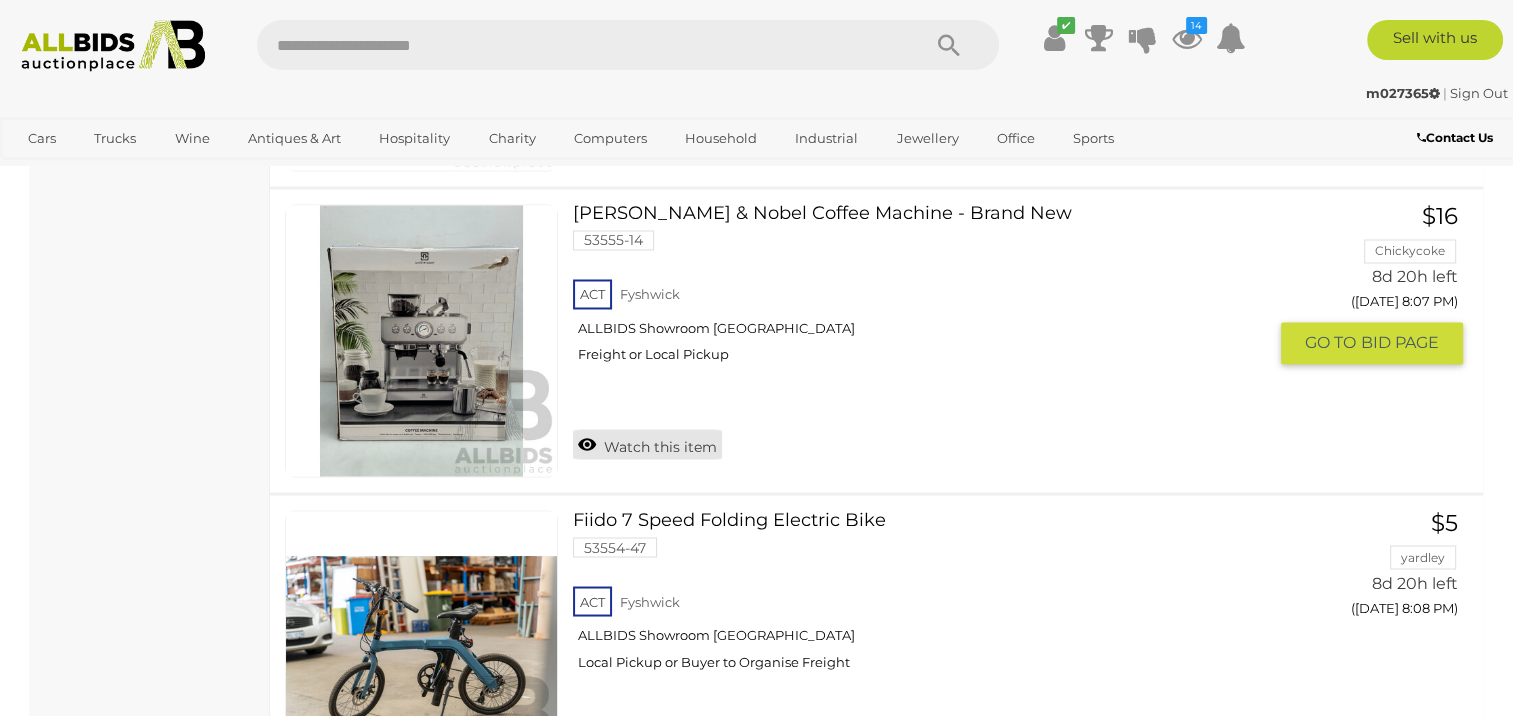 click on "Watch this item" at bounding box center [647, 444] 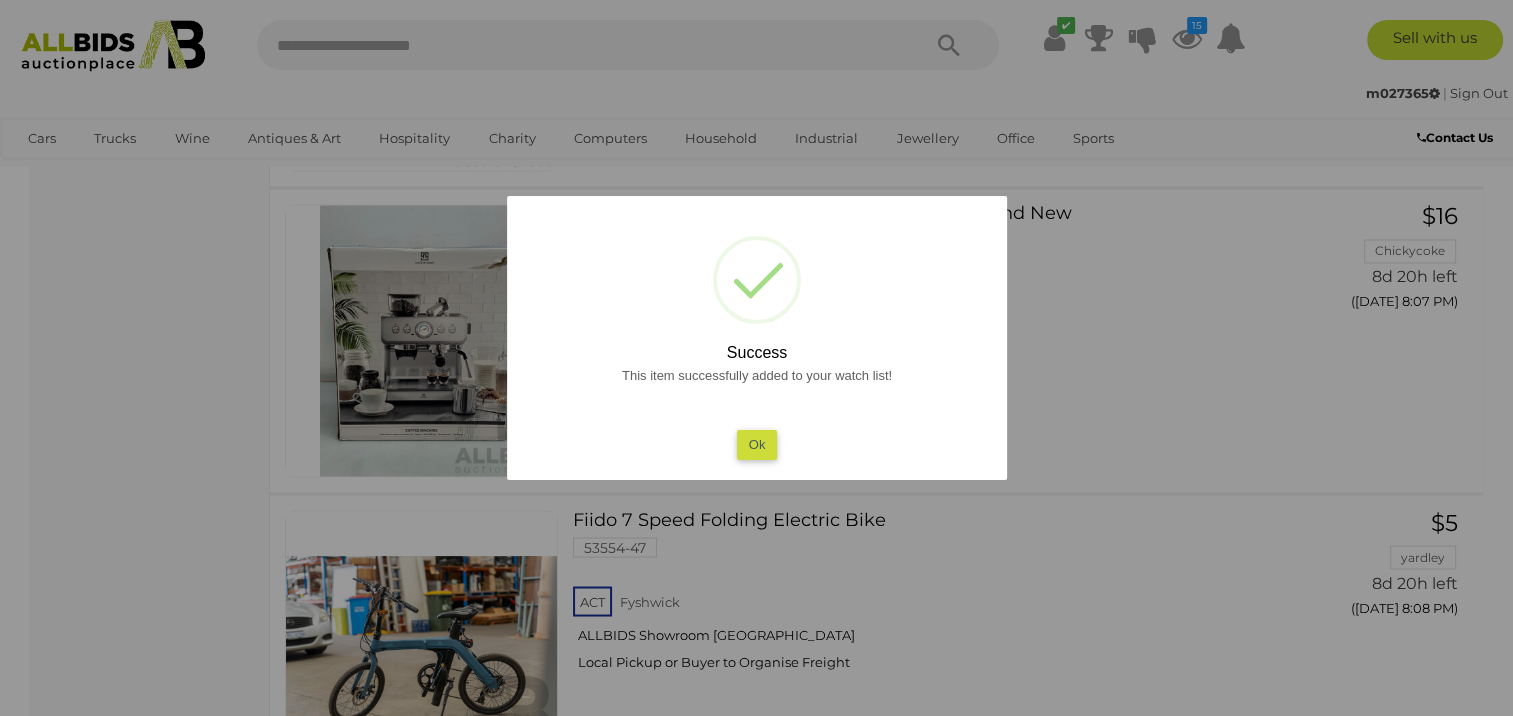 click on "Ok" at bounding box center (756, 444) 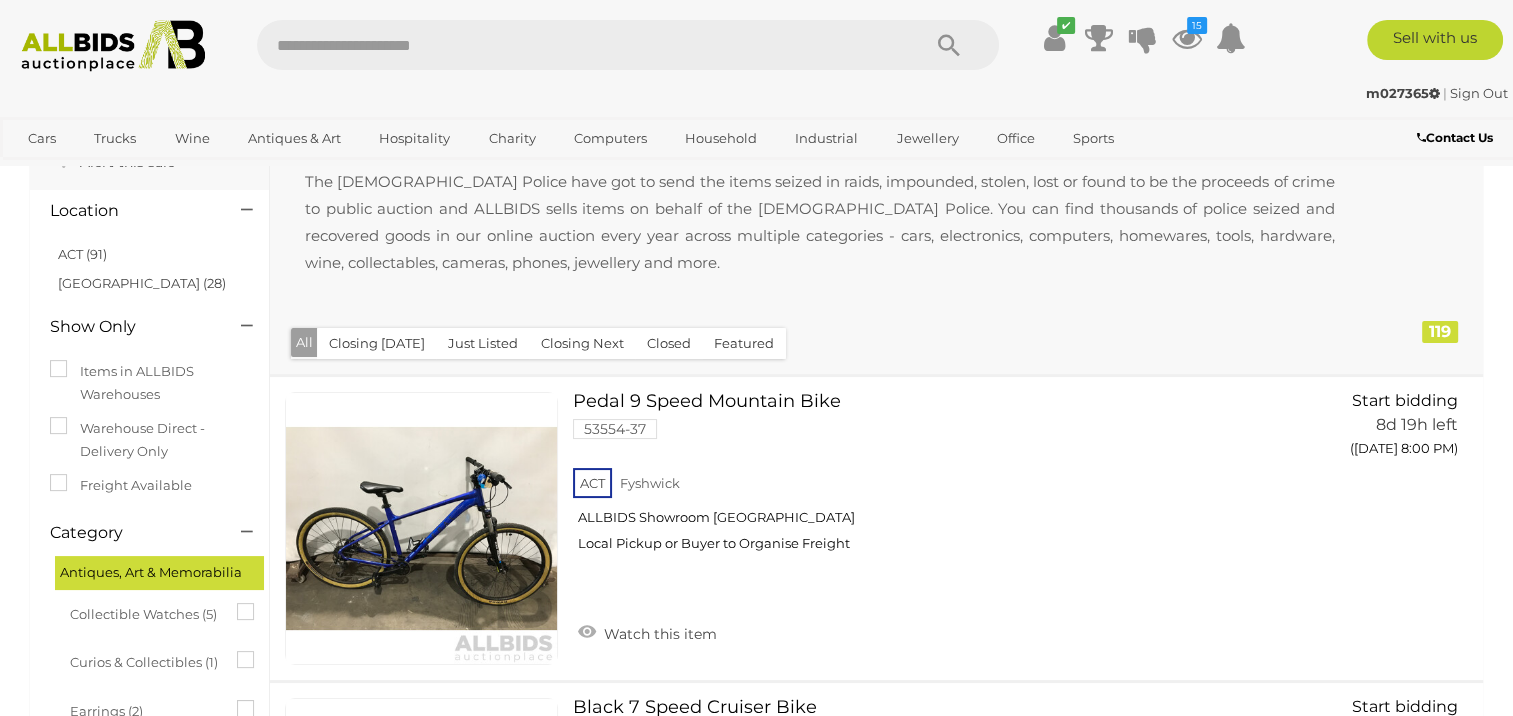 scroll, scrollTop: 0, scrollLeft: 0, axis: both 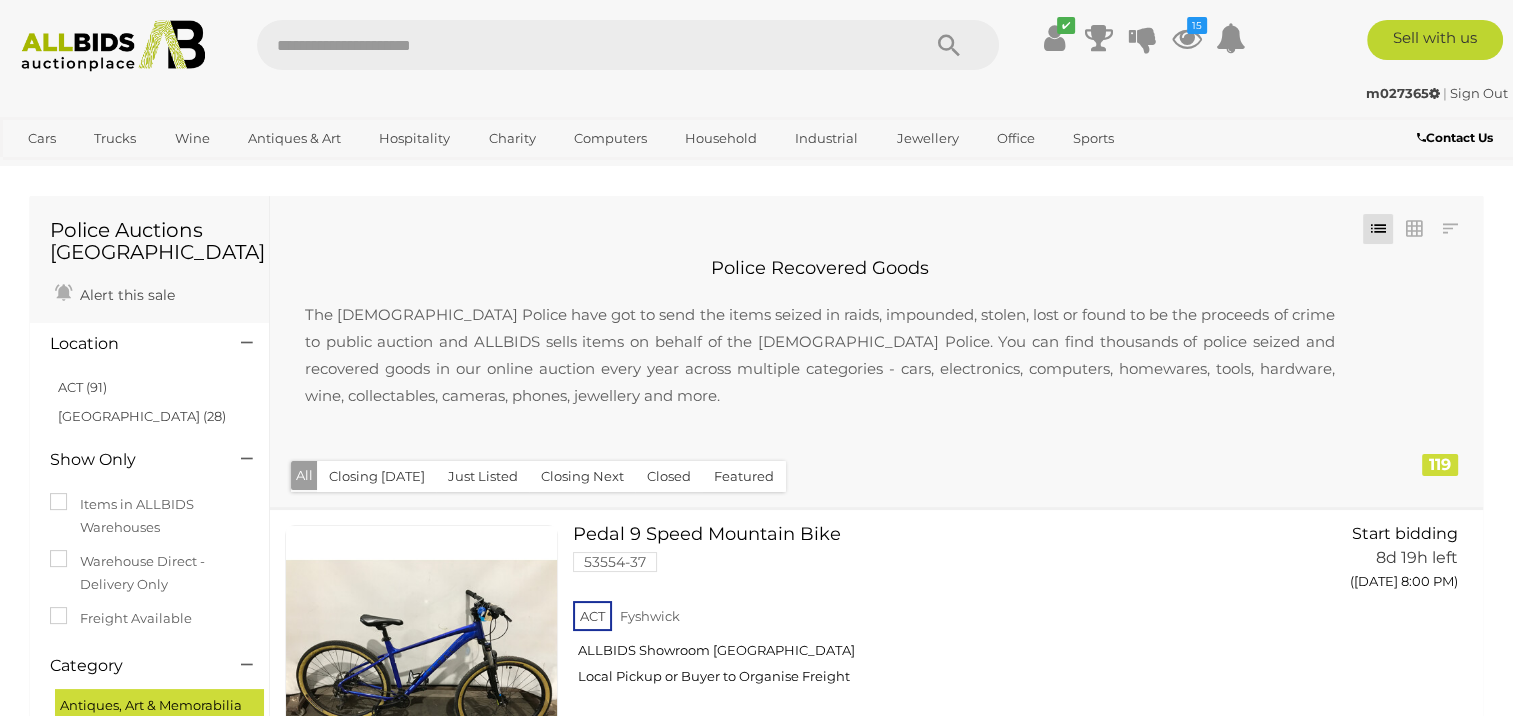 click at bounding box center [578, 45] 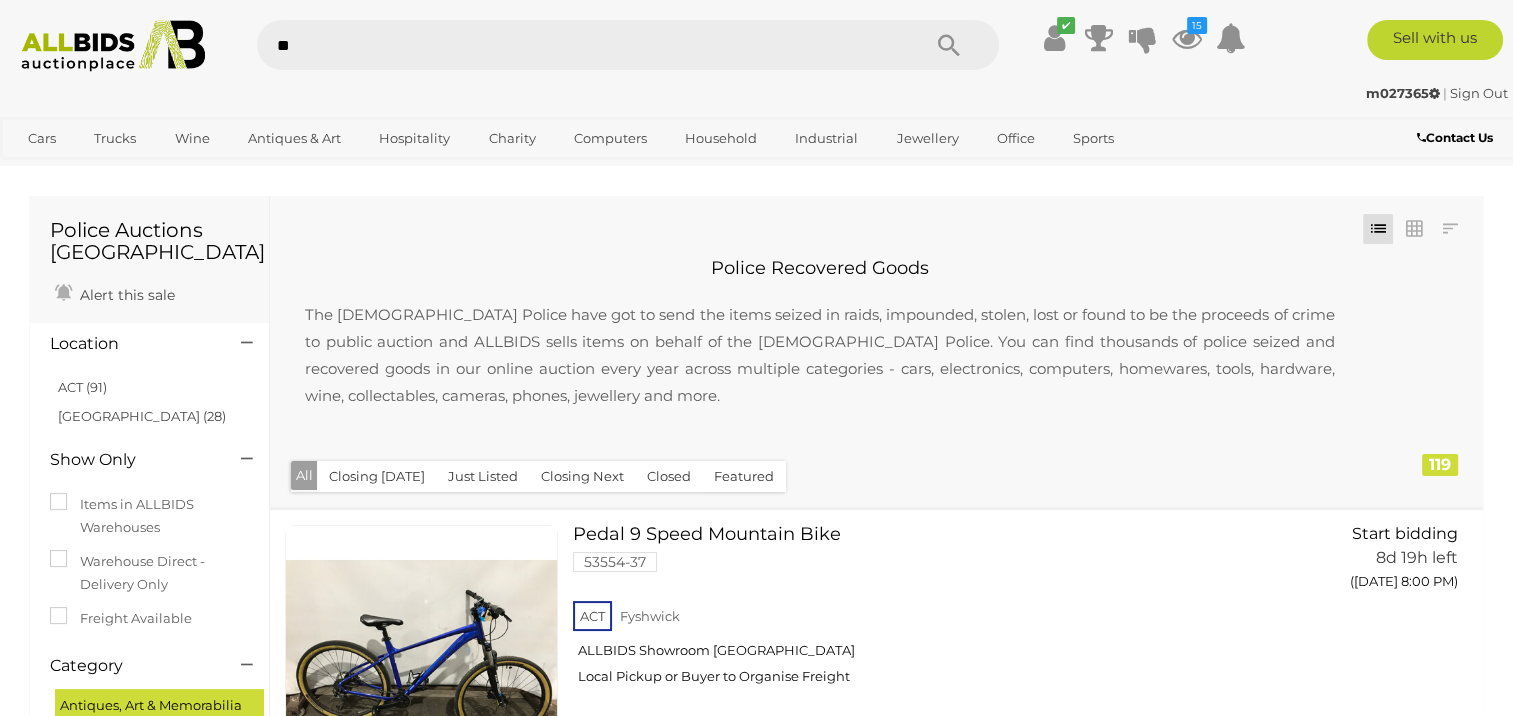 type on "***" 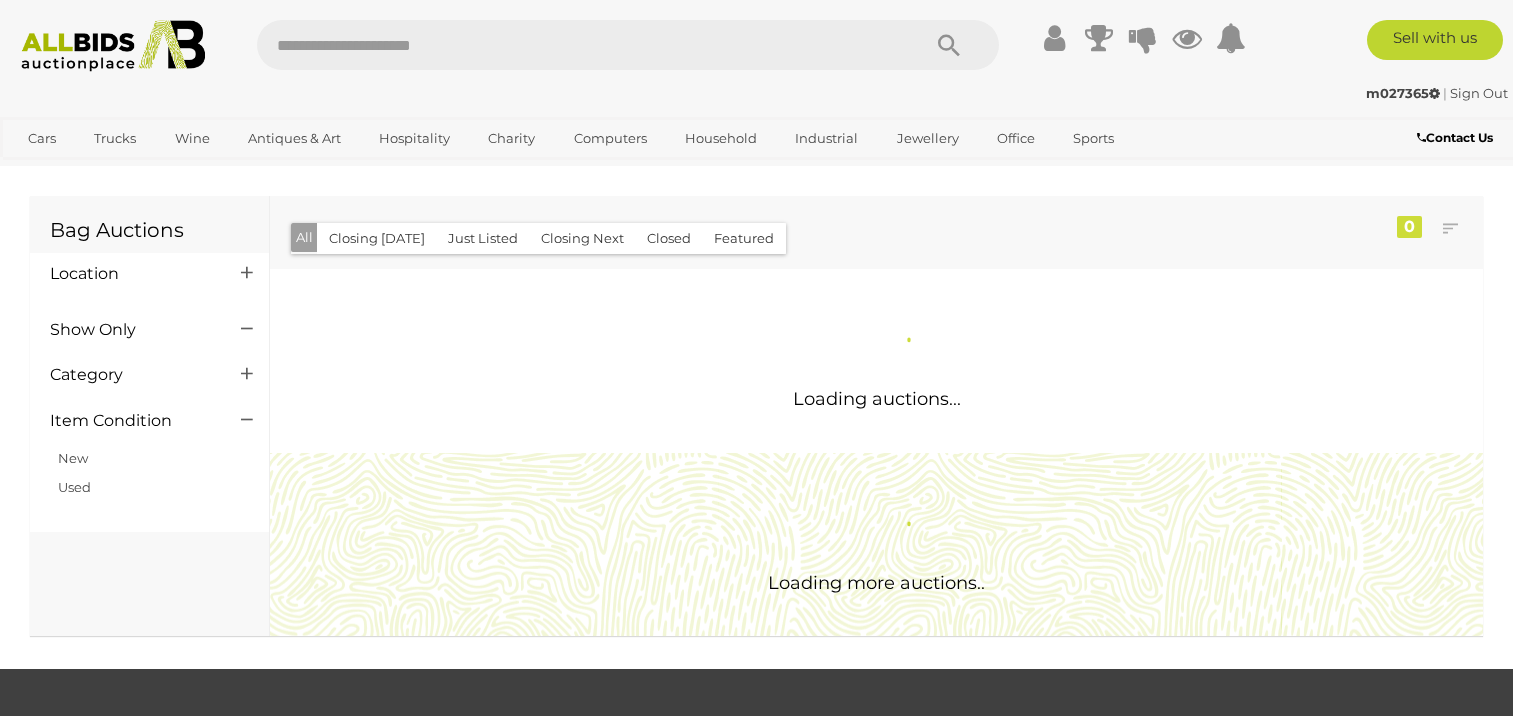 scroll, scrollTop: 0, scrollLeft: 0, axis: both 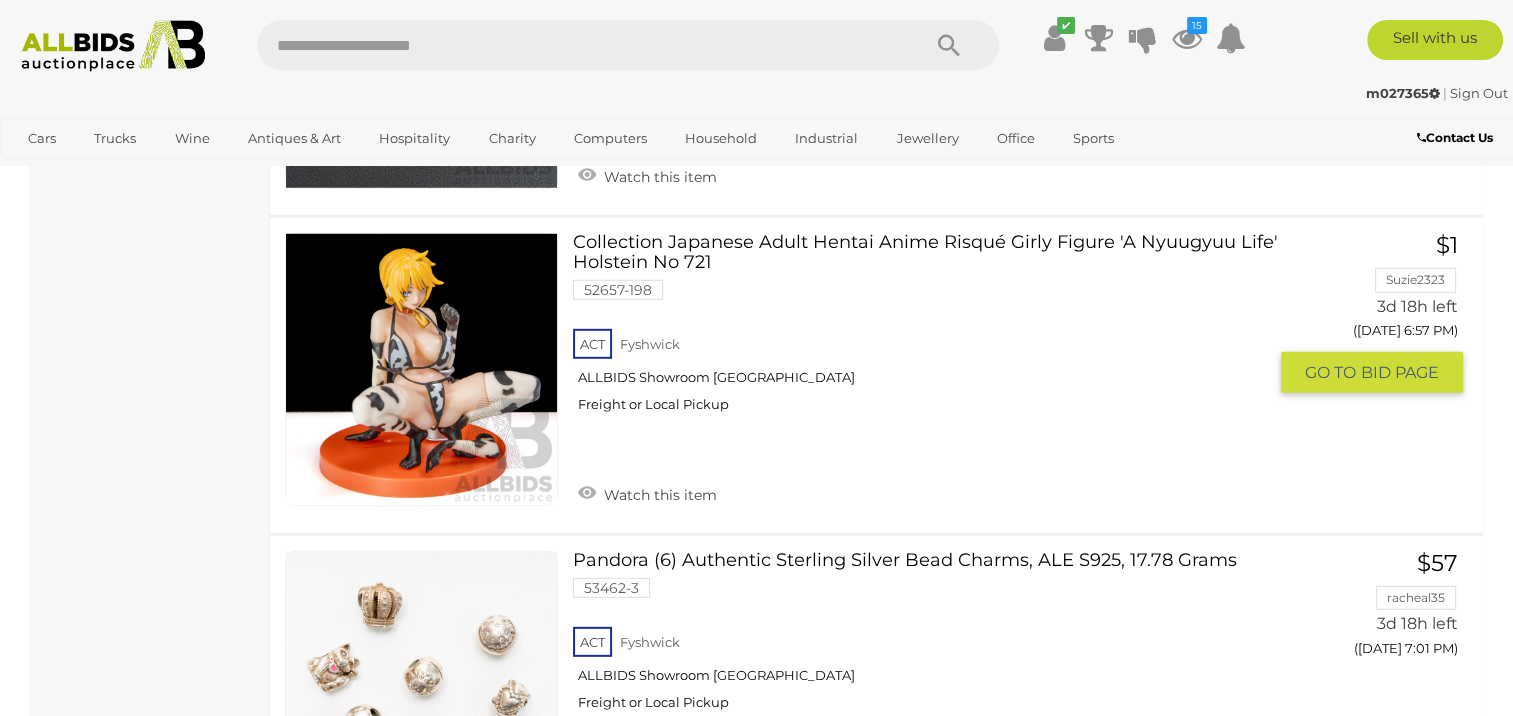 click on "Collection Japanese Adult Hentai Anime Risqué Girly Figure 'A Nyuugyuu Life' Holstein No 721
52657-198
ACT
Fyshwick ALLBIDS Showroom Fyshwick" at bounding box center [927, 330] 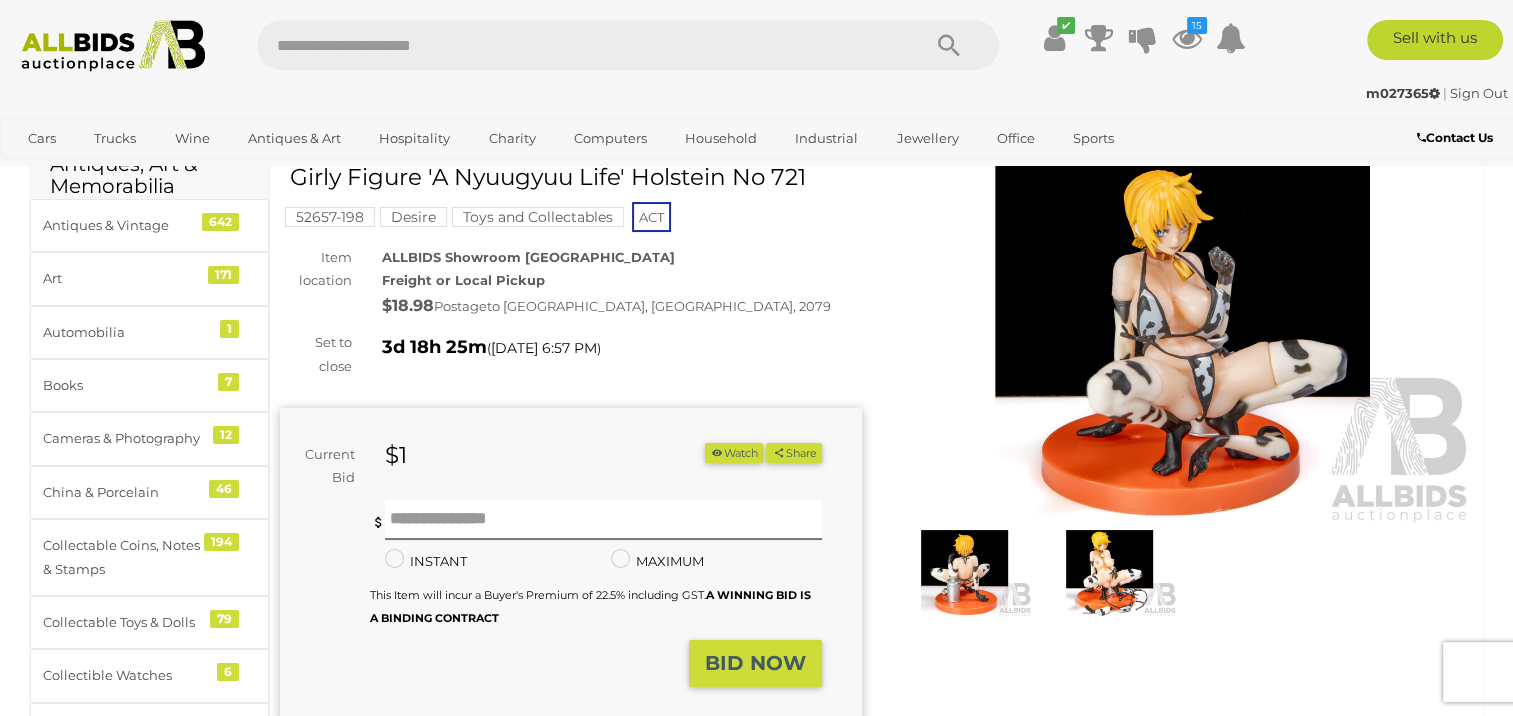 scroll, scrollTop: 0, scrollLeft: 0, axis: both 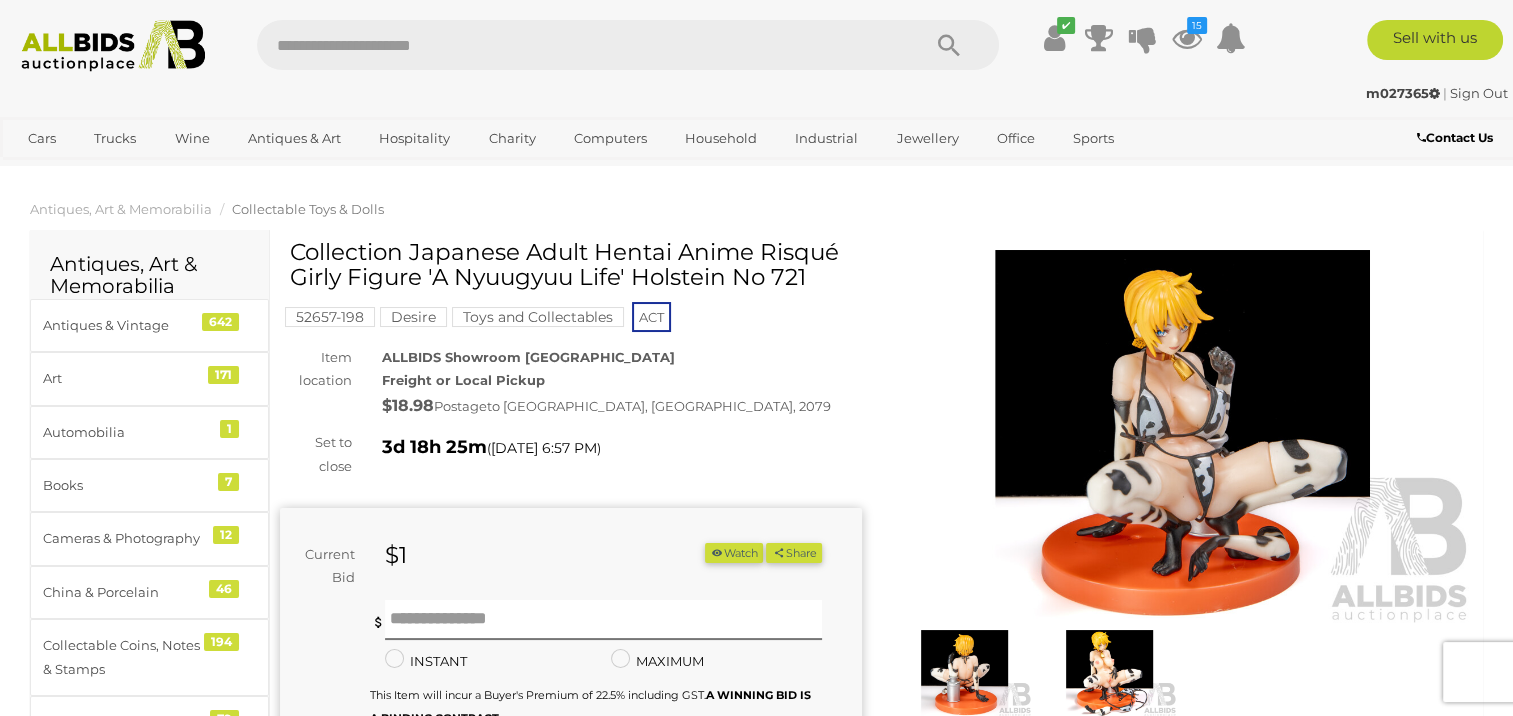 click at bounding box center (1183, 437) 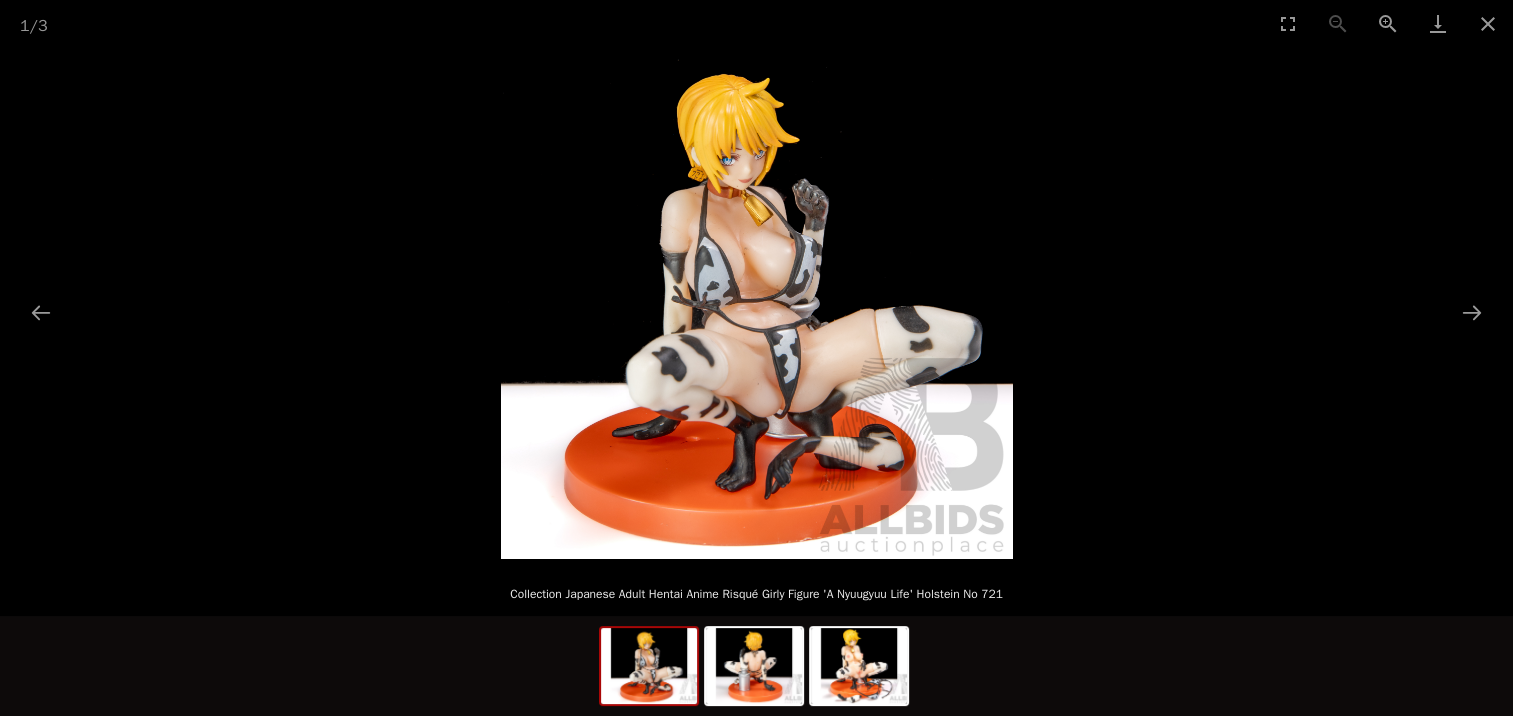 click at bounding box center [757, 303] 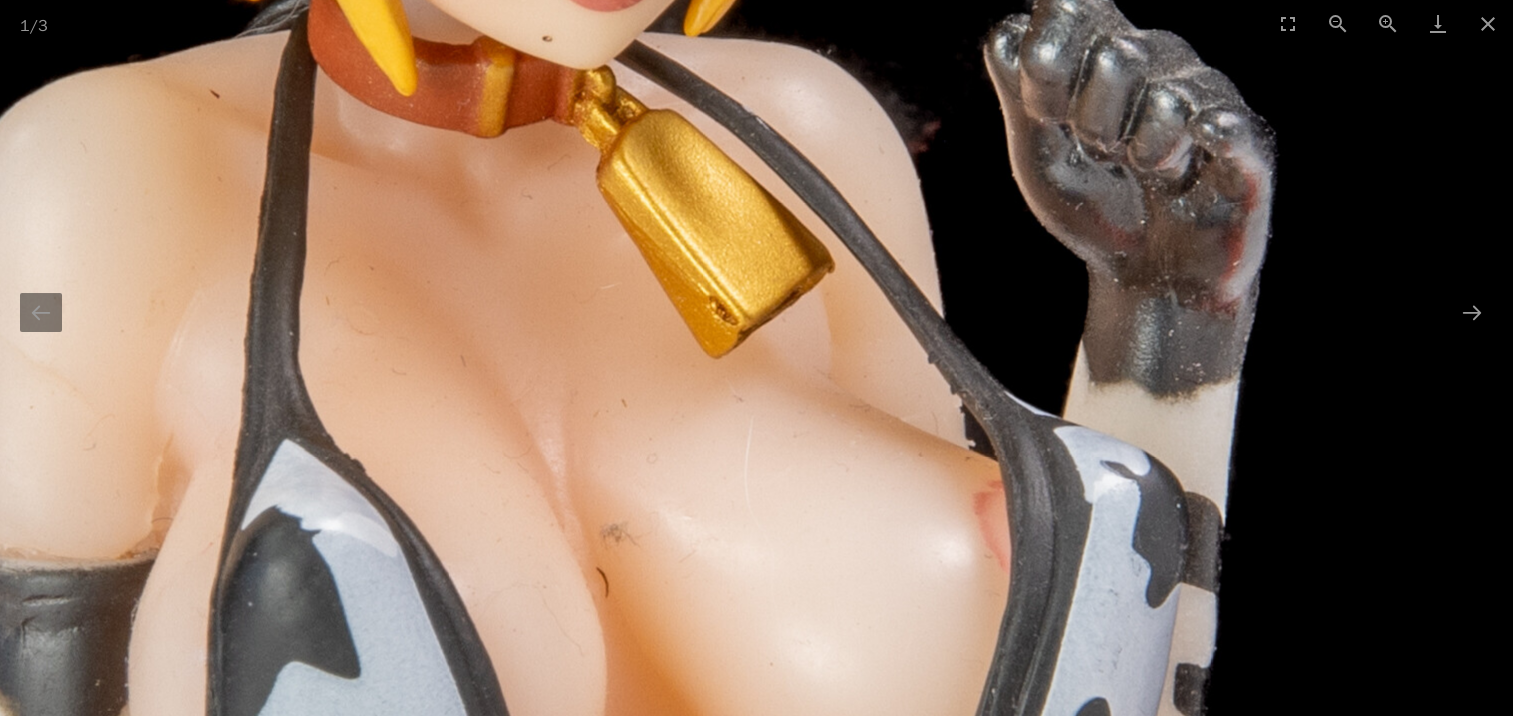 scroll, scrollTop: 0, scrollLeft: 0, axis: both 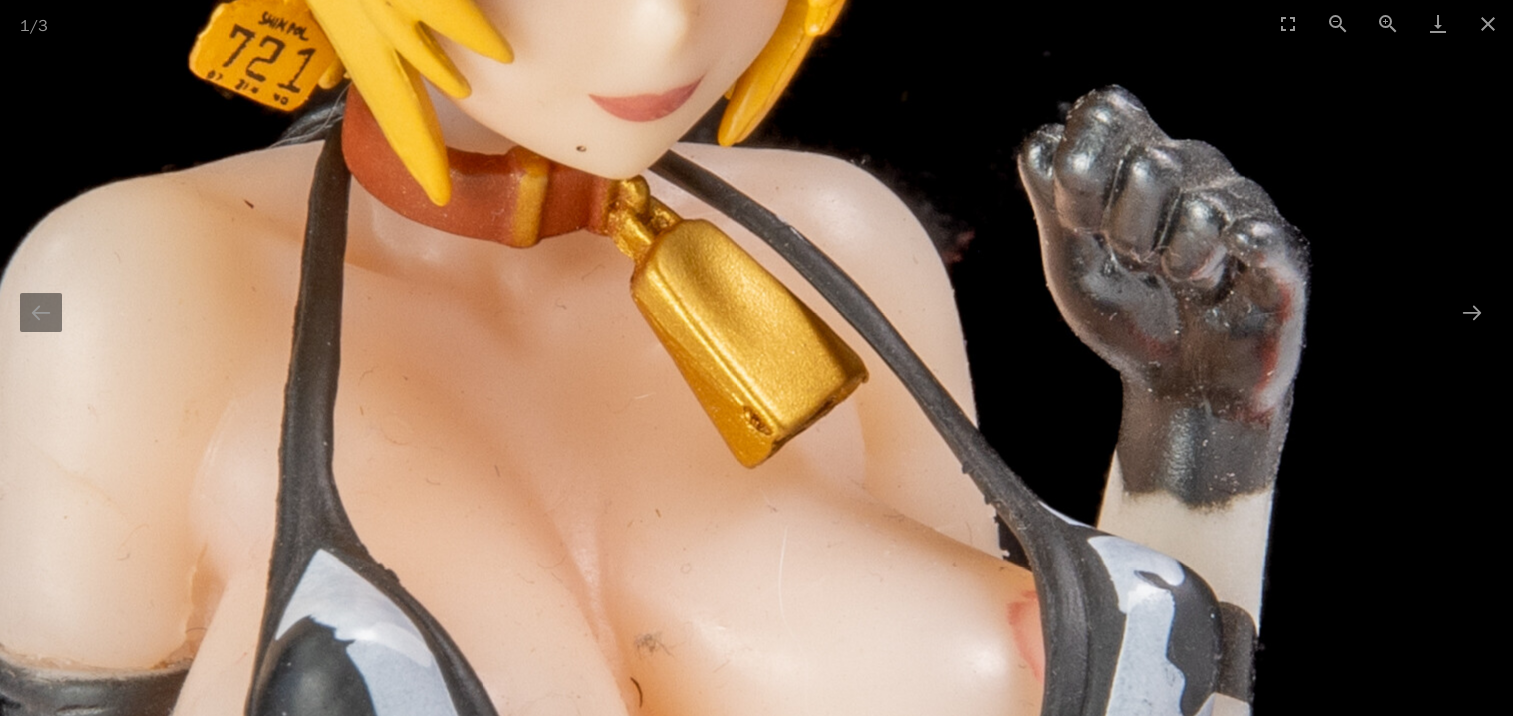 drag, startPoint x: 779, startPoint y: 286, endPoint x: 880, endPoint y: 138, distance: 179.17868 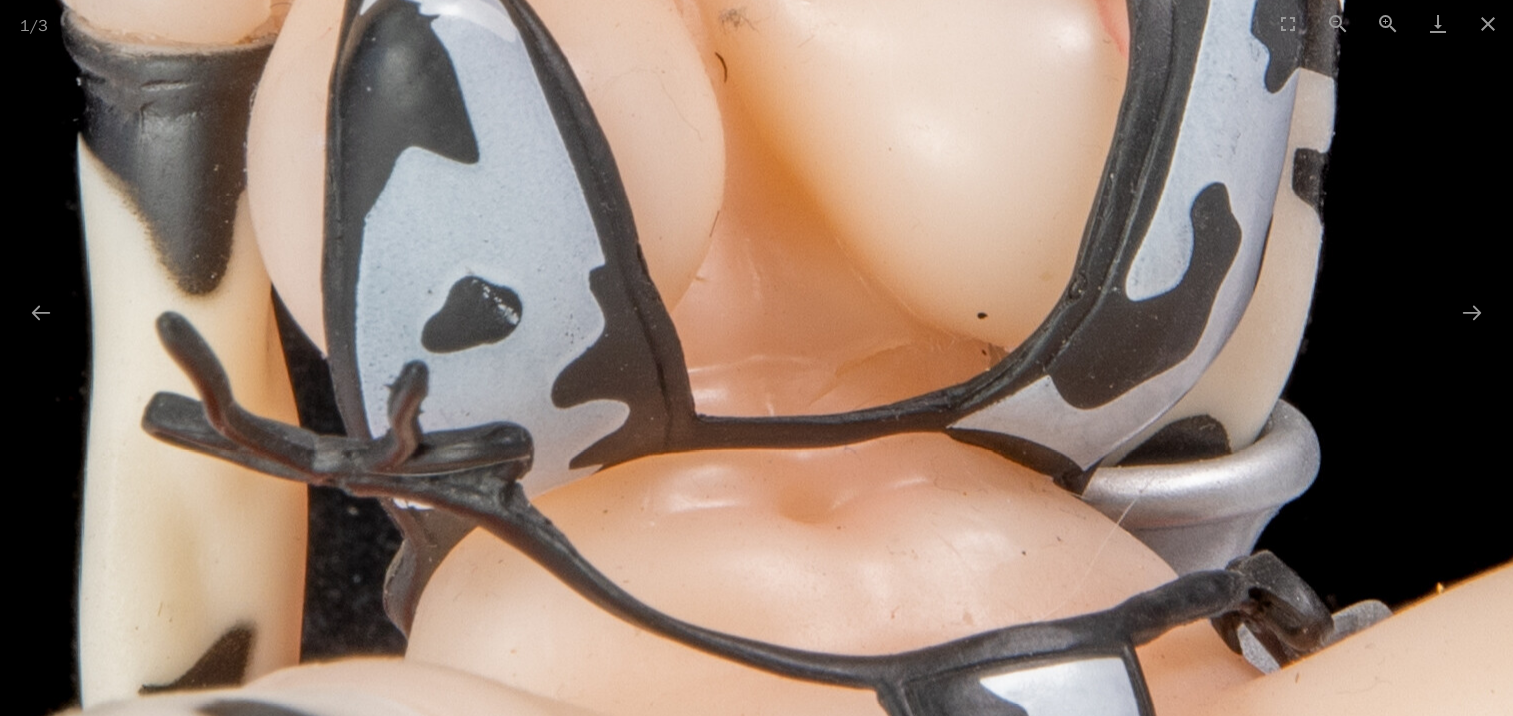 drag, startPoint x: 884, startPoint y: 330, endPoint x: 933, endPoint y: -37, distance: 370.25665 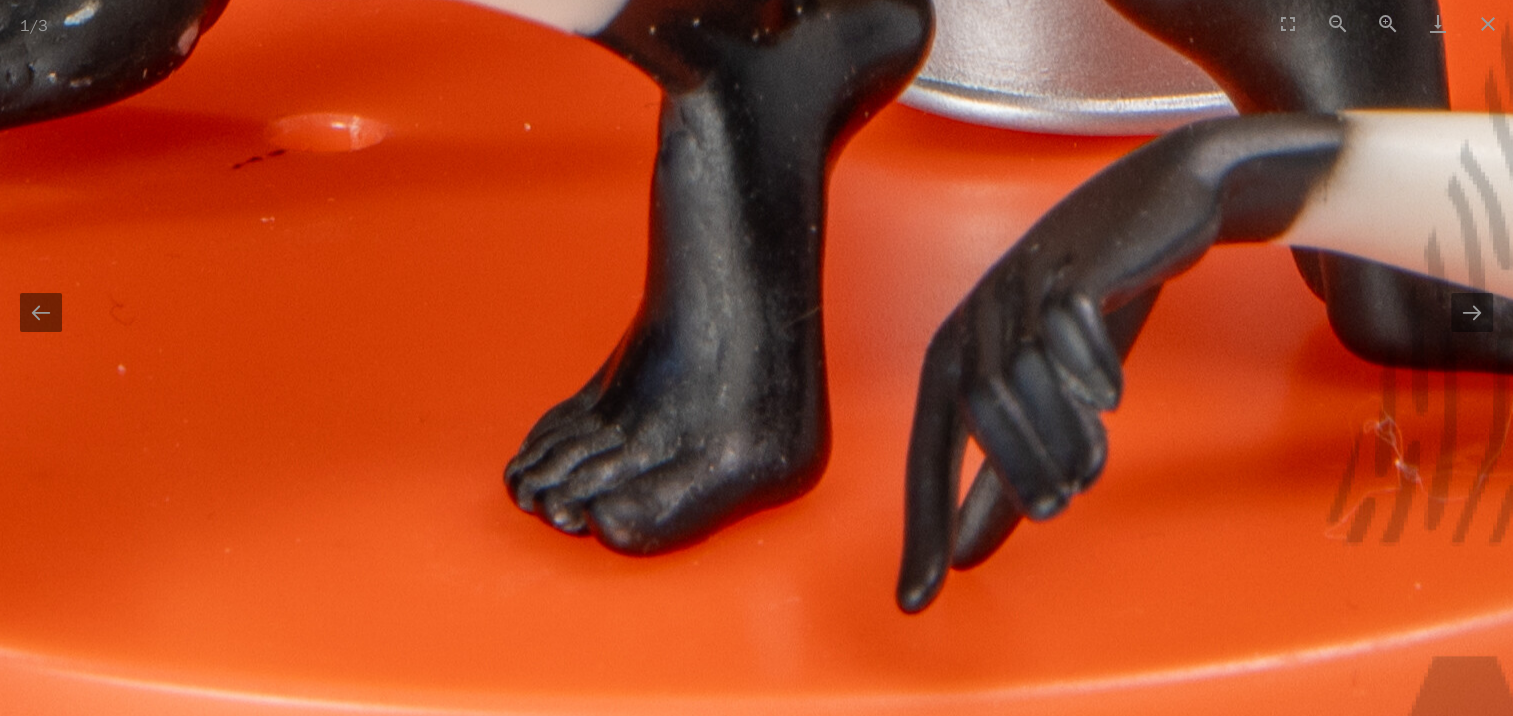 scroll, scrollTop: 0, scrollLeft: 0, axis: both 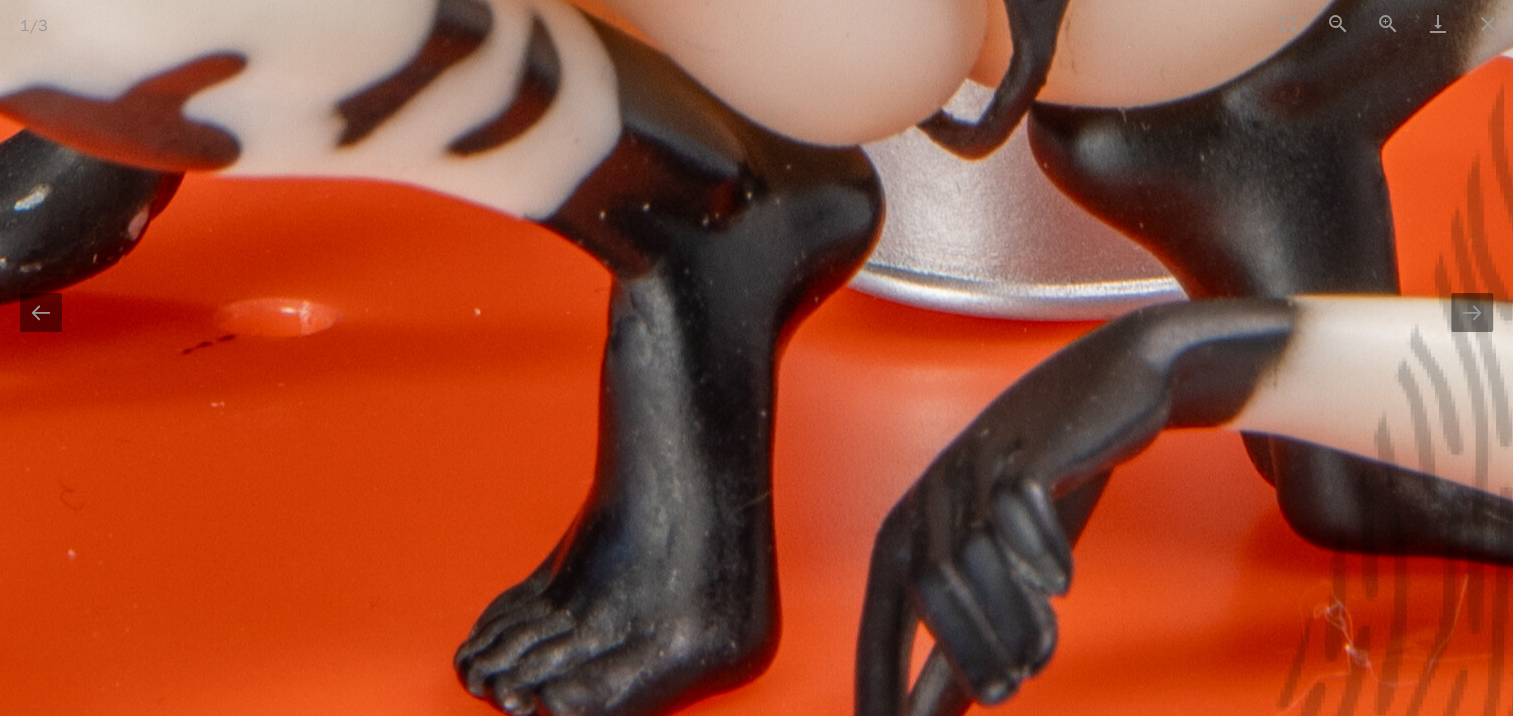 drag, startPoint x: 927, startPoint y: 118, endPoint x: 877, endPoint y: 304, distance: 192.60323 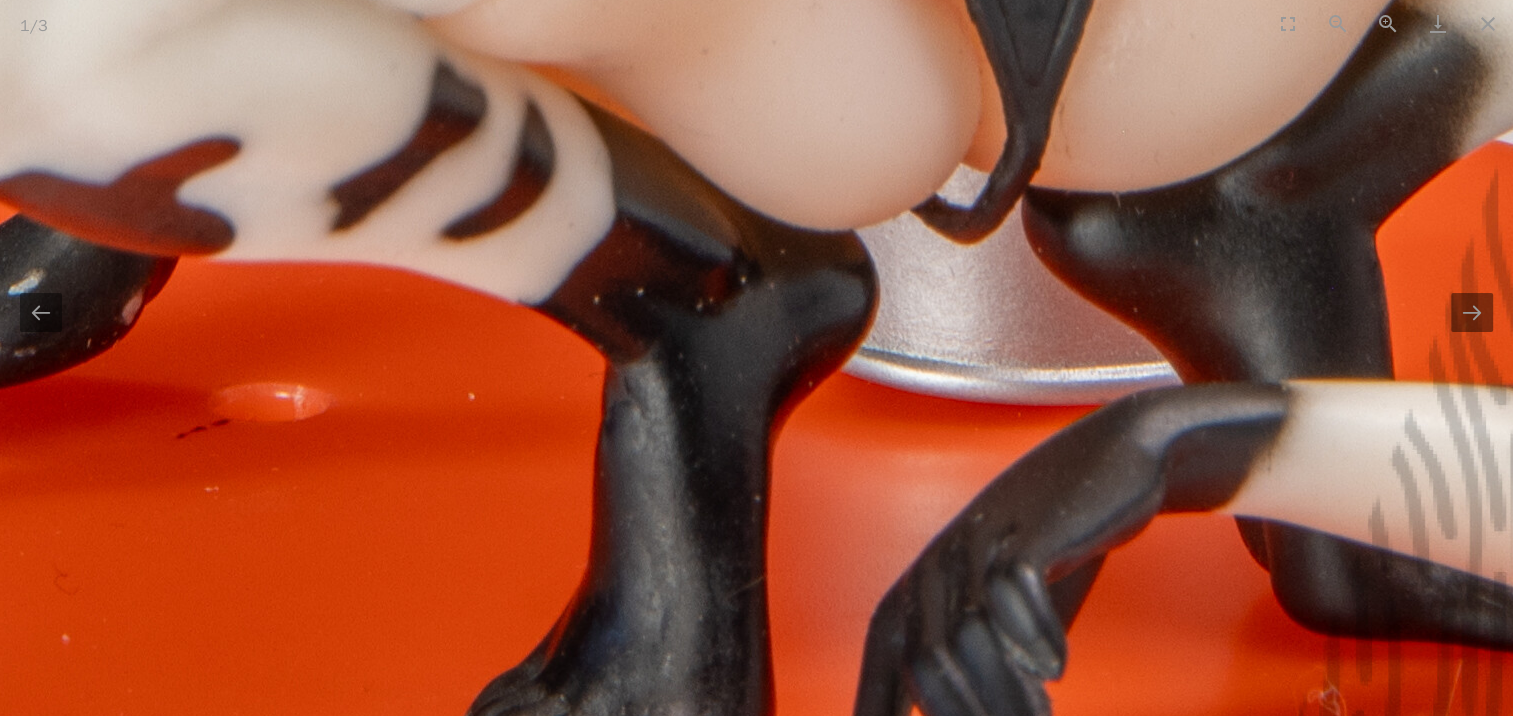 scroll, scrollTop: 200, scrollLeft: 0, axis: vertical 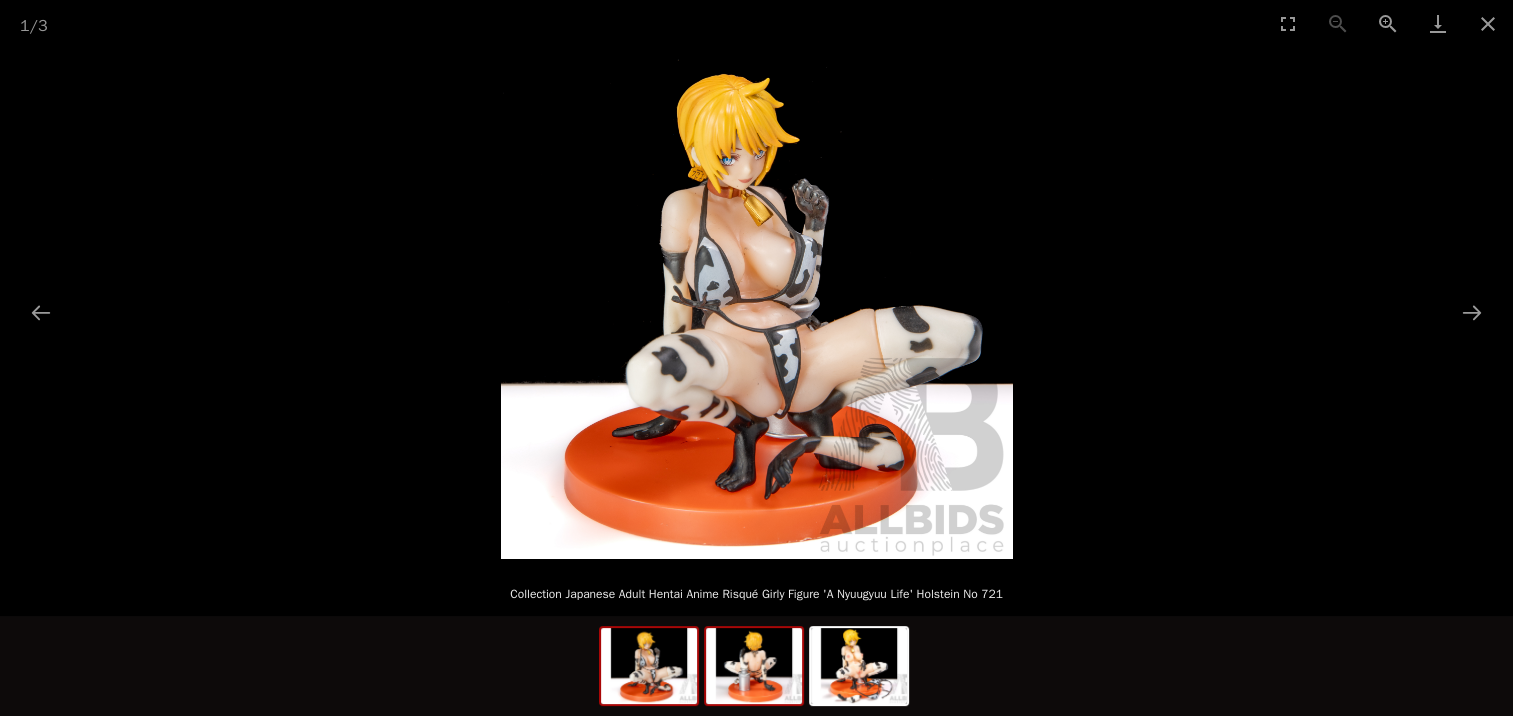 click at bounding box center (754, 666) 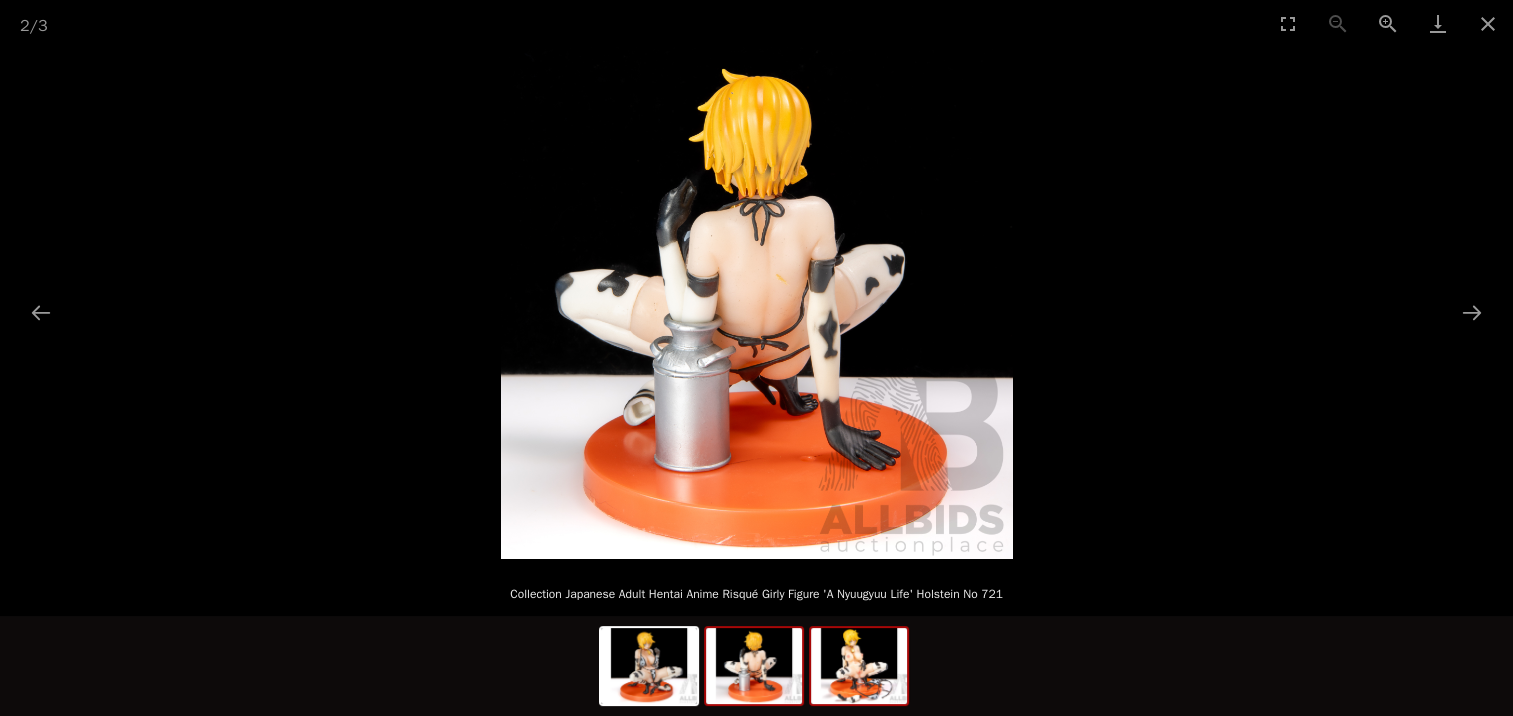 click at bounding box center [859, 666] 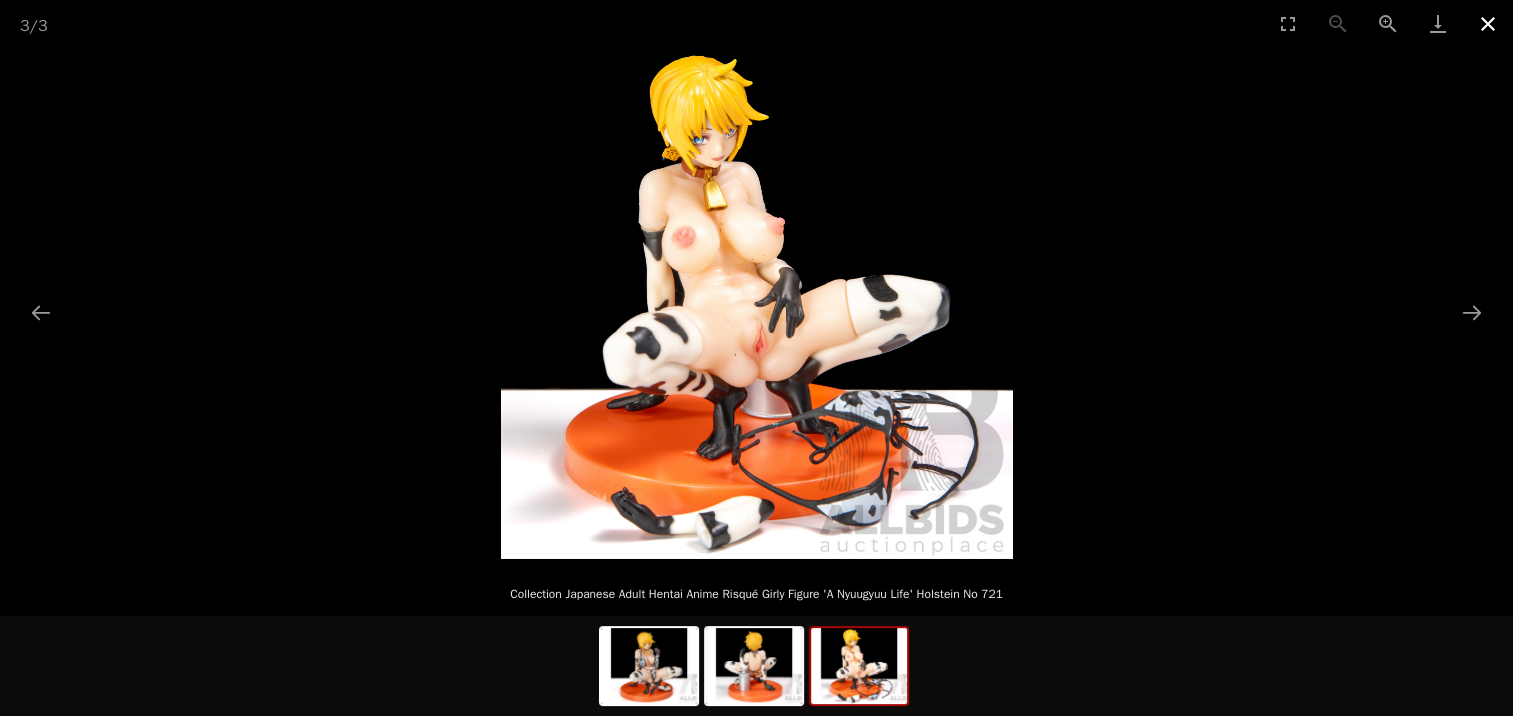 click at bounding box center [1488, 23] 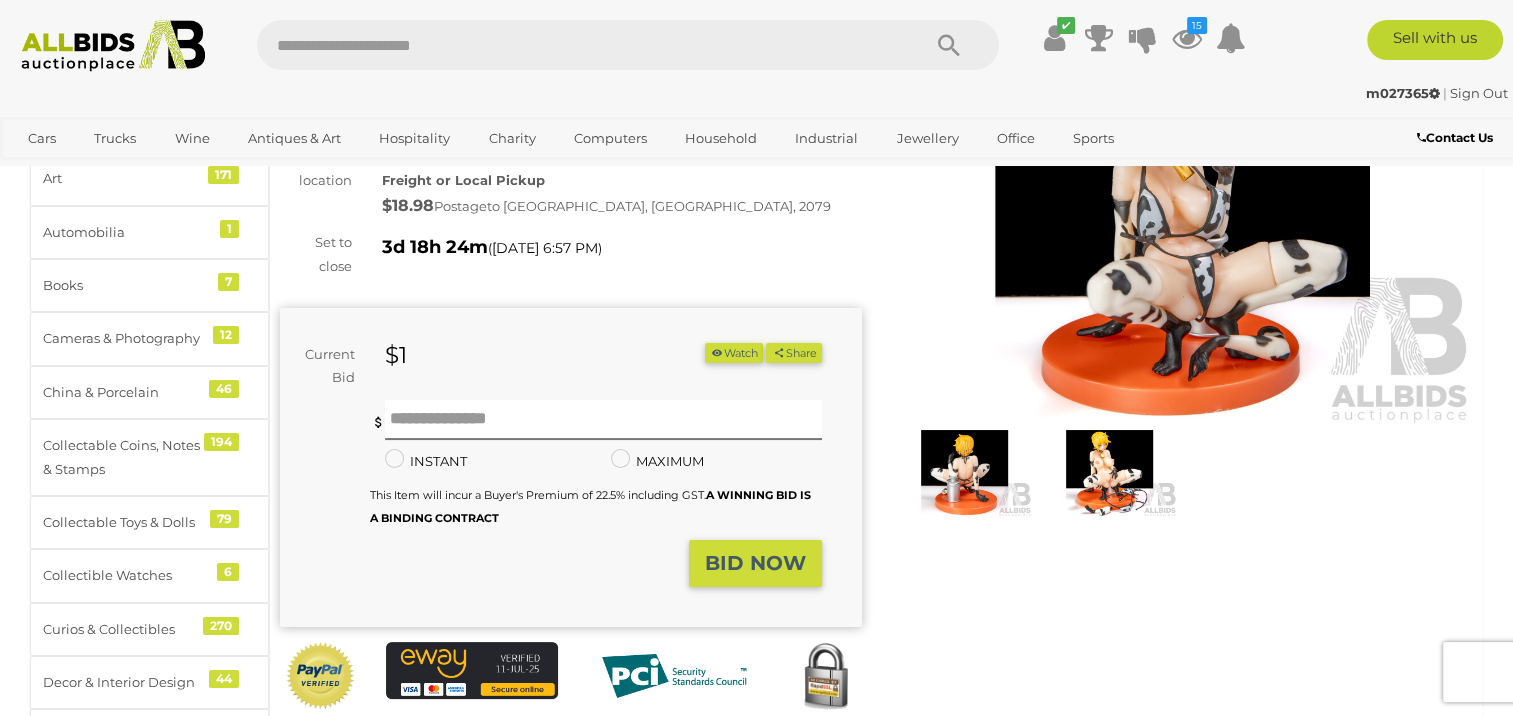 scroll, scrollTop: 0, scrollLeft: 0, axis: both 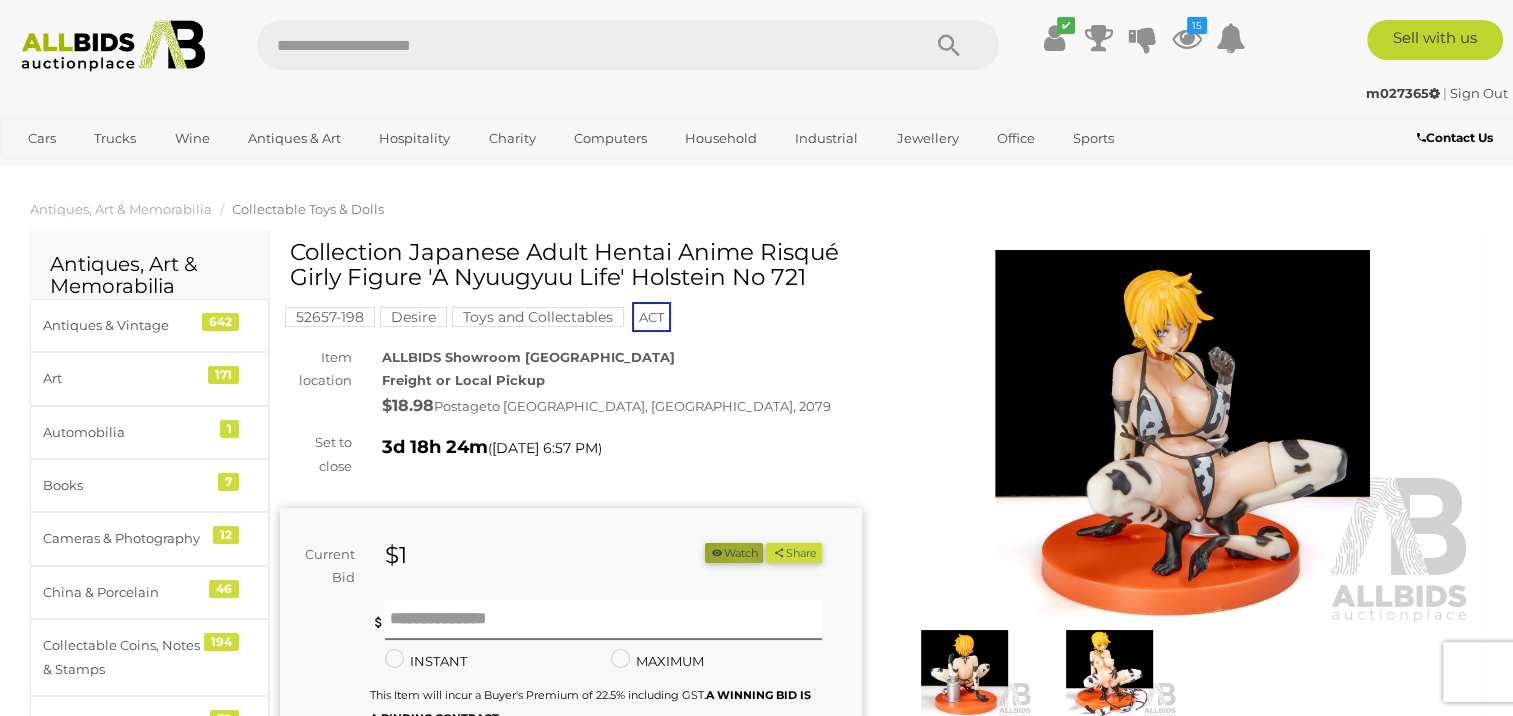 click on "Watch" at bounding box center (734, 553) 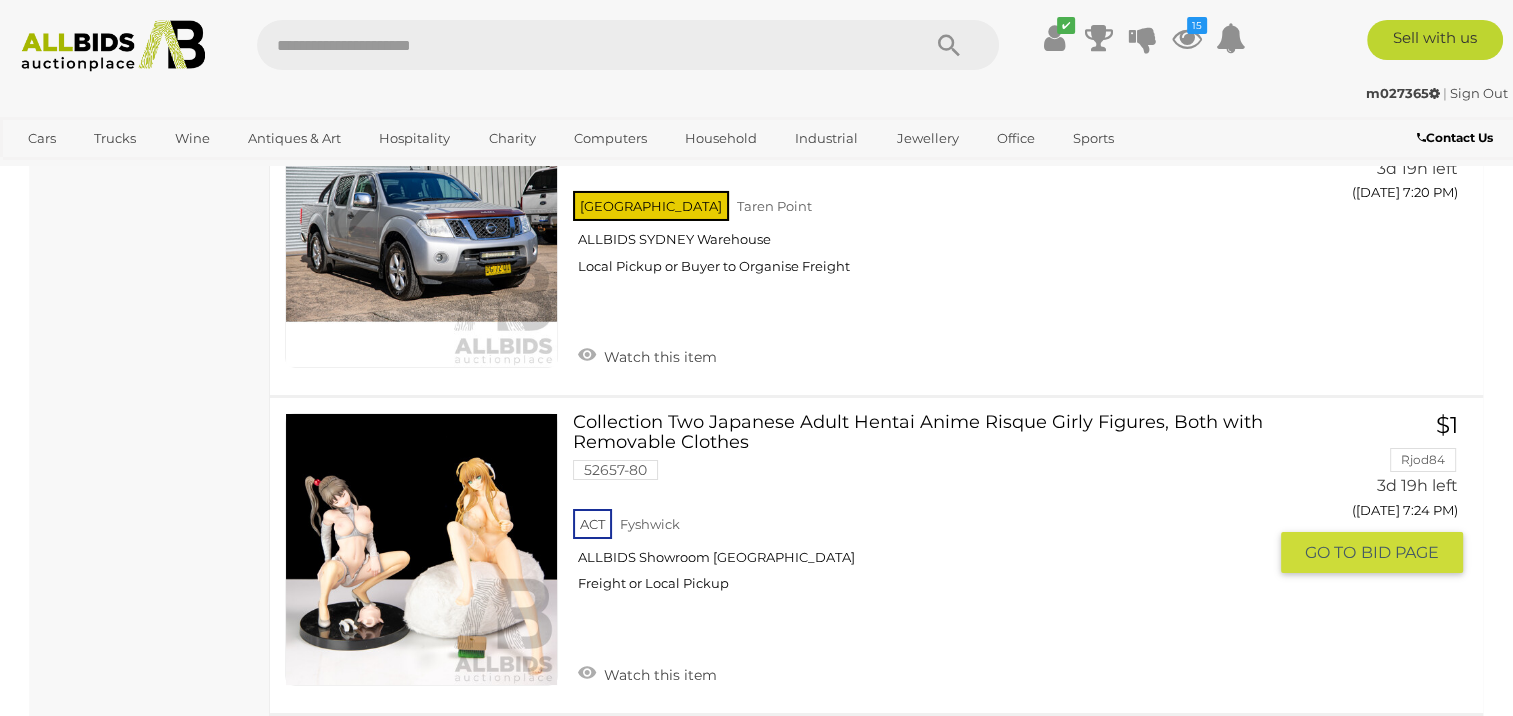 scroll, scrollTop: 7202, scrollLeft: 0, axis: vertical 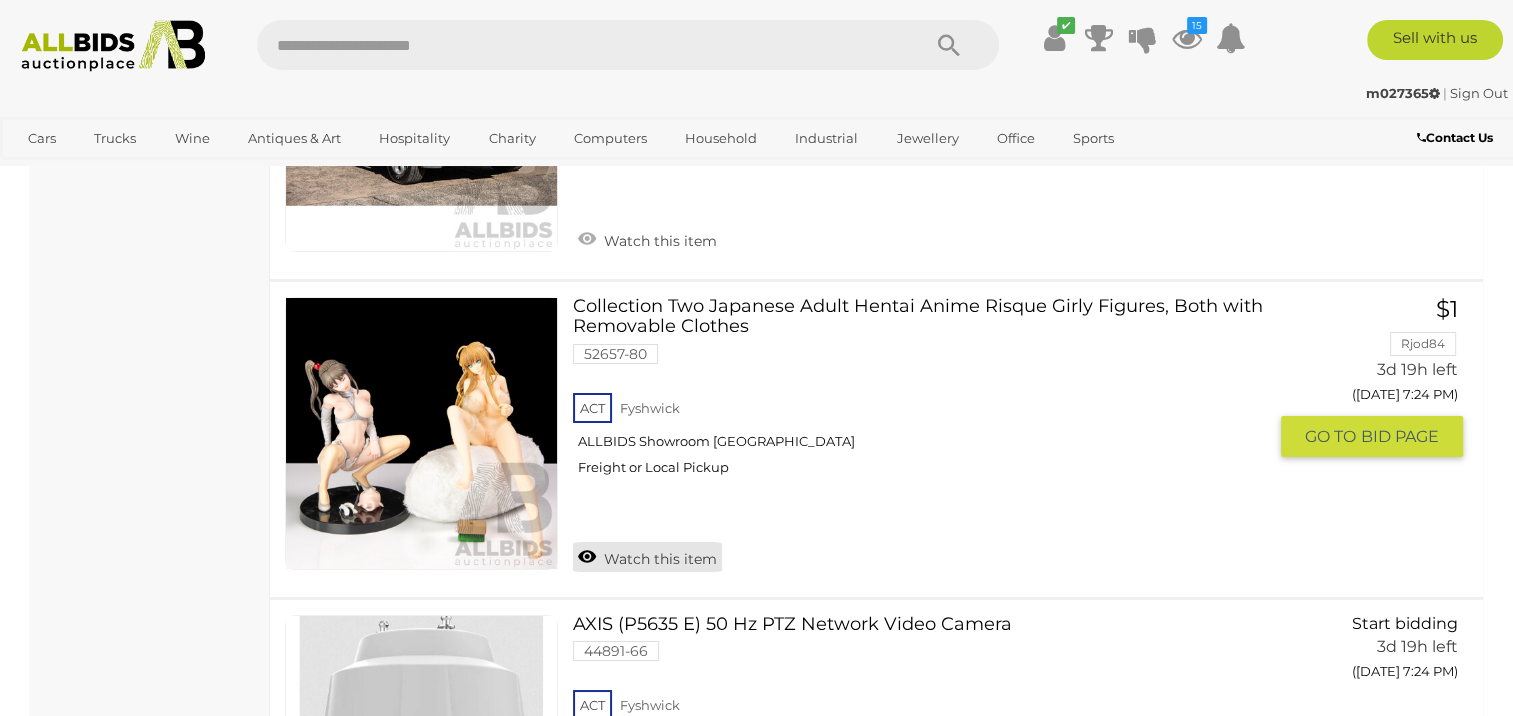 click on "Watch this item" at bounding box center [647, 557] 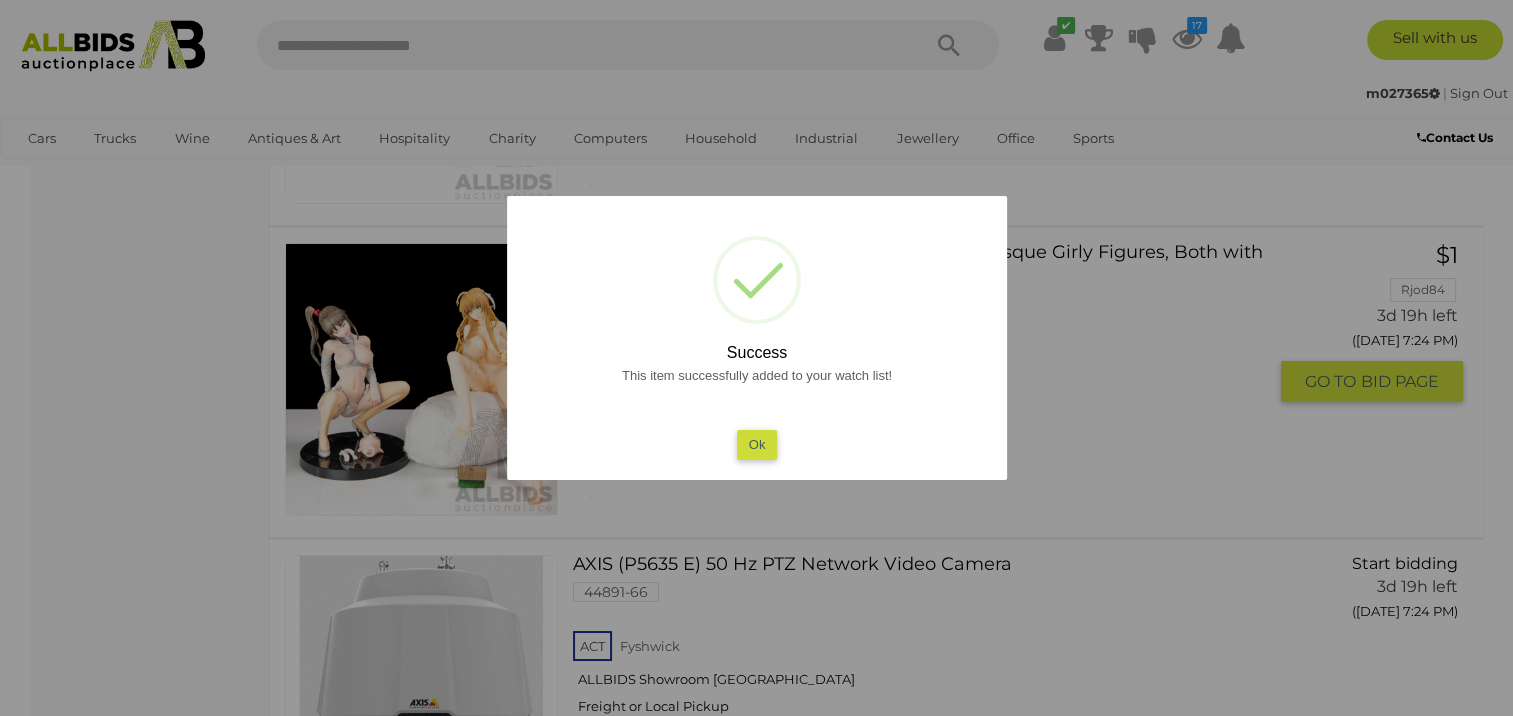 click at bounding box center (756, 358) 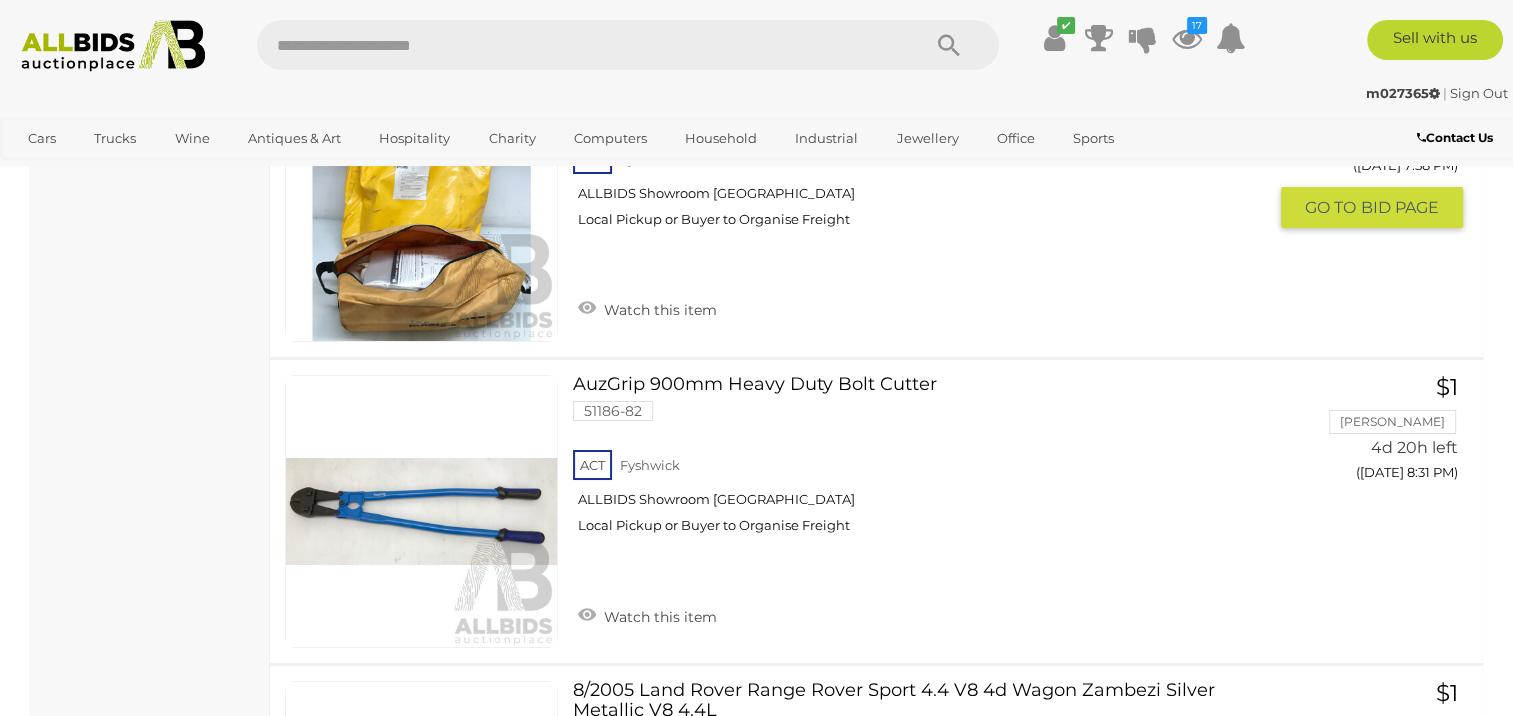 scroll, scrollTop: 14902, scrollLeft: 0, axis: vertical 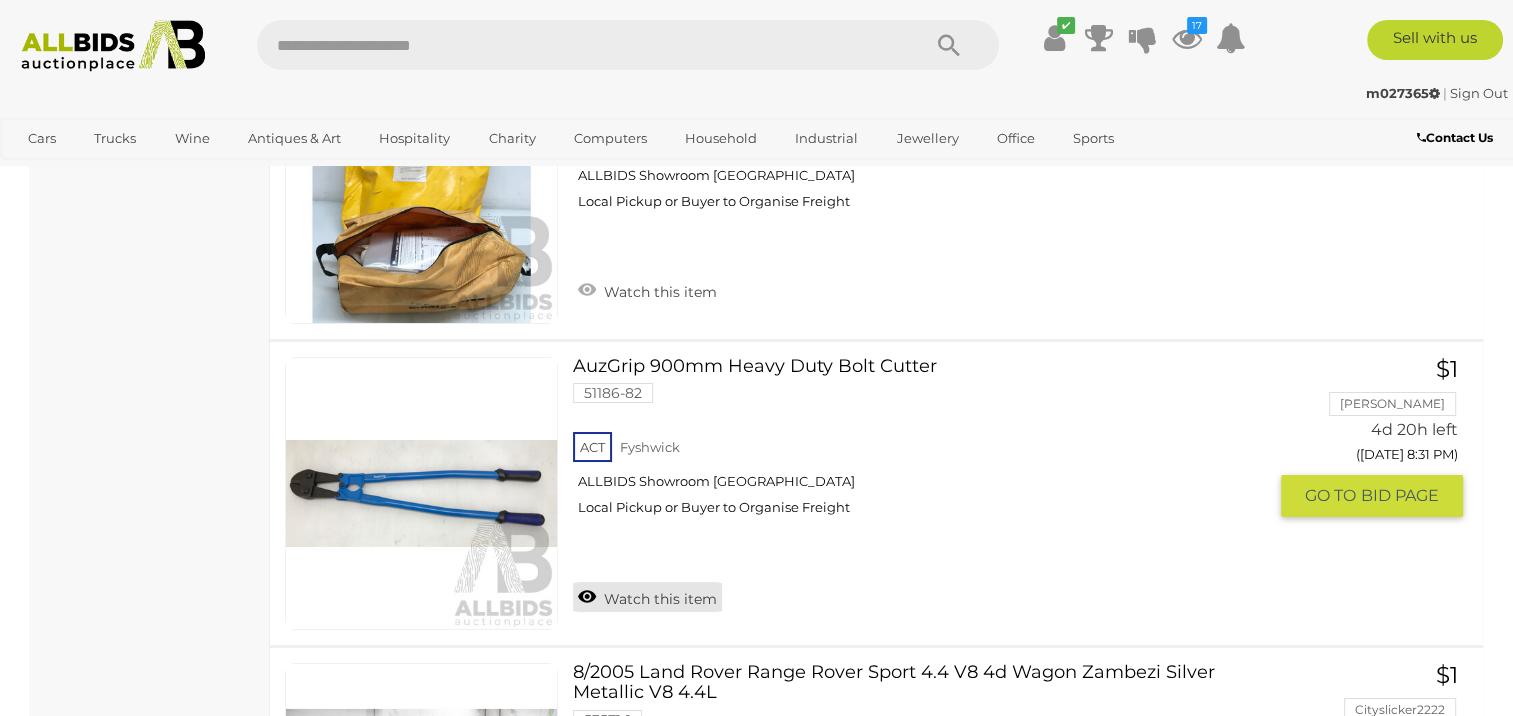 click on "Watch this item" at bounding box center [647, 597] 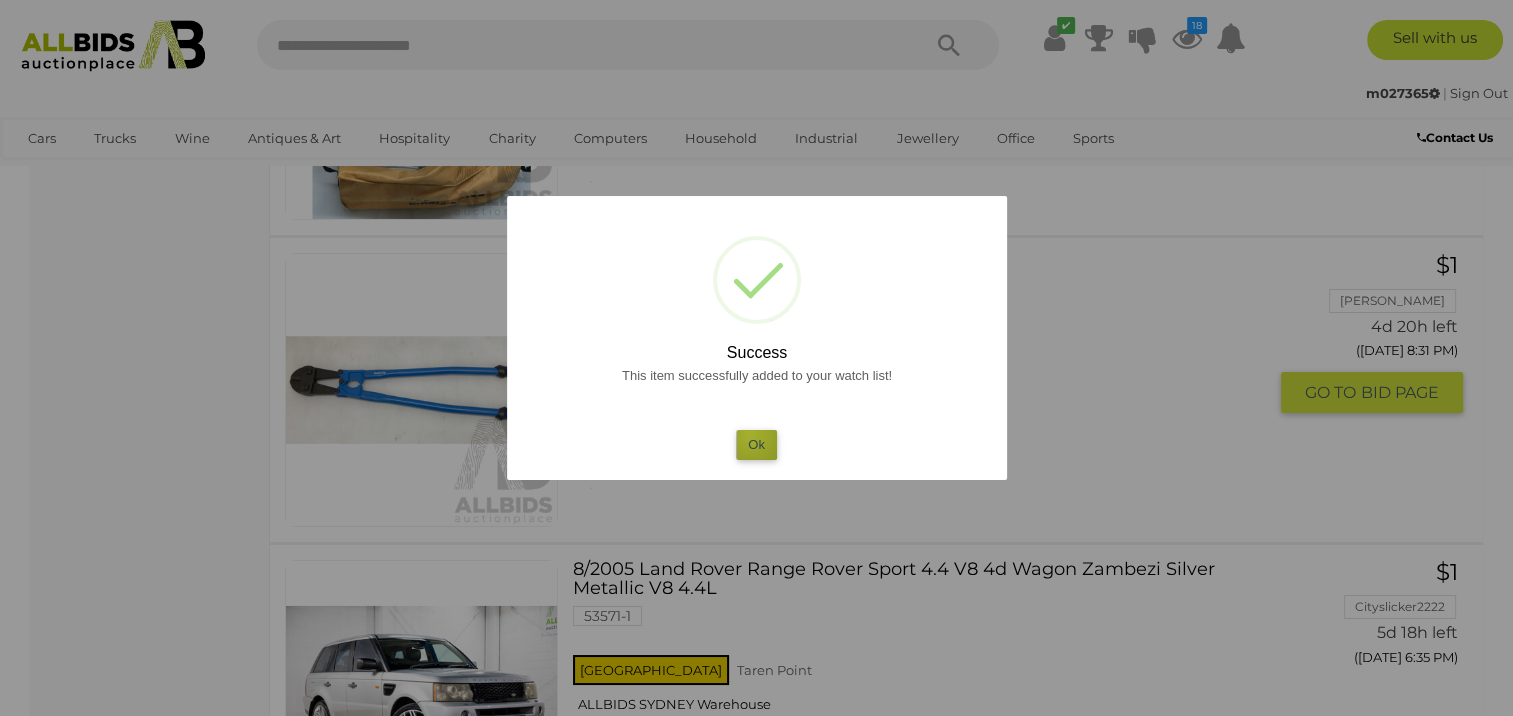 click on "Ok" at bounding box center (756, 444) 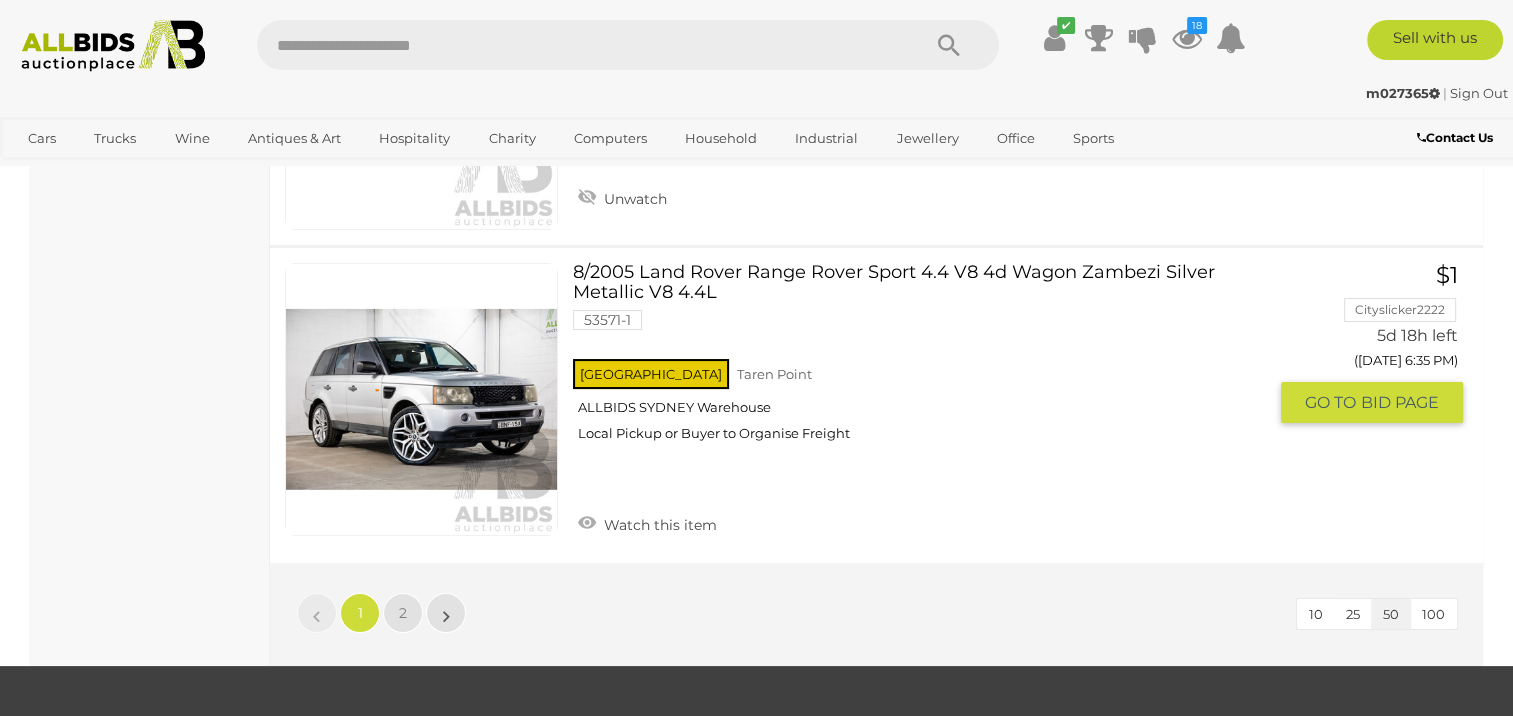 scroll, scrollTop: 15402, scrollLeft: 0, axis: vertical 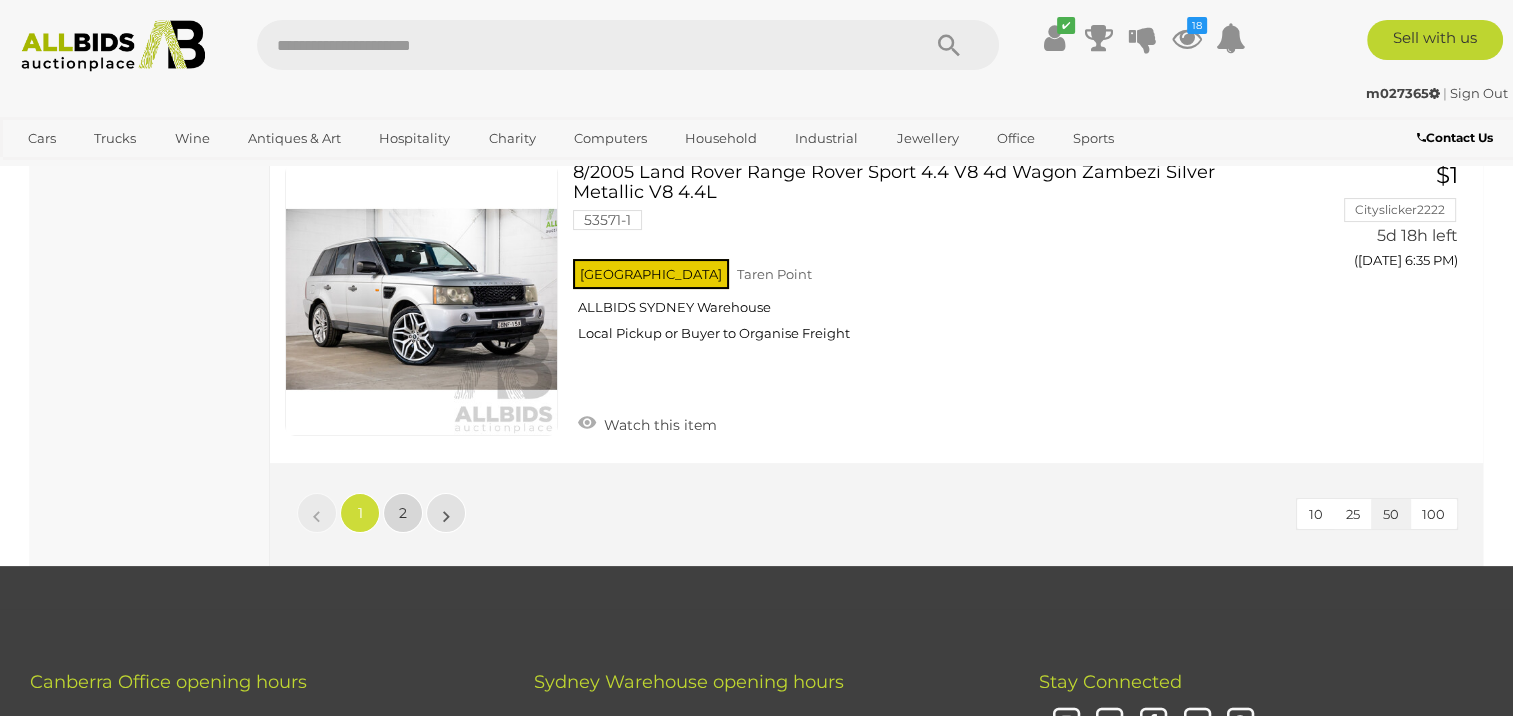 click on "2" at bounding box center (403, 513) 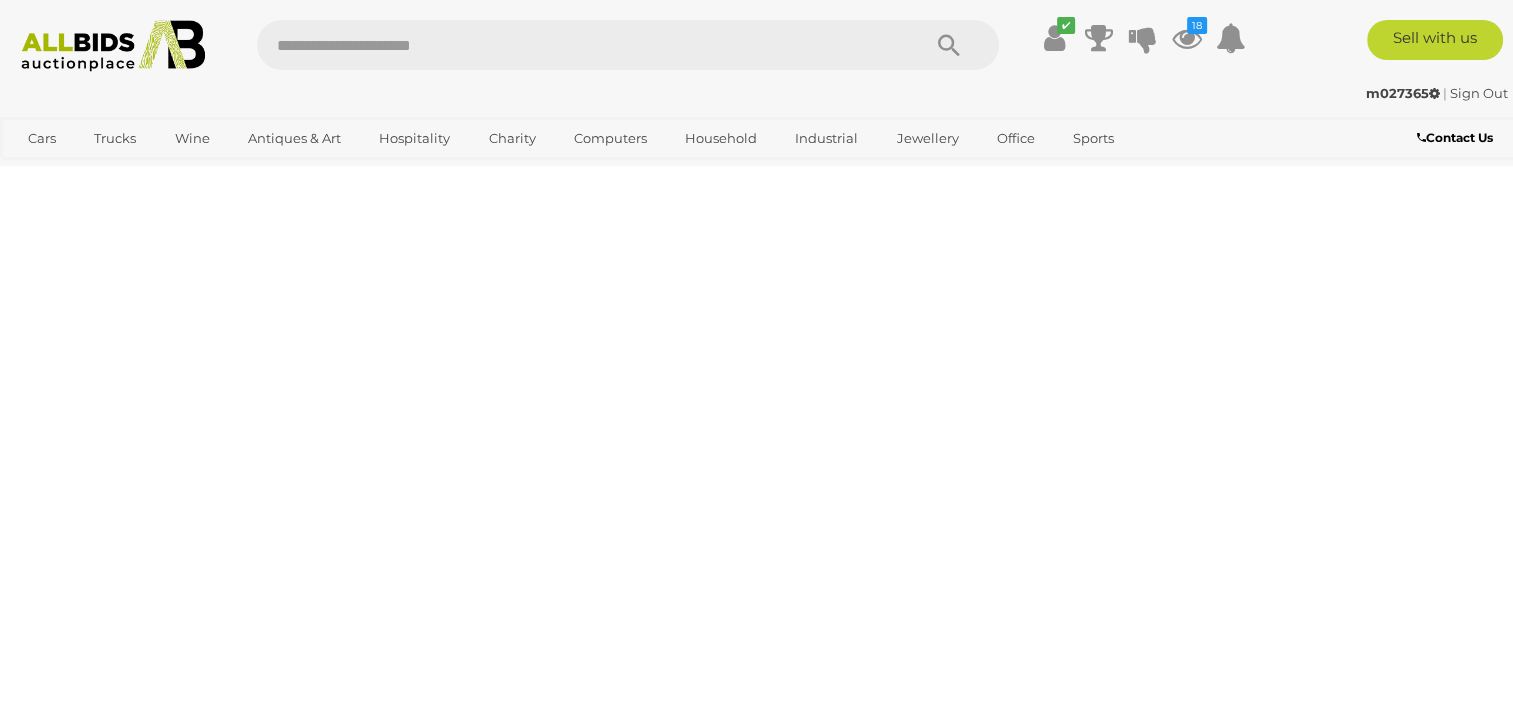 scroll, scrollTop: 0, scrollLeft: 0, axis: both 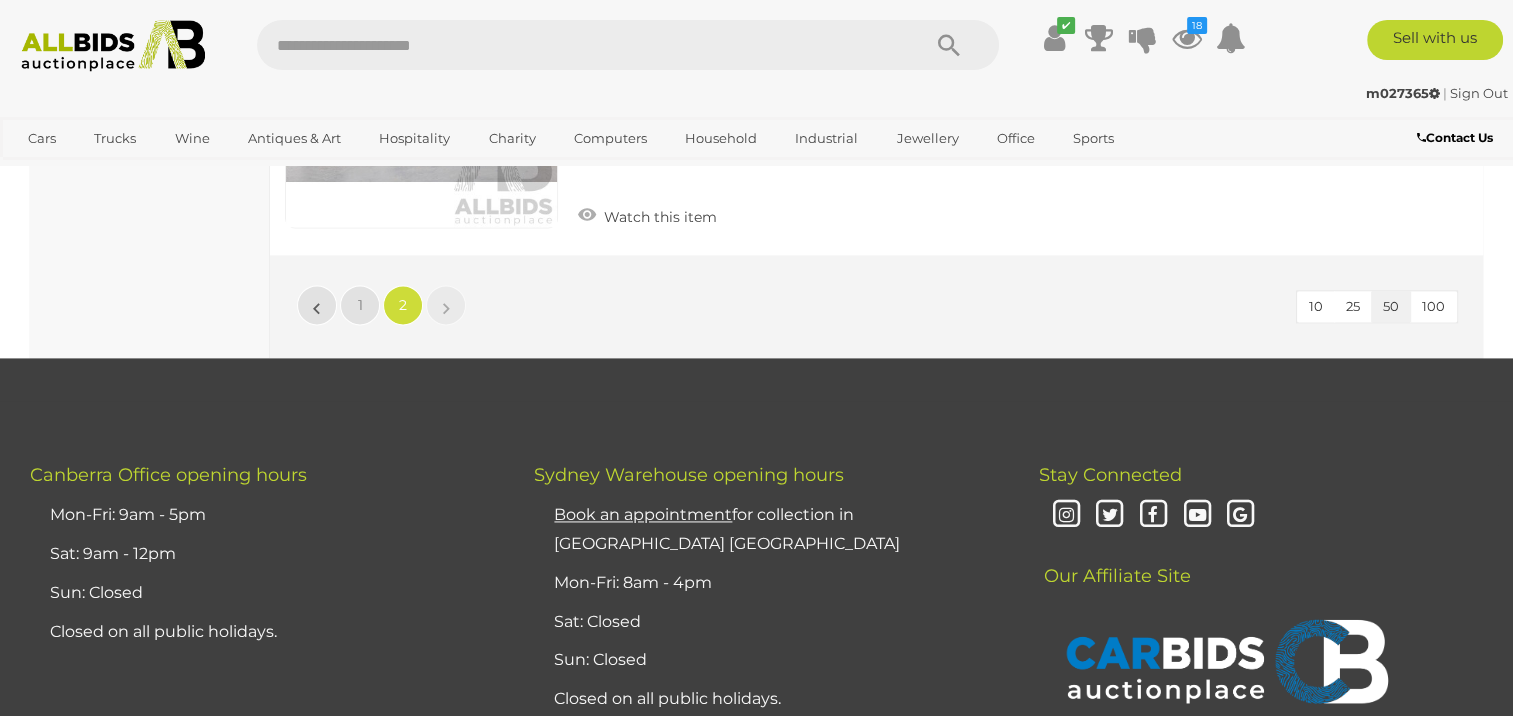 click at bounding box center [578, 45] 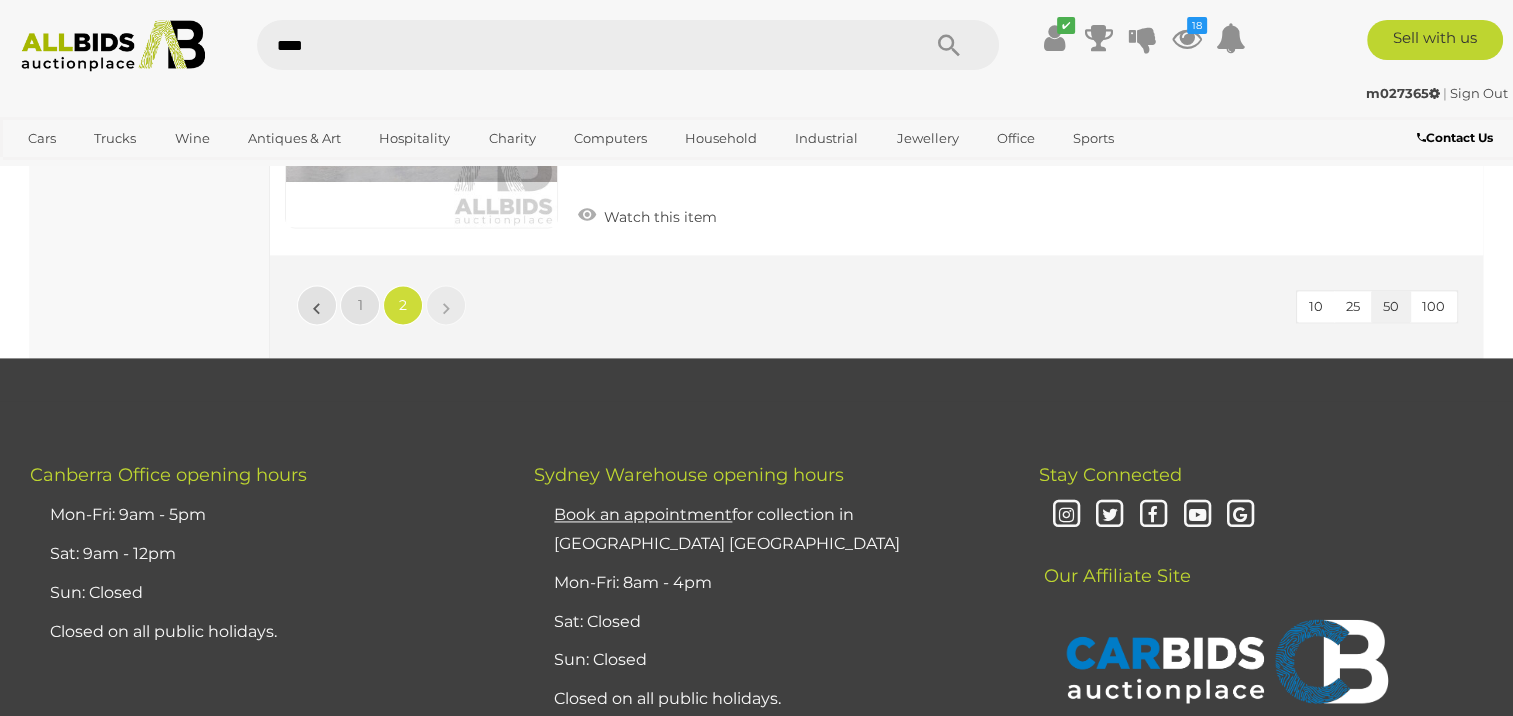 type on "*****" 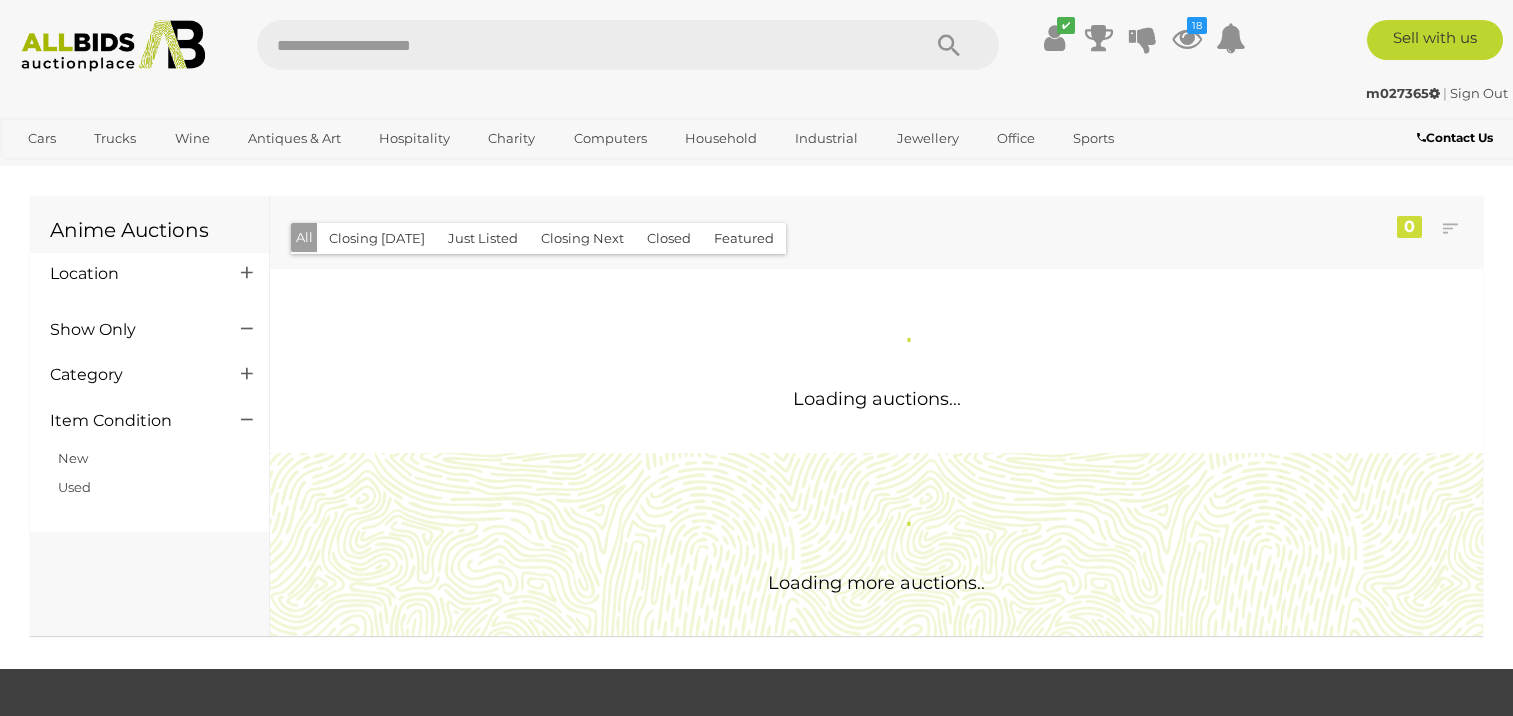 scroll, scrollTop: 0, scrollLeft: 0, axis: both 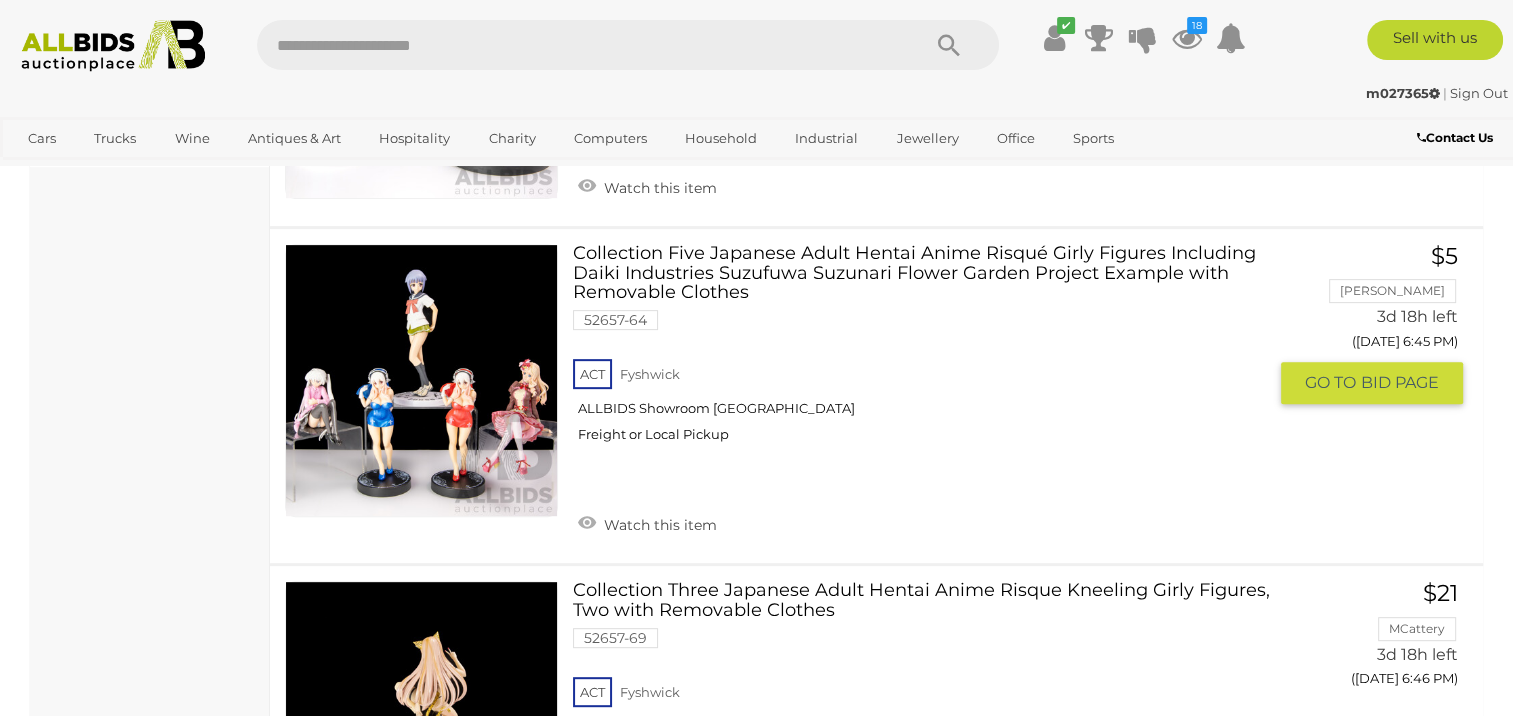 click at bounding box center (421, 380) 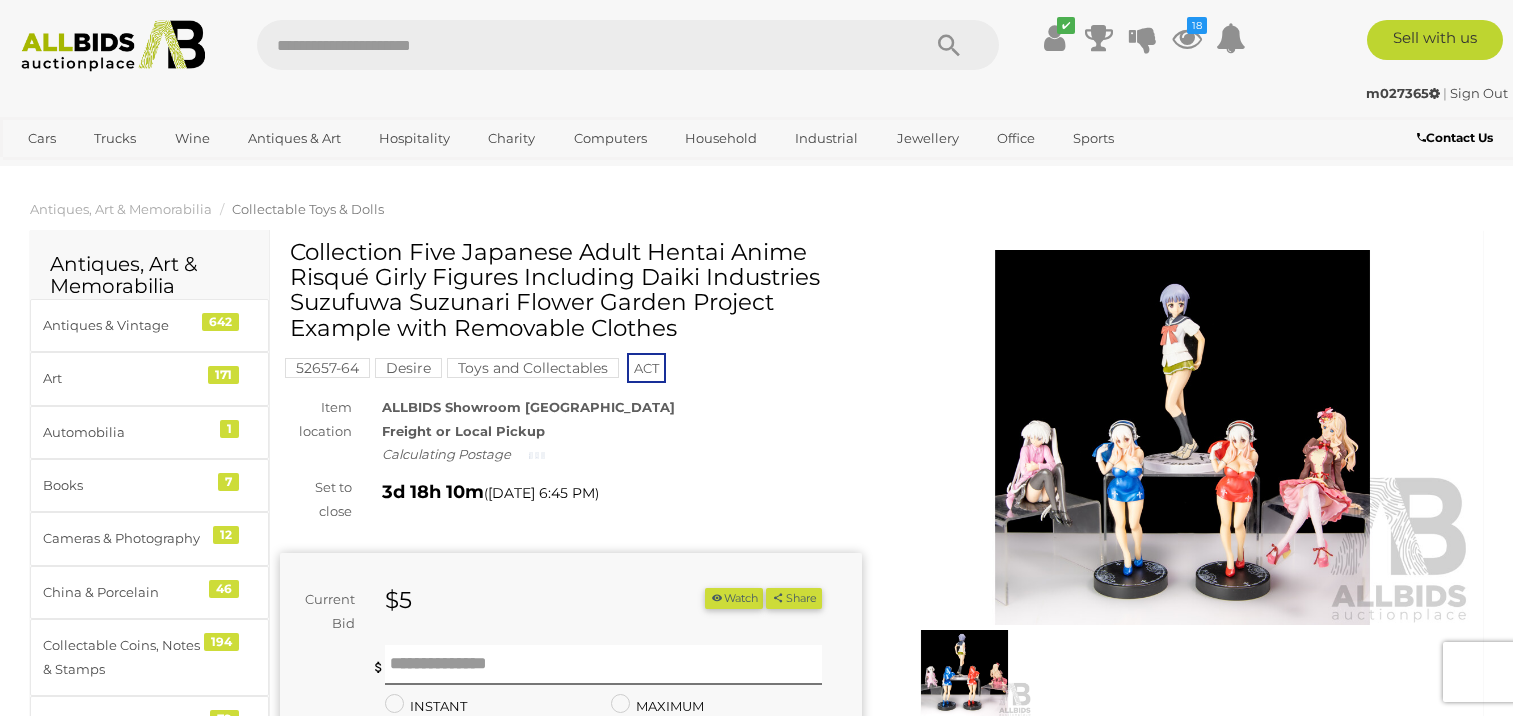 scroll, scrollTop: 0, scrollLeft: 0, axis: both 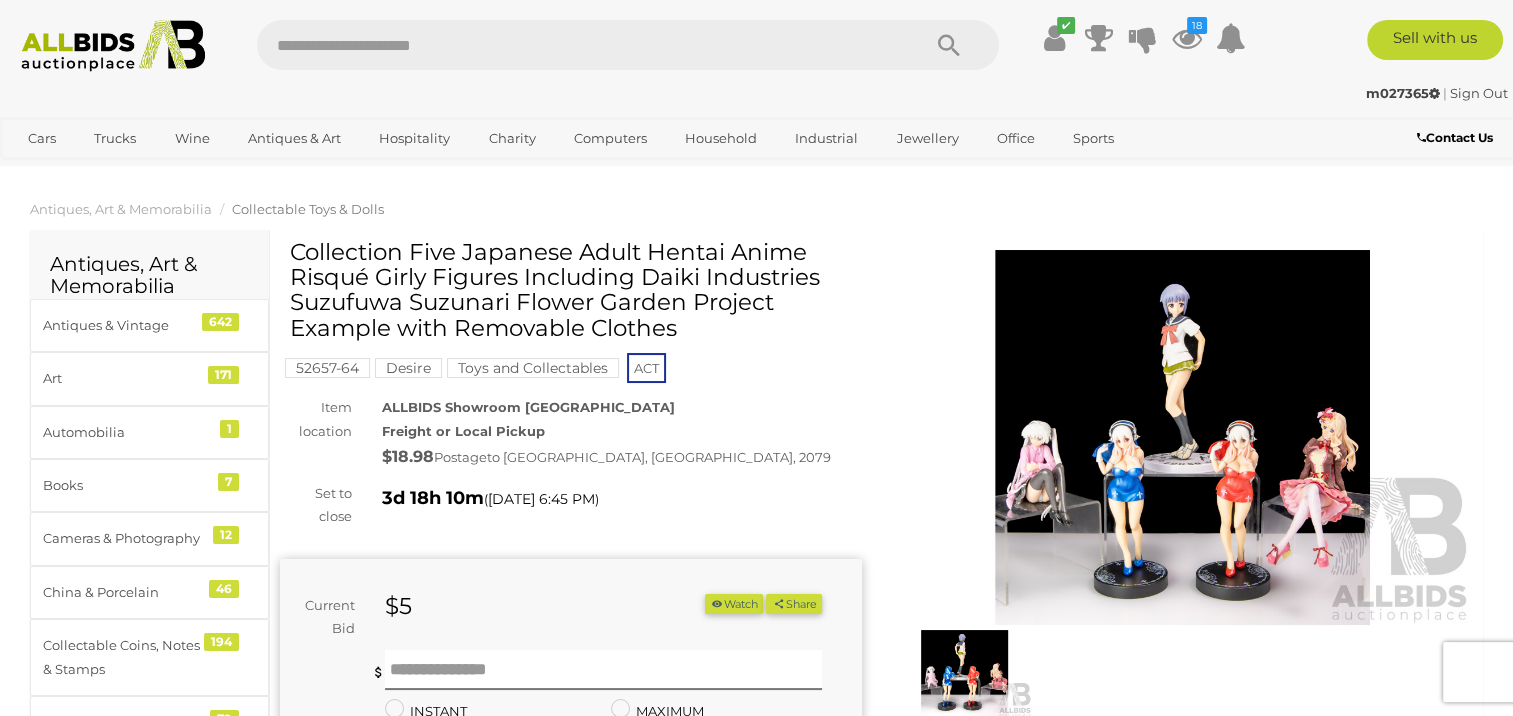 click at bounding box center [1183, 437] 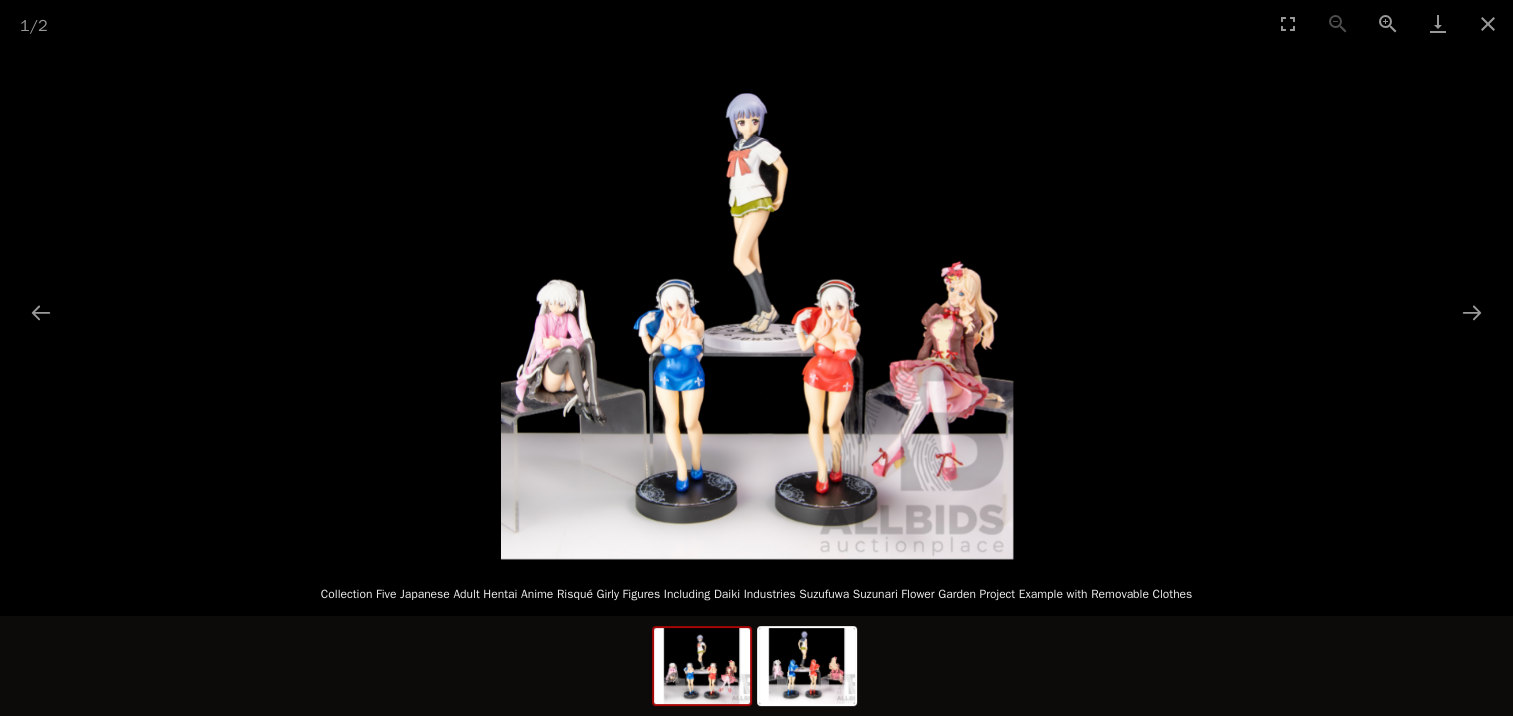 click at bounding box center (757, 303) 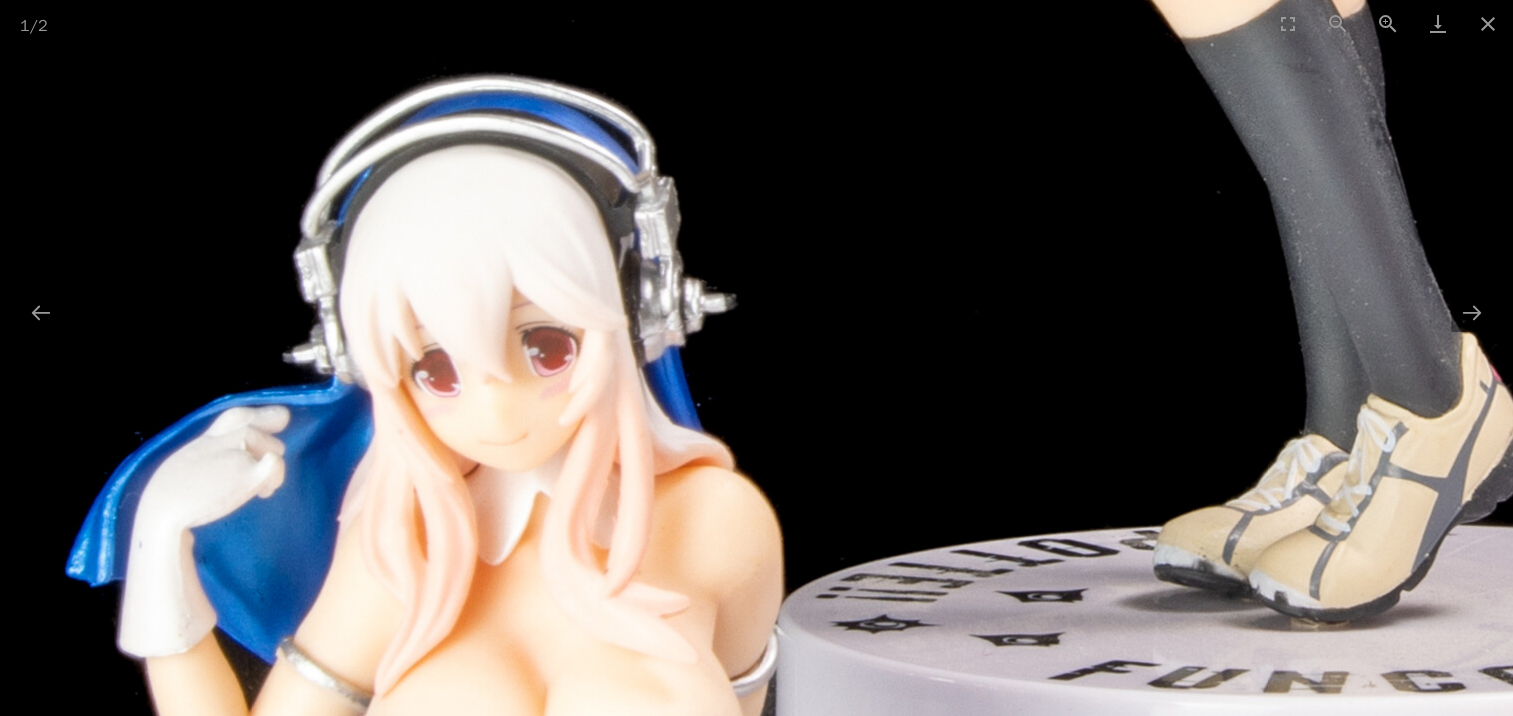 scroll, scrollTop: 0, scrollLeft: 0, axis: both 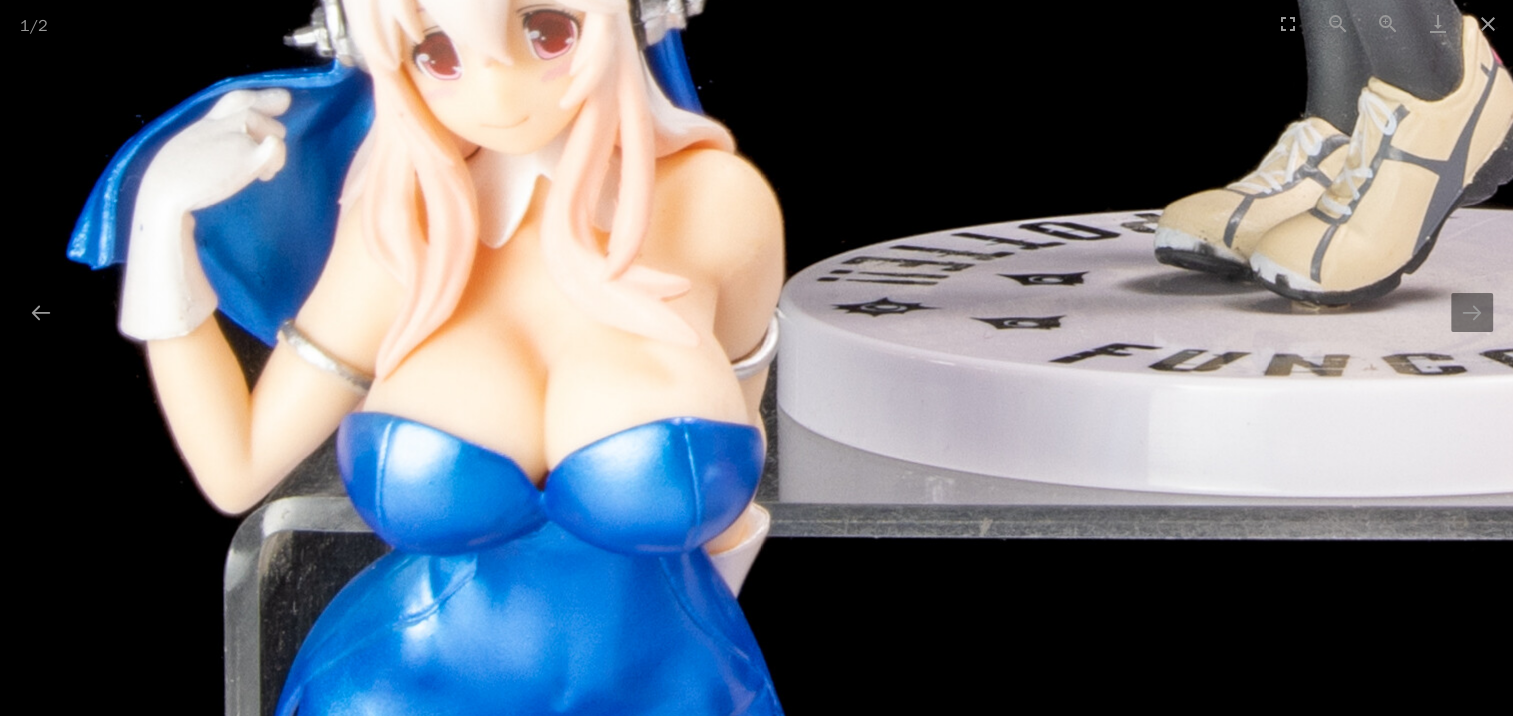 drag, startPoint x: 683, startPoint y: 450, endPoint x: 684, endPoint y: 133, distance: 317.0016 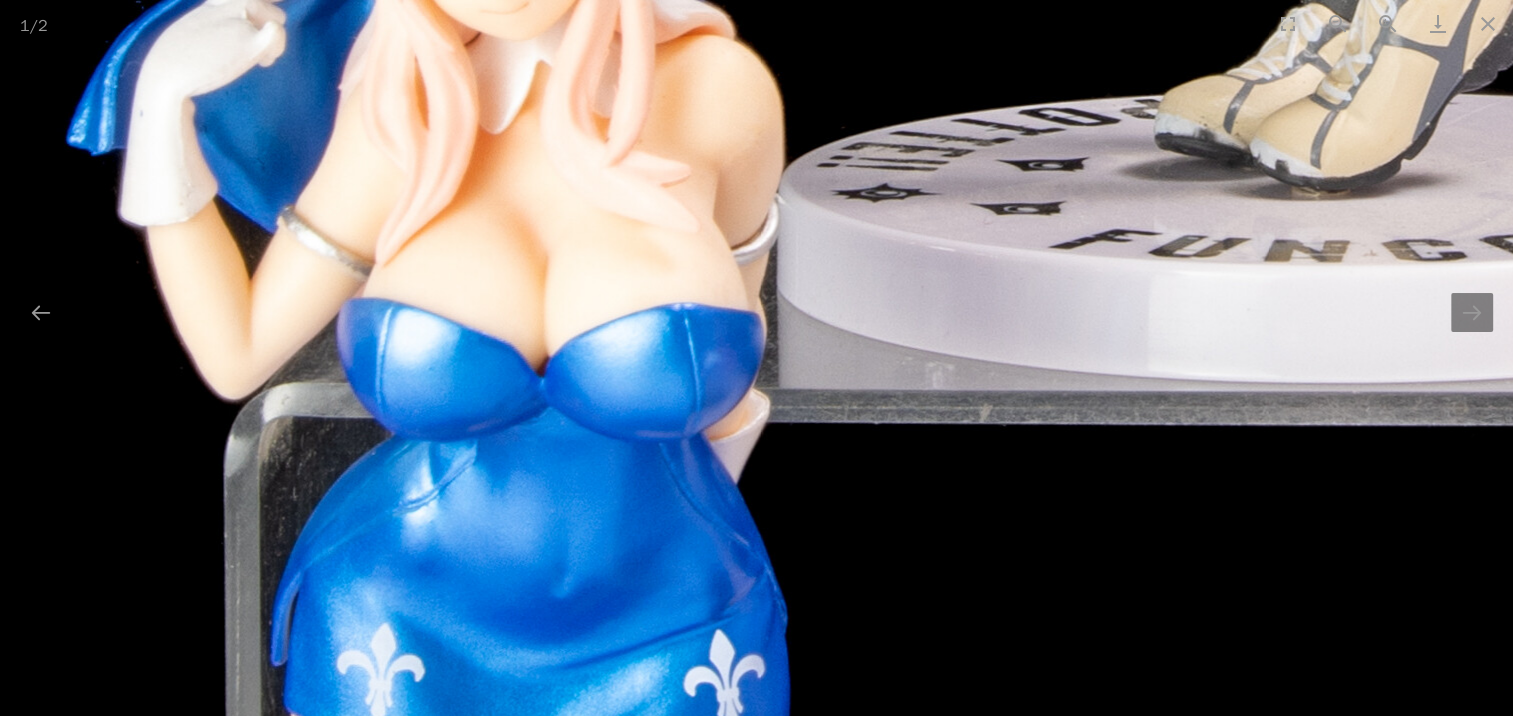click at bounding box center [1317, -115] 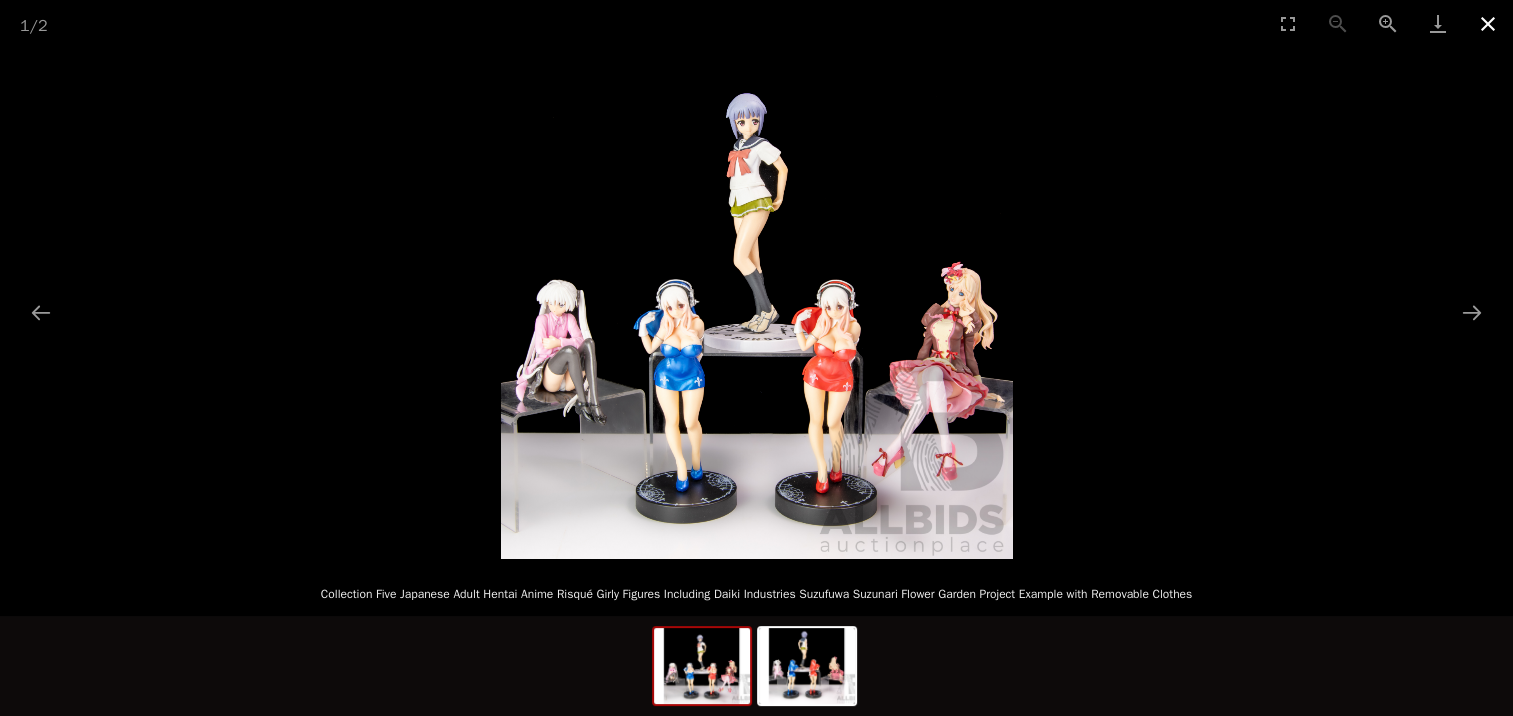 click at bounding box center [1488, 23] 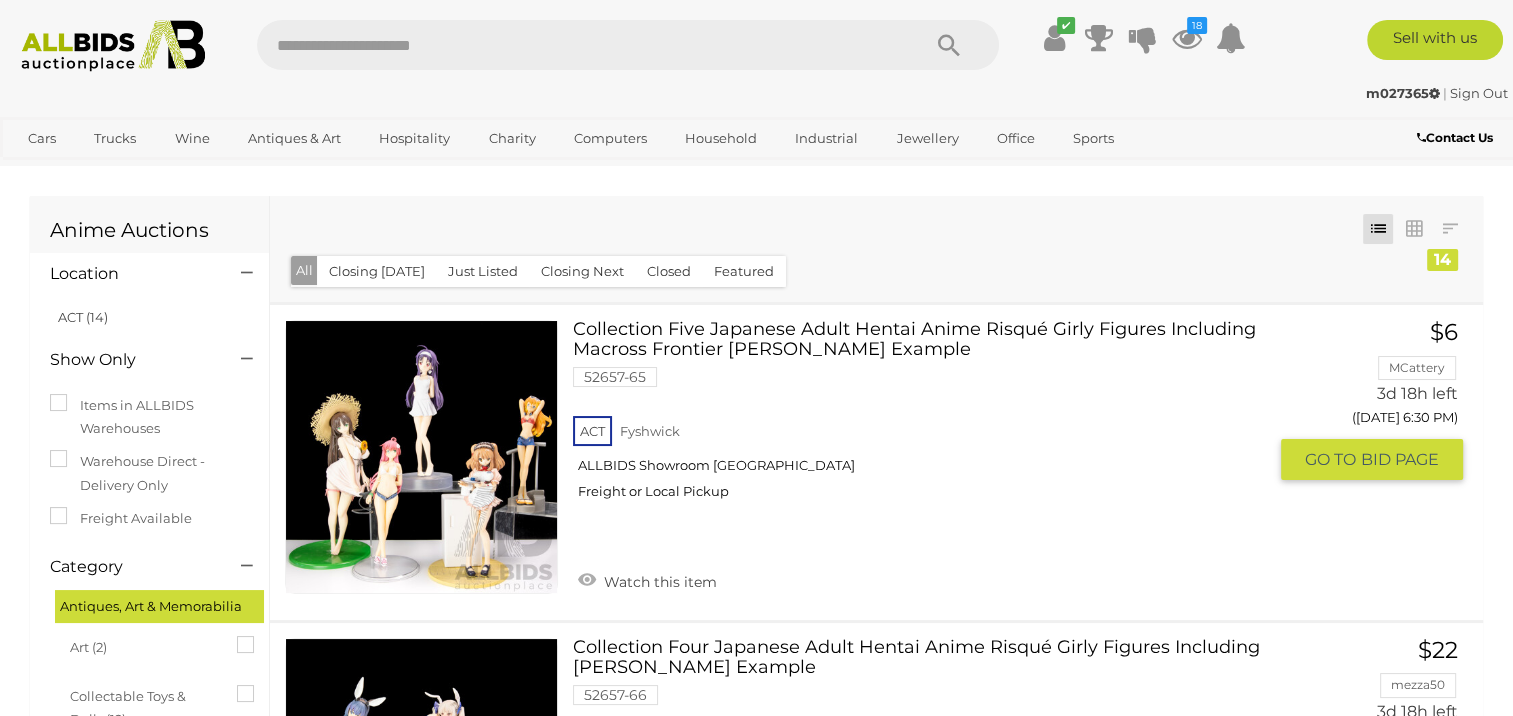 scroll, scrollTop: 100, scrollLeft: 0, axis: vertical 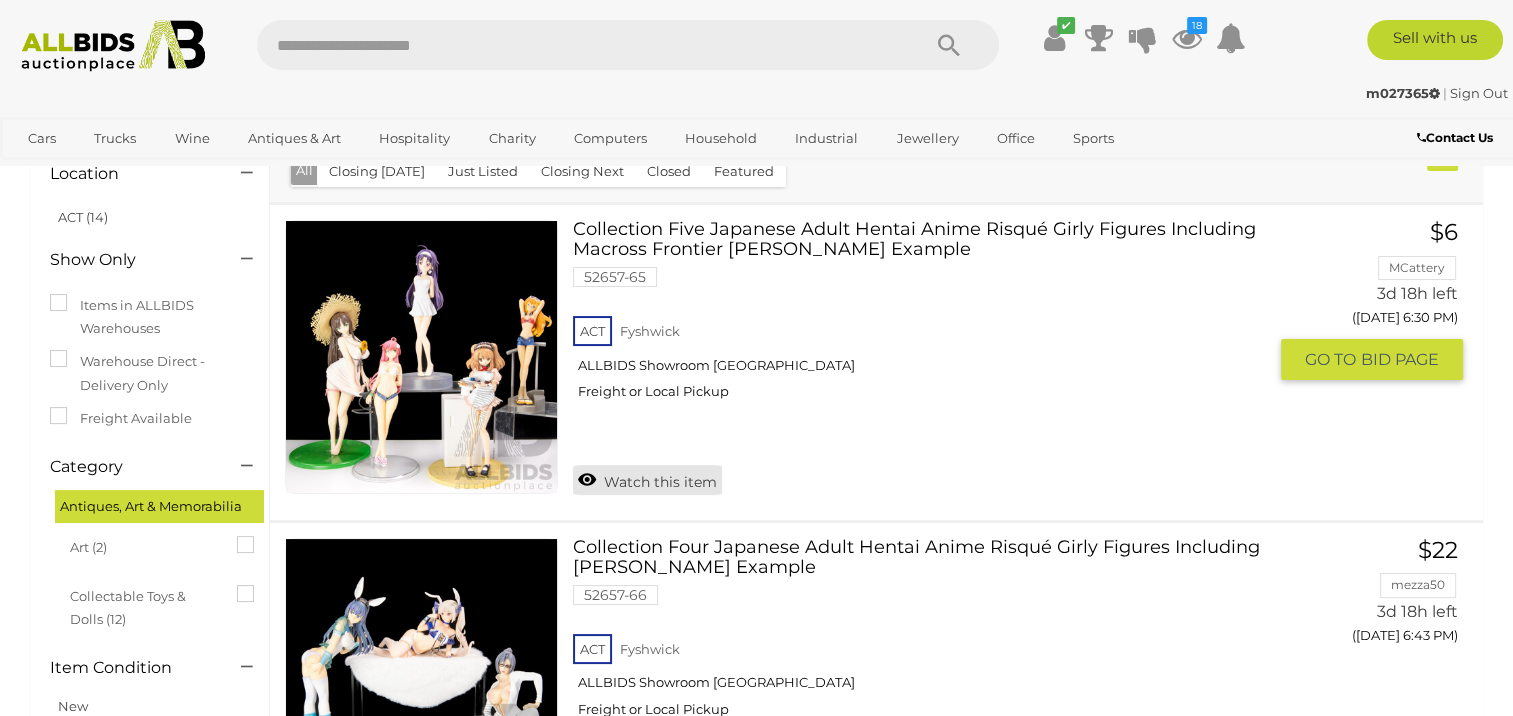 click on "Watch this item" at bounding box center [647, 480] 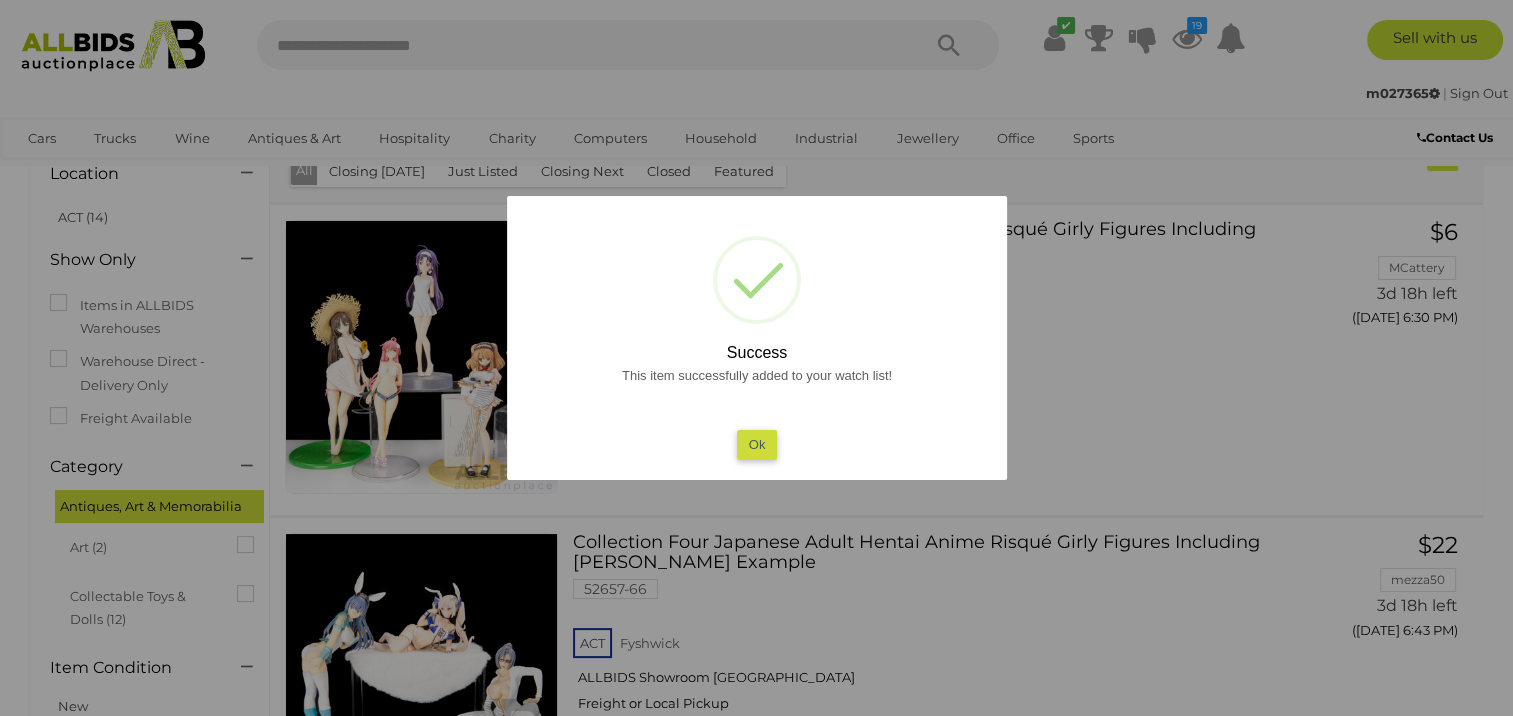 click on "Ok" at bounding box center [756, 444] 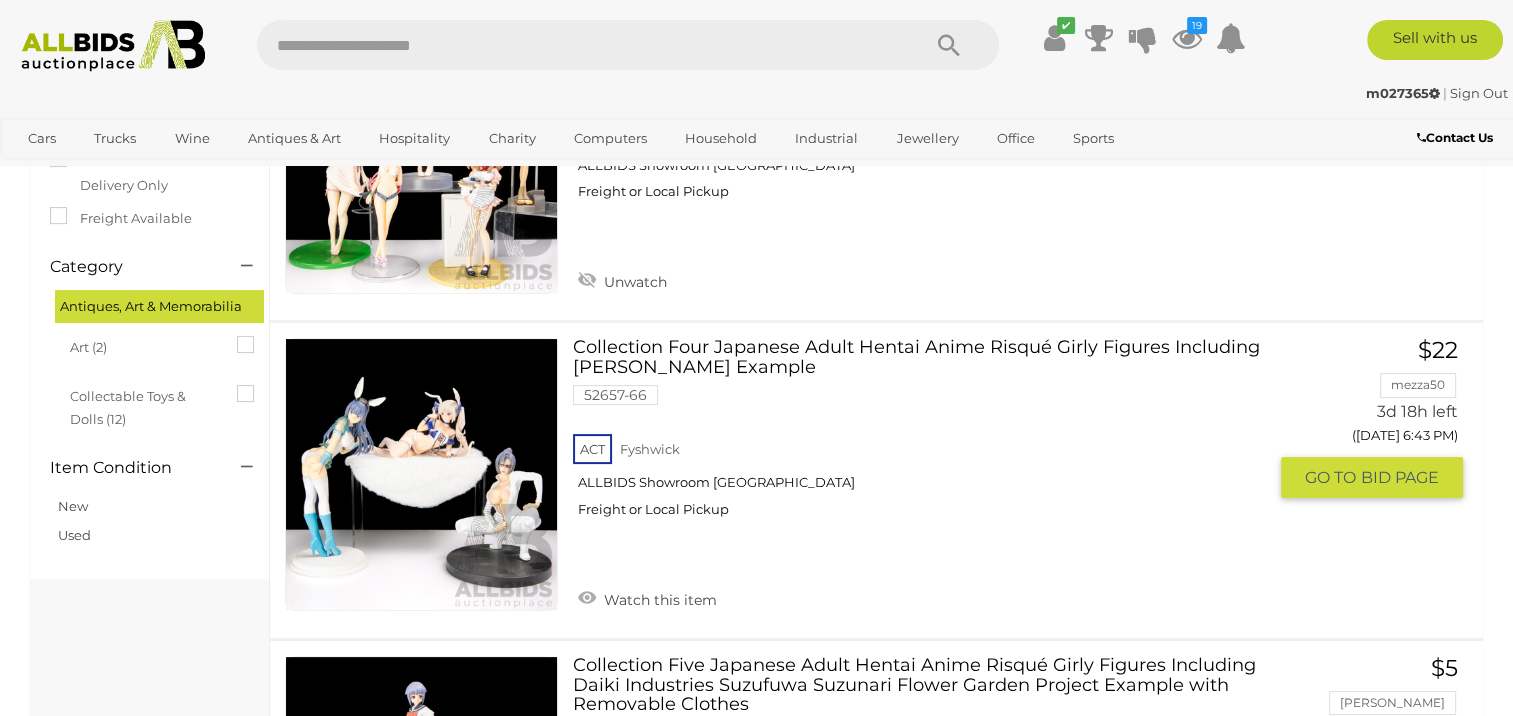 scroll, scrollTop: 400, scrollLeft: 0, axis: vertical 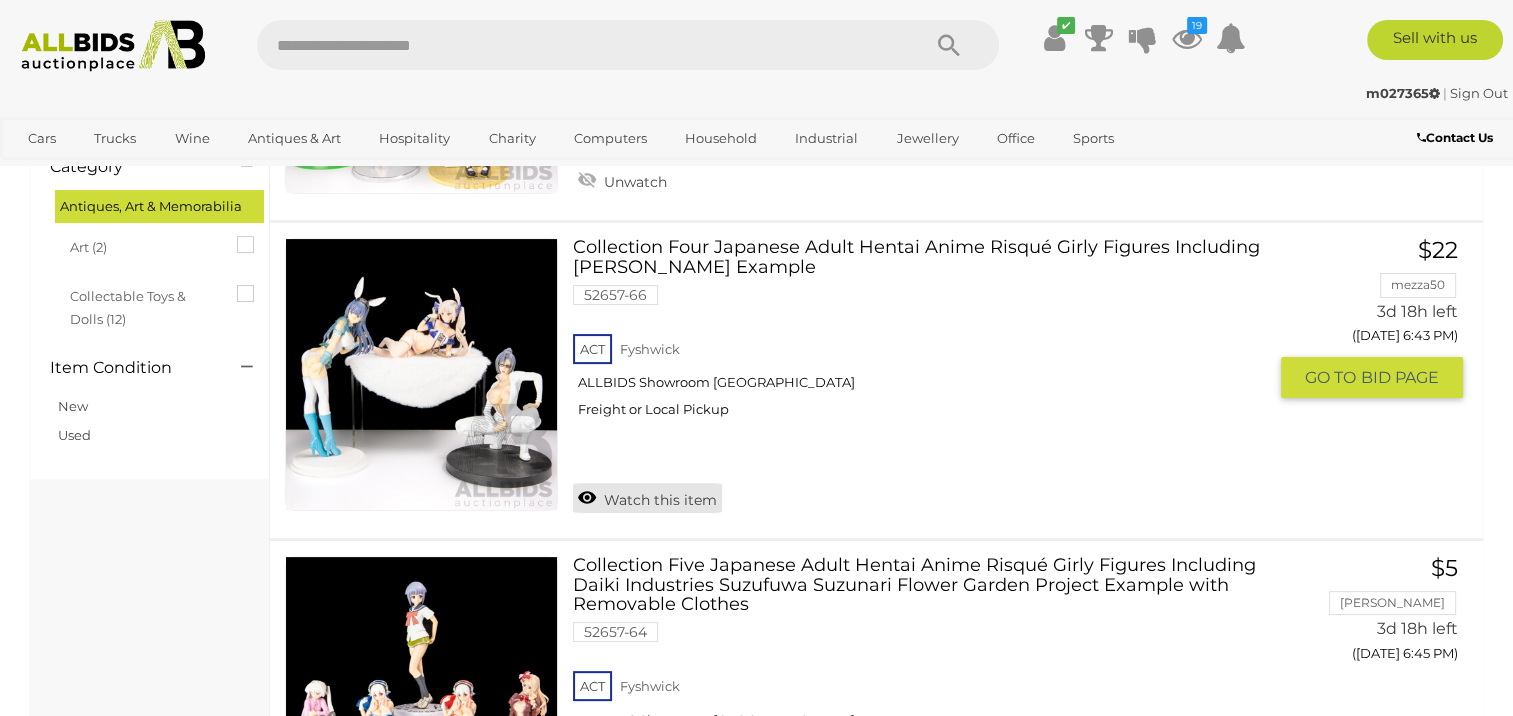 click on "Watch this item" at bounding box center (647, 498) 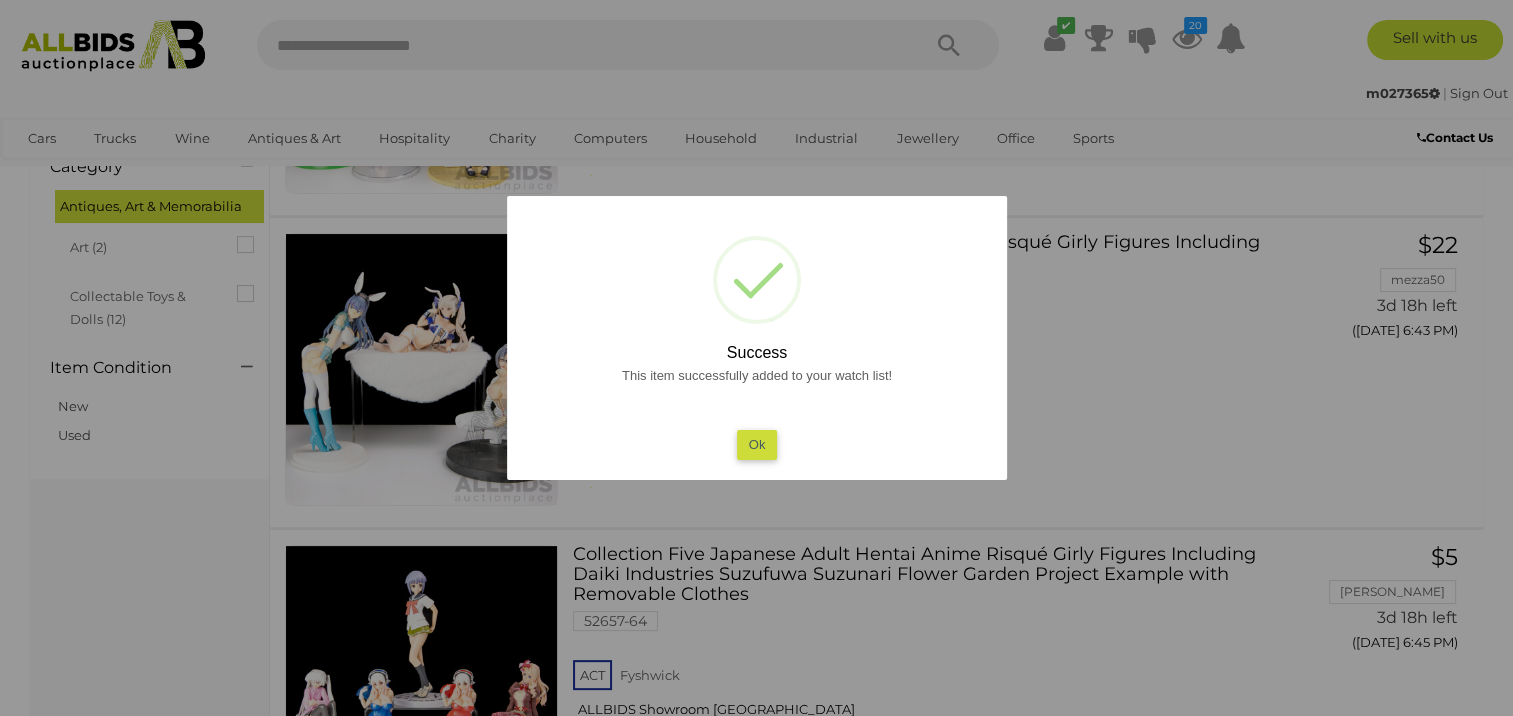 click on "Ok" at bounding box center (756, 444) 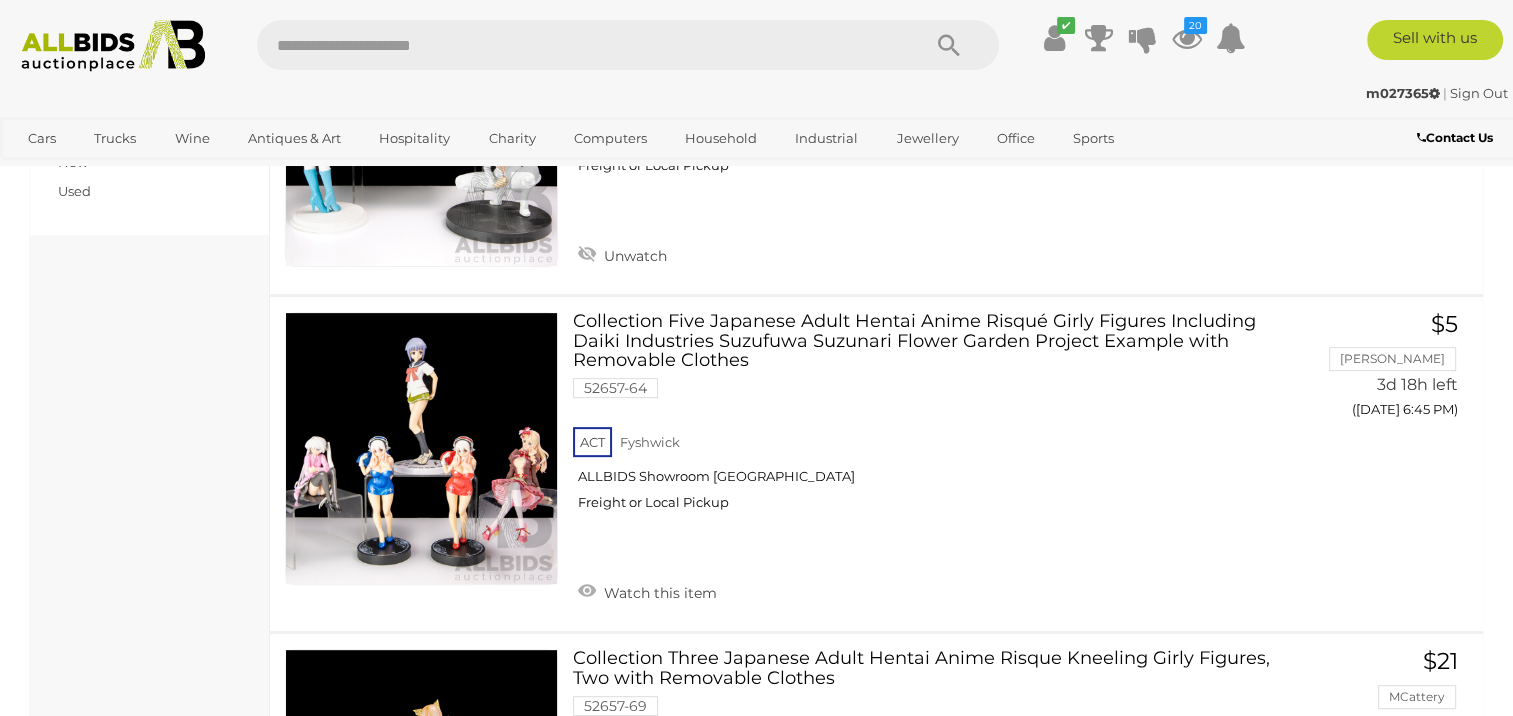 scroll, scrollTop: 700, scrollLeft: 0, axis: vertical 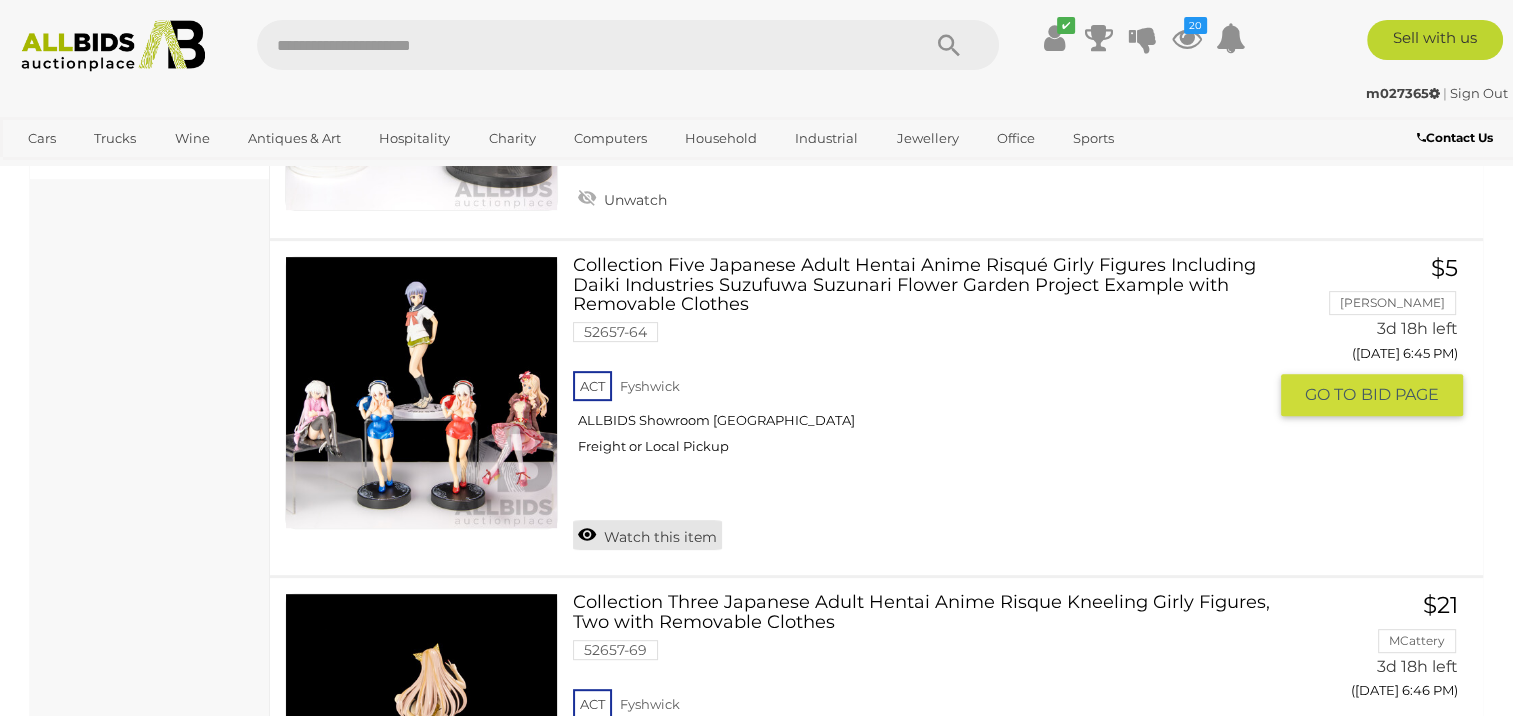click on "Watch this item" at bounding box center (647, 535) 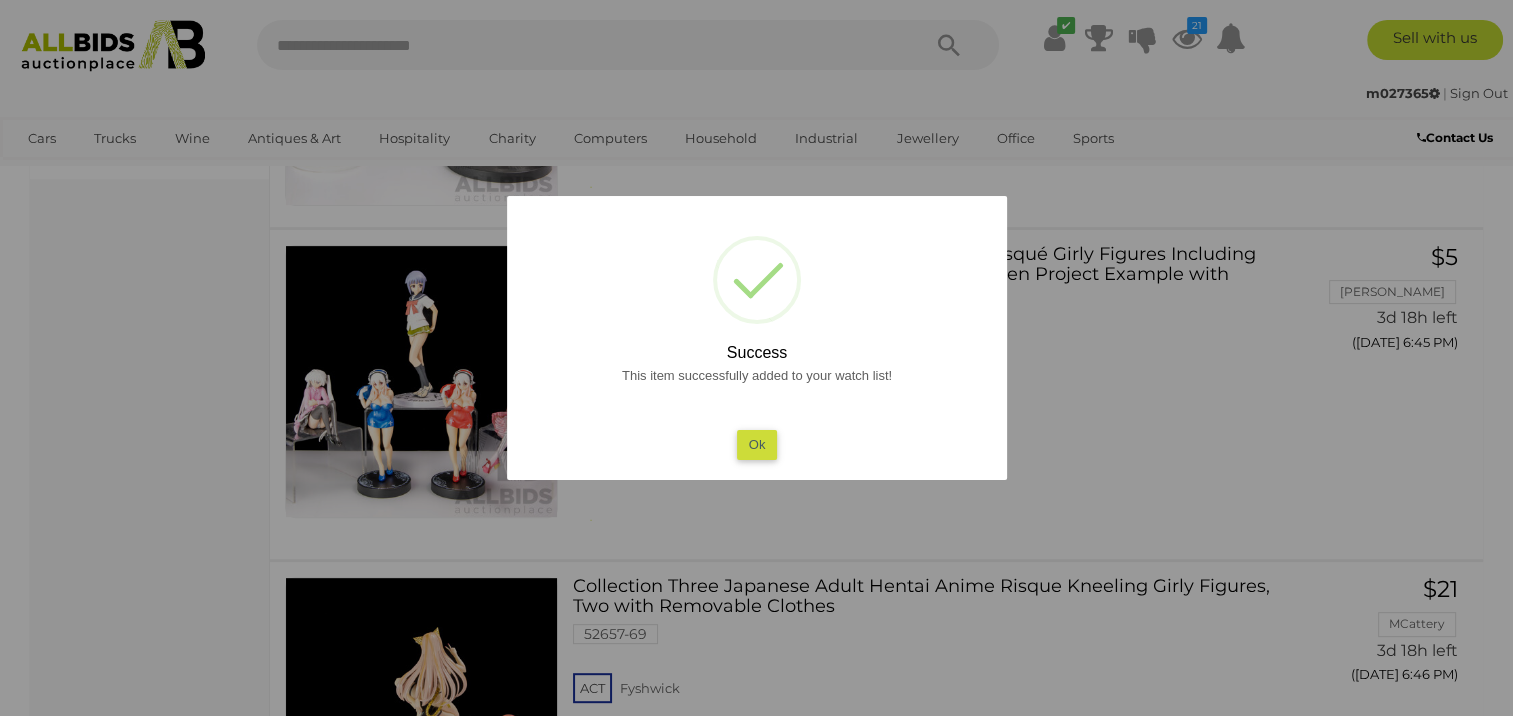 click on "Ok" at bounding box center (756, 444) 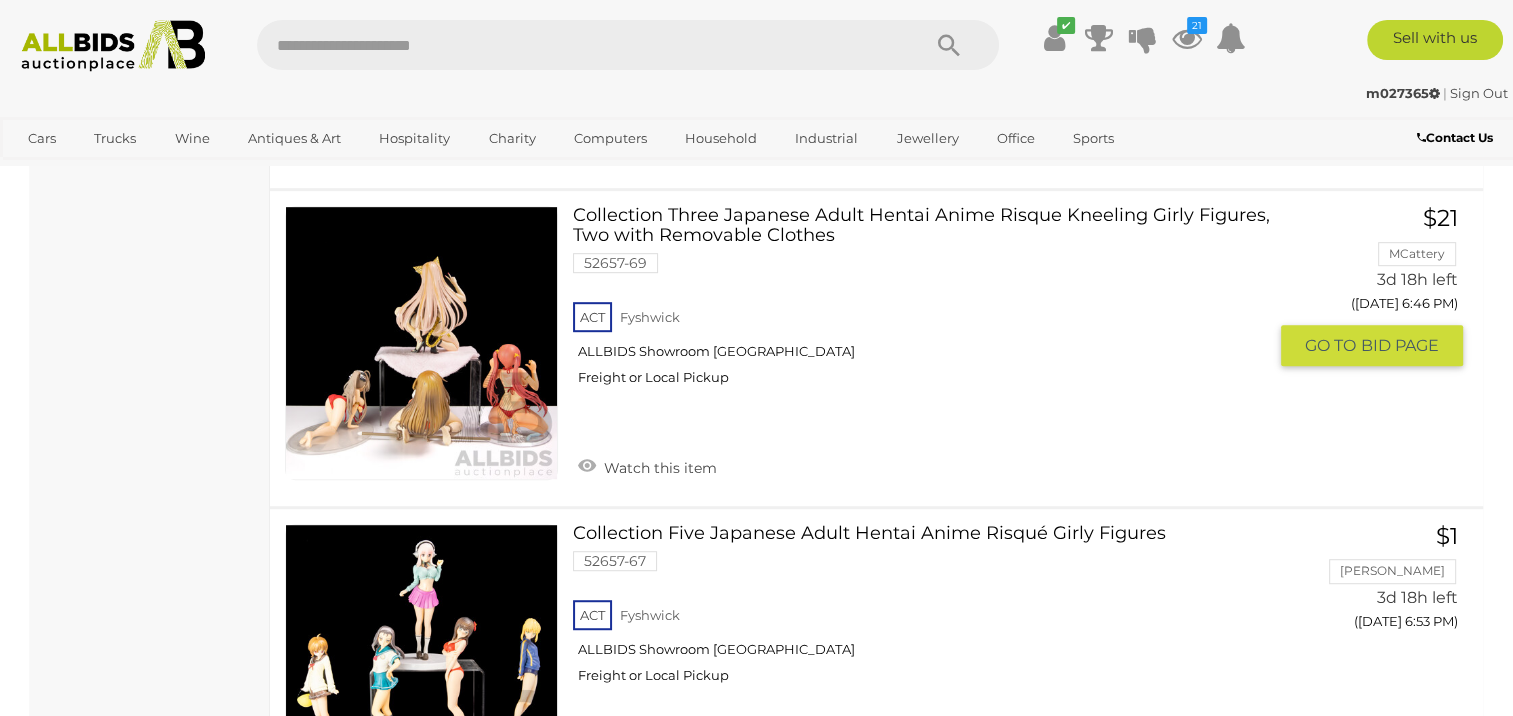 scroll, scrollTop: 1100, scrollLeft: 0, axis: vertical 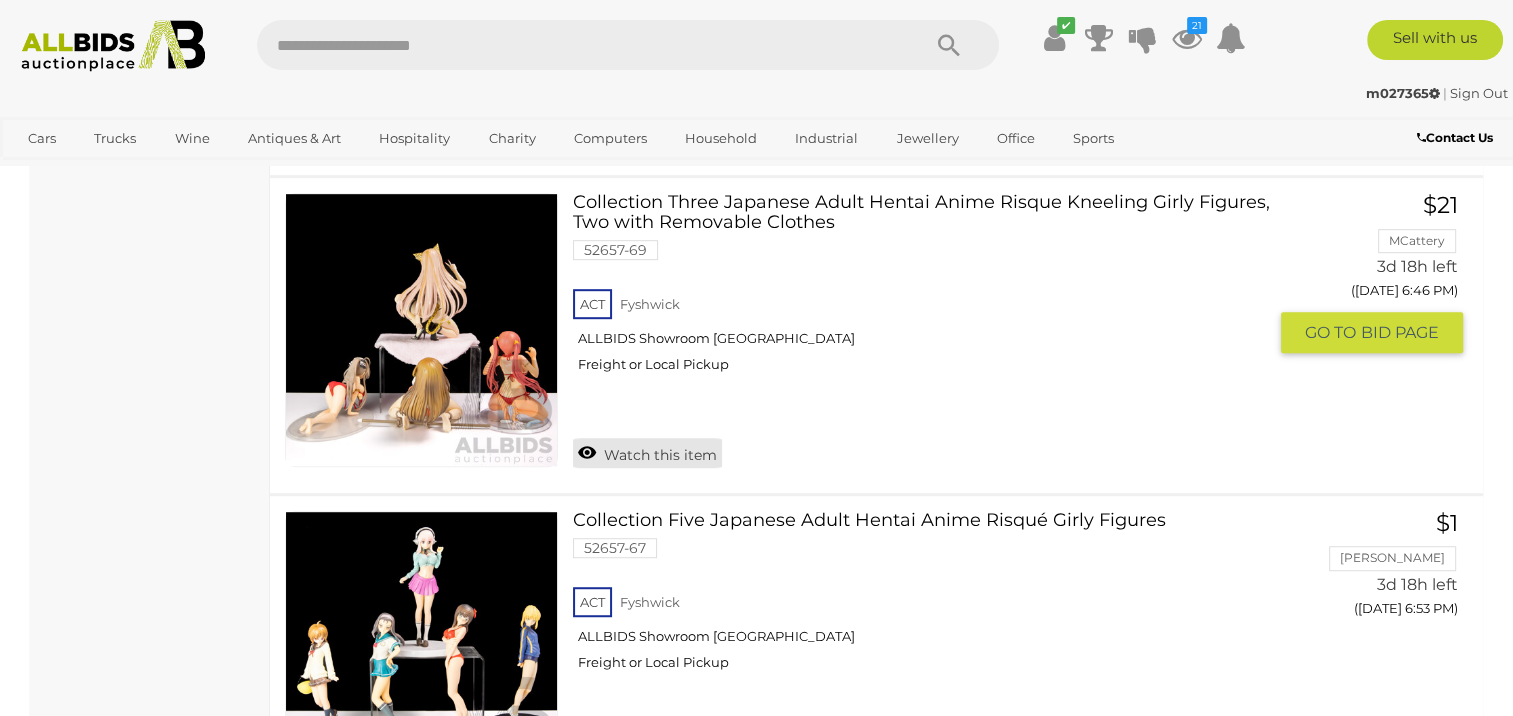 click on "Watch this item" at bounding box center [647, 453] 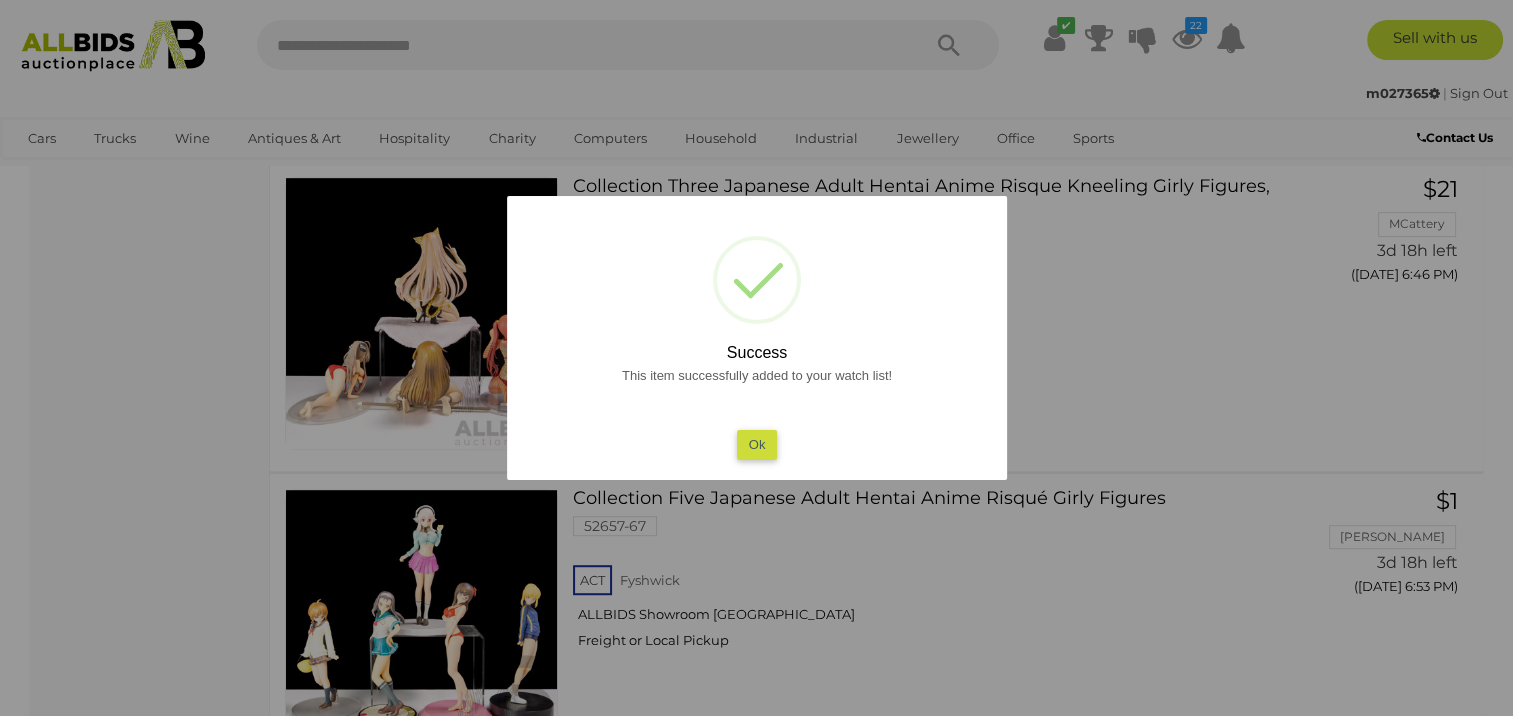 click on "Ok" at bounding box center (756, 444) 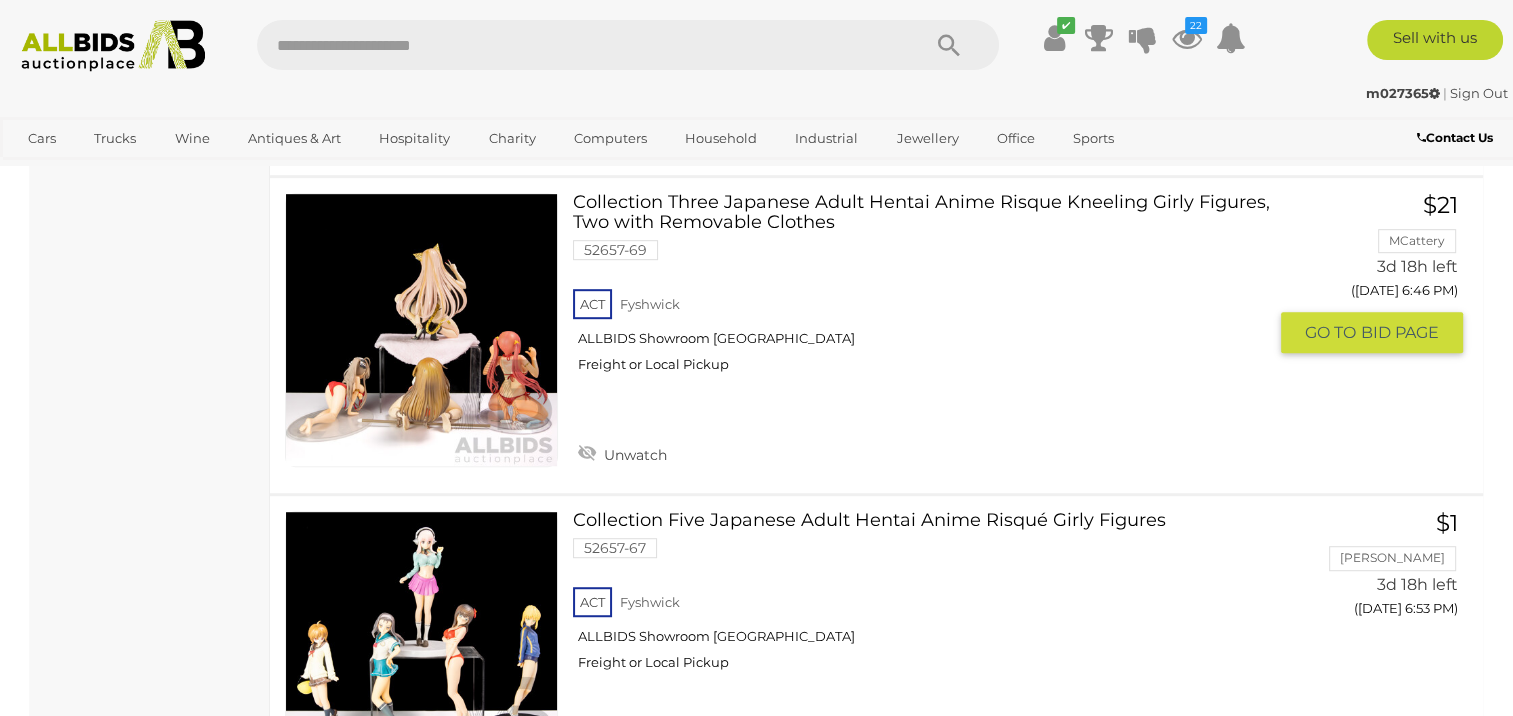 click at bounding box center (421, 329) 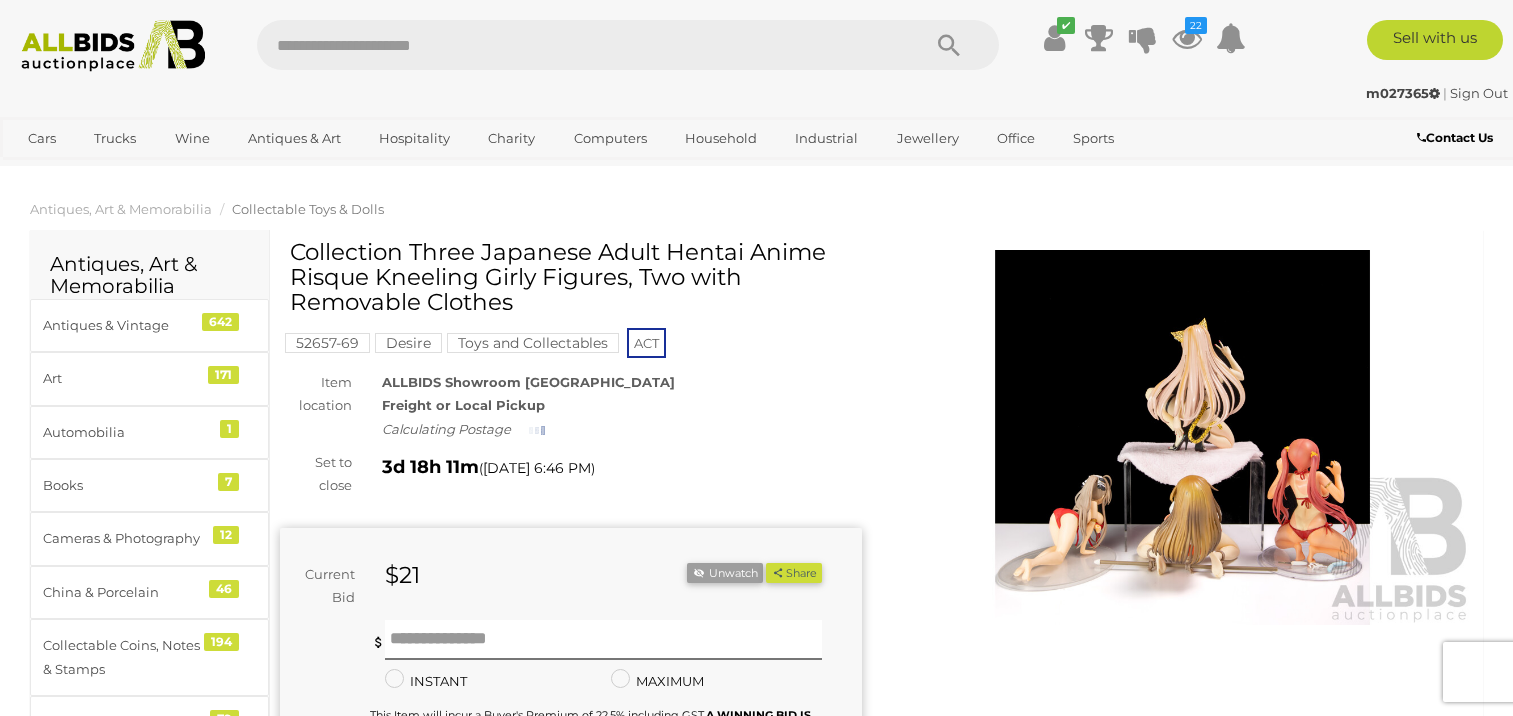 scroll, scrollTop: 0, scrollLeft: 0, axis: both 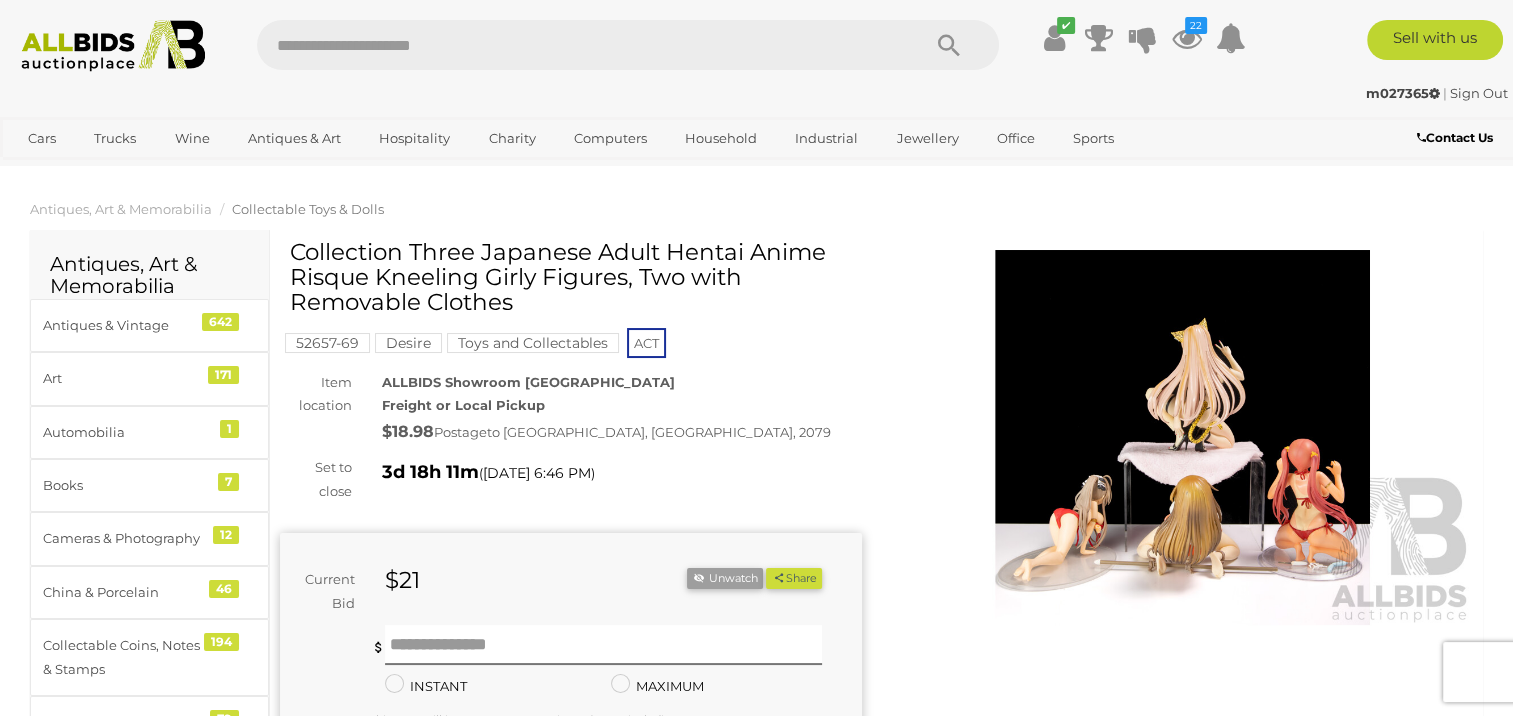 click at bounding box center (1183, 437) 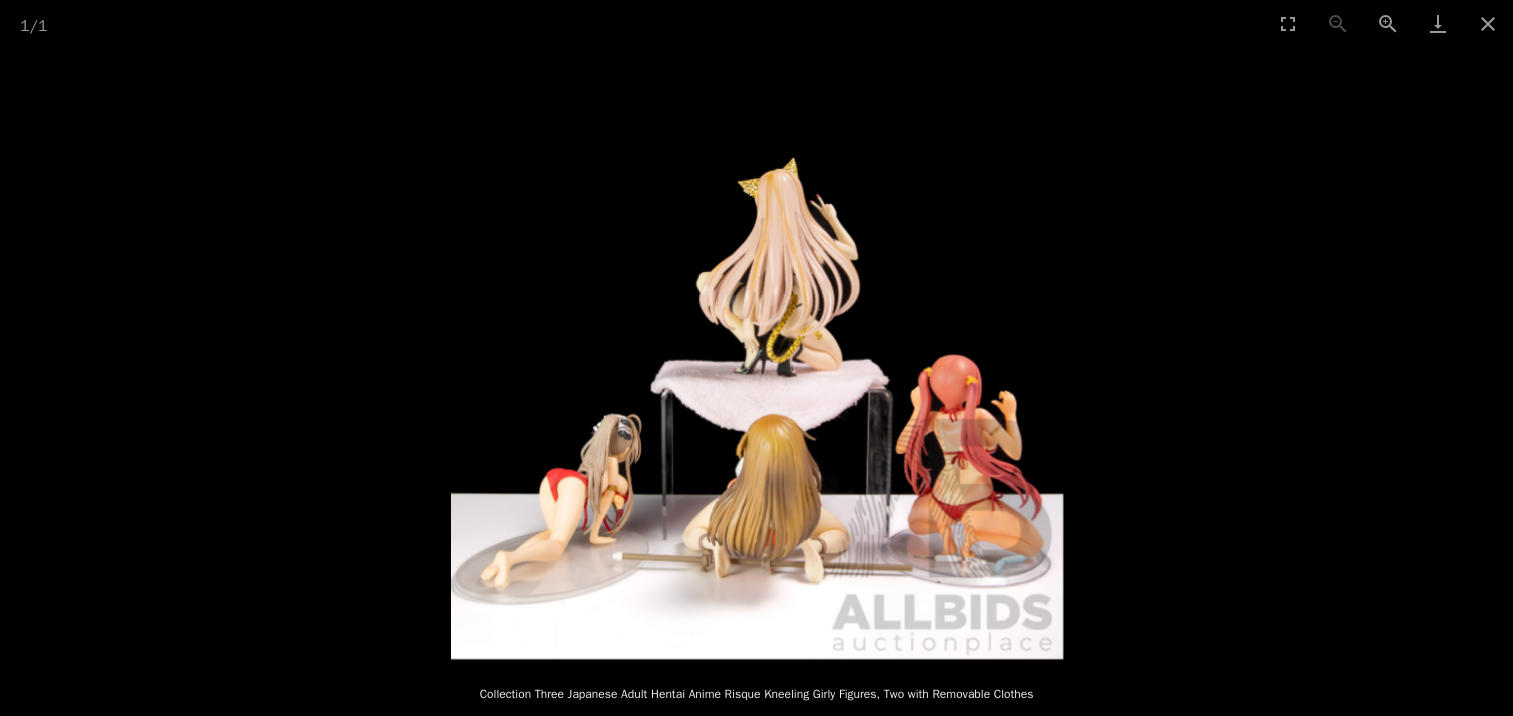click at bounding box center (756, 353) 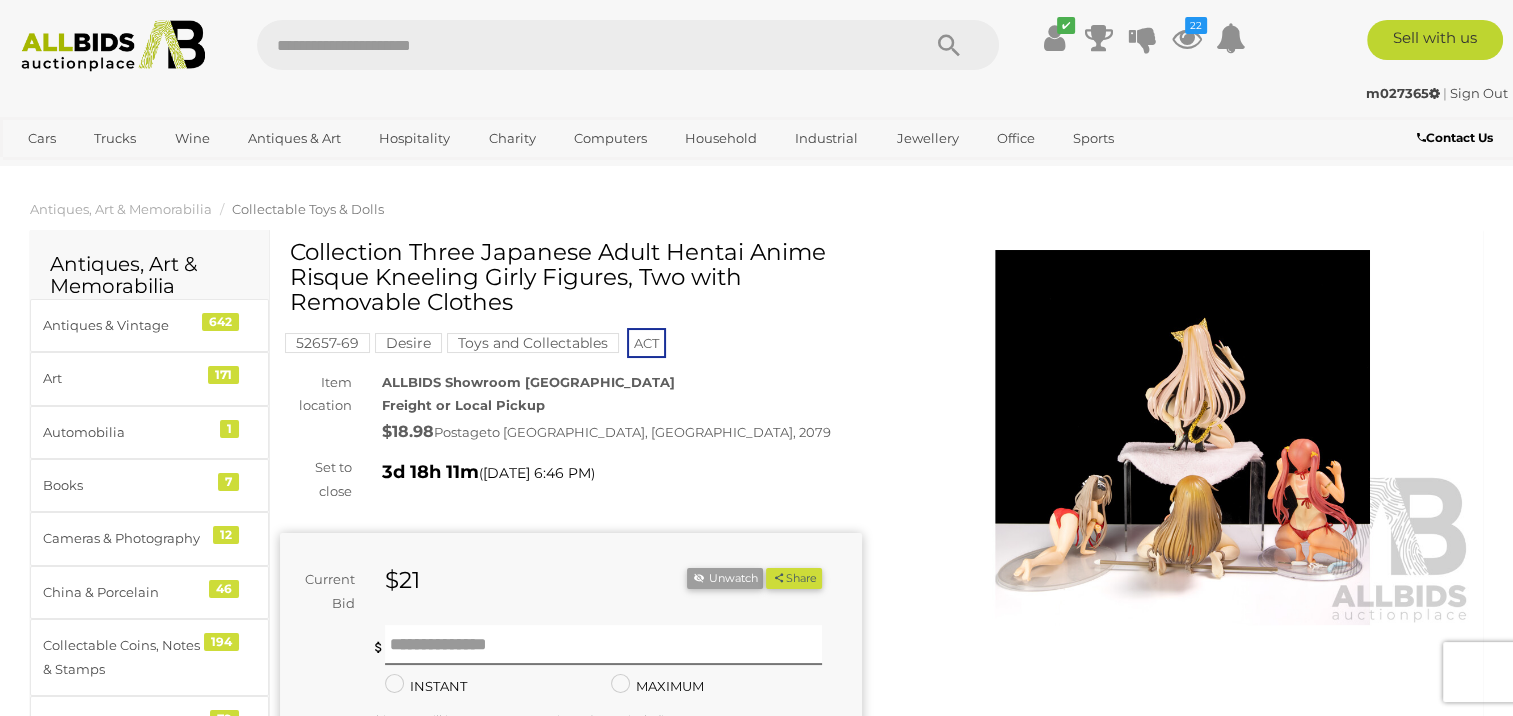 click at bounding box center [756, 353] 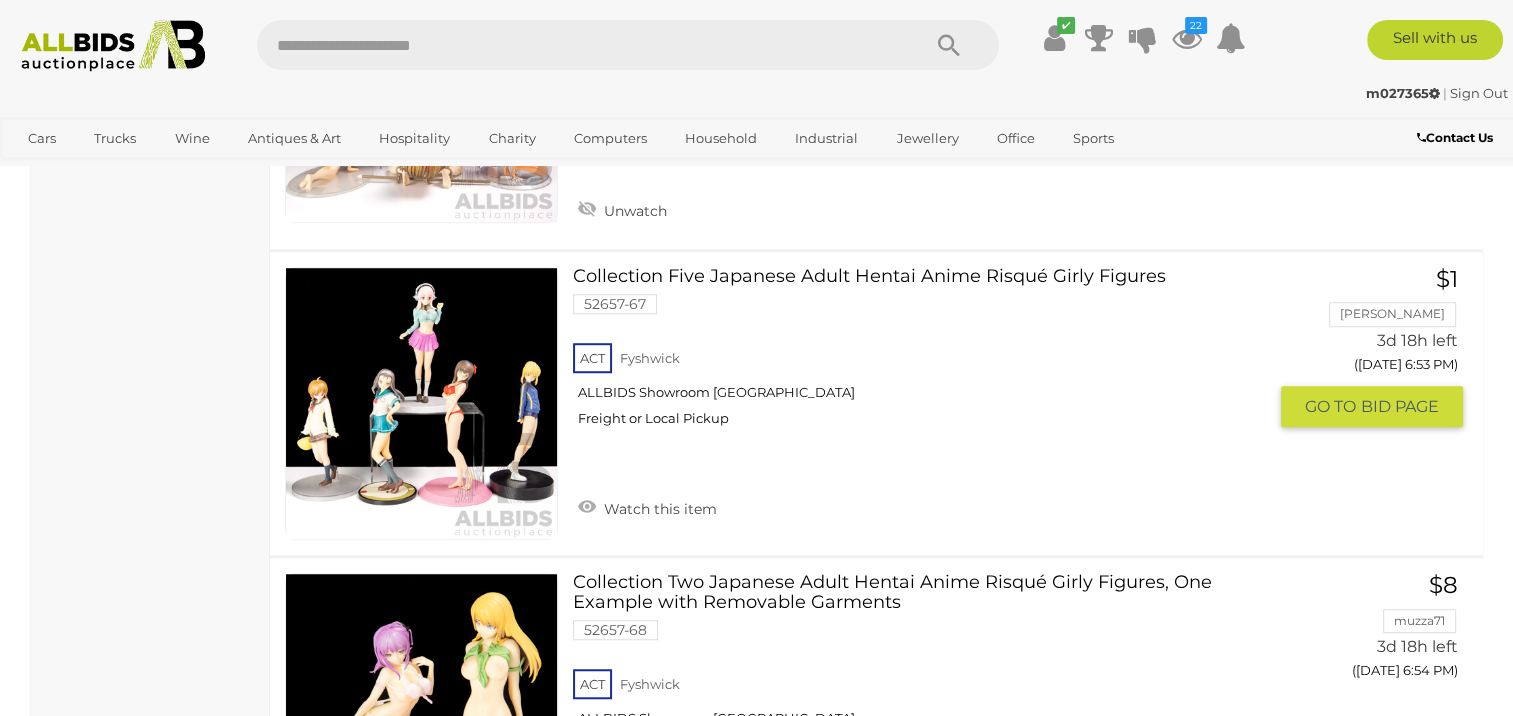 scroll, scrollTop: 1372, scrollLeft: 0, axis: vertical 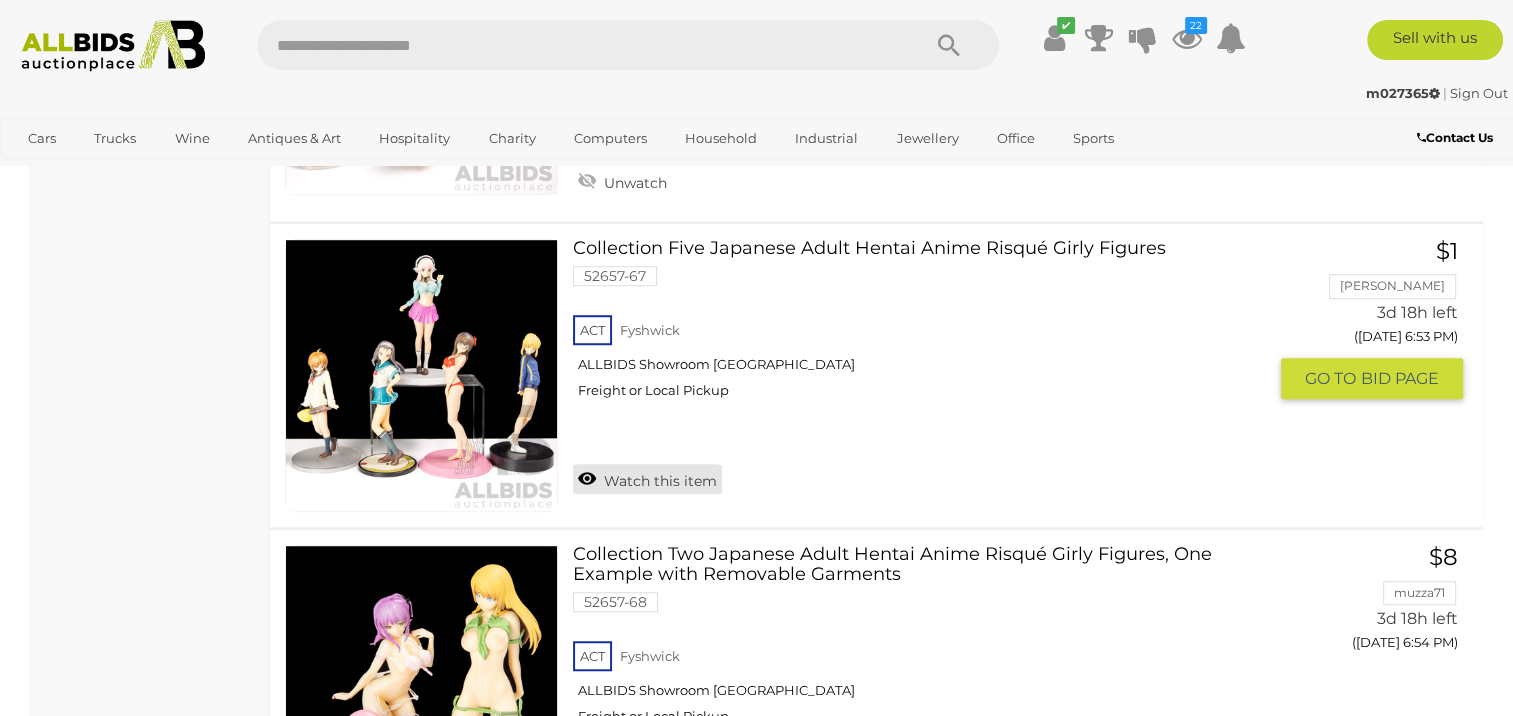 click on "Watch this item" at bounding box center [647, 479] 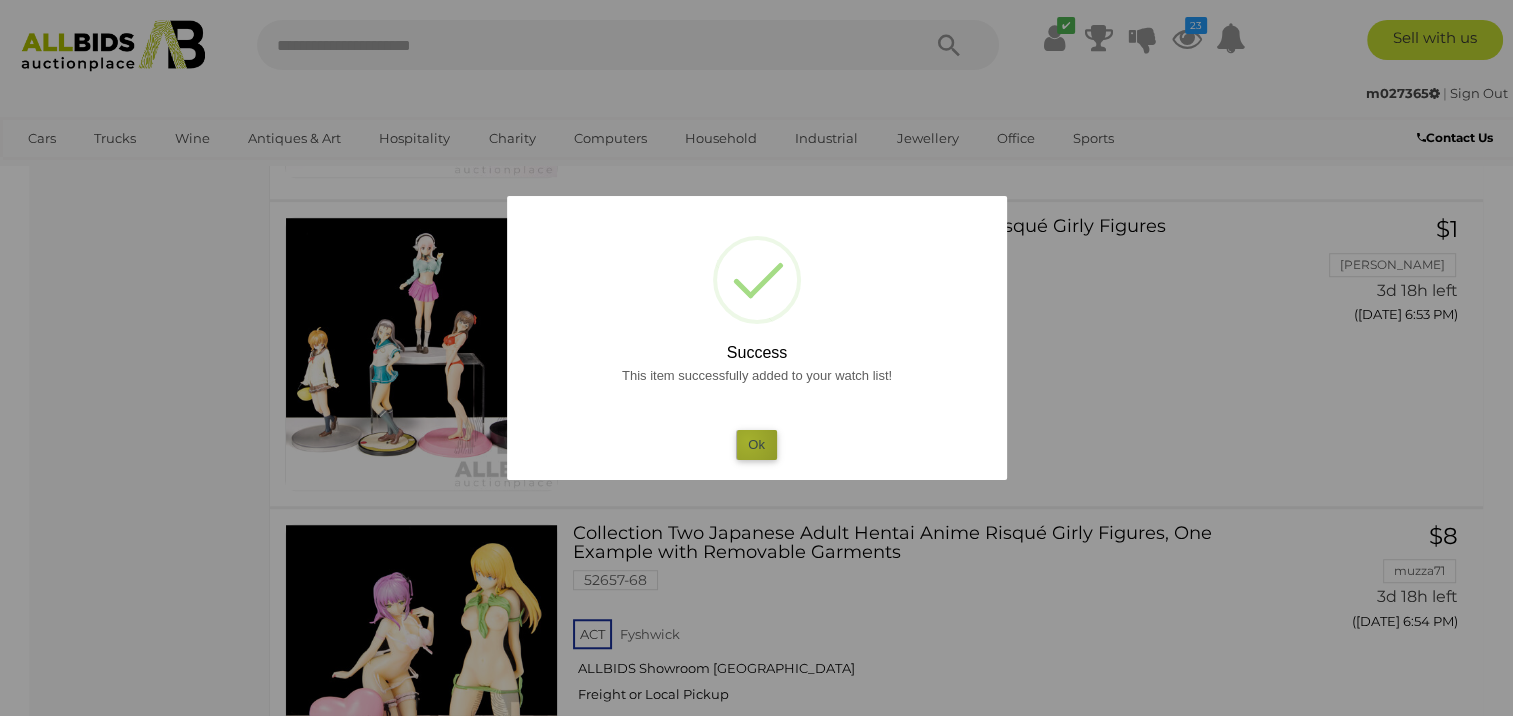click on "Ok" at bounding box center [756, 444] 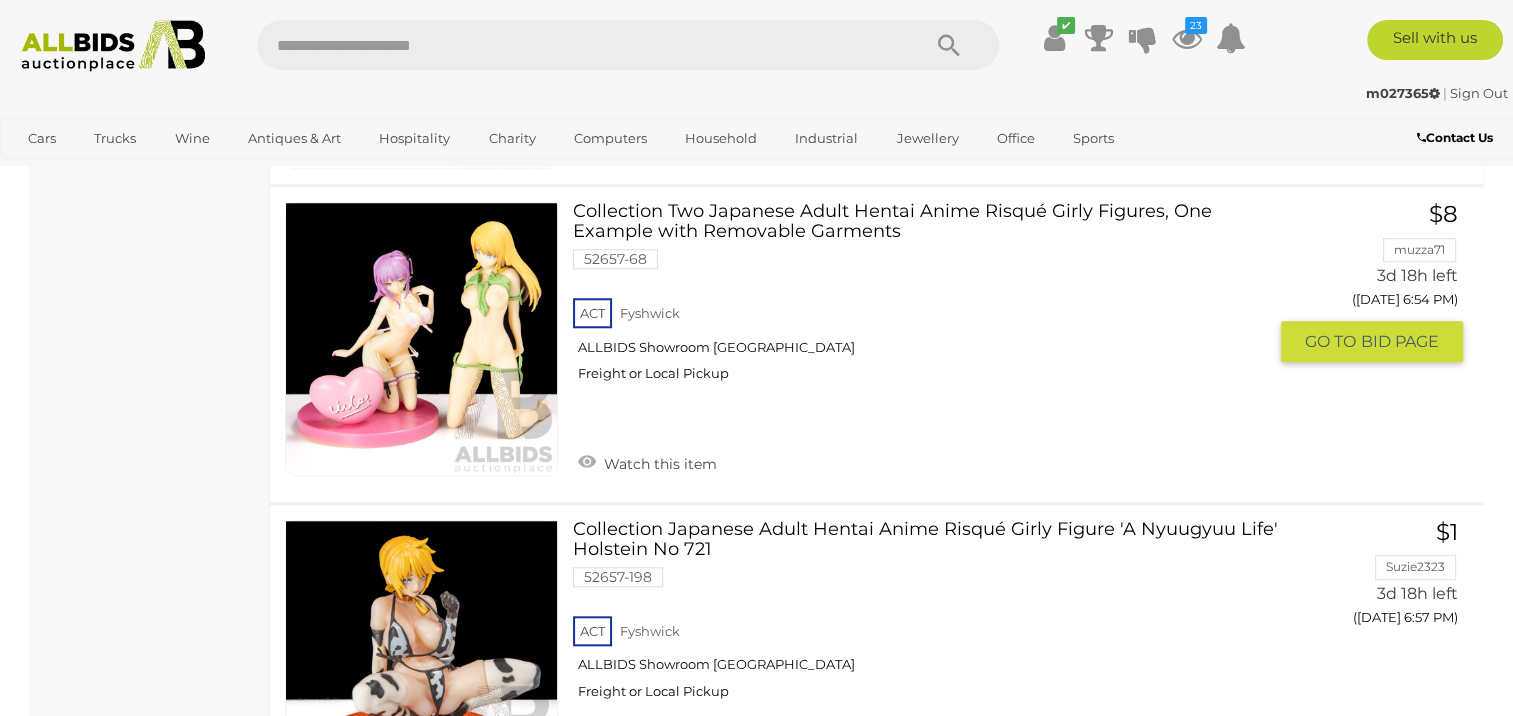 scroll, scrollTop: 1772, scrollLeft: 0, axis: vertical 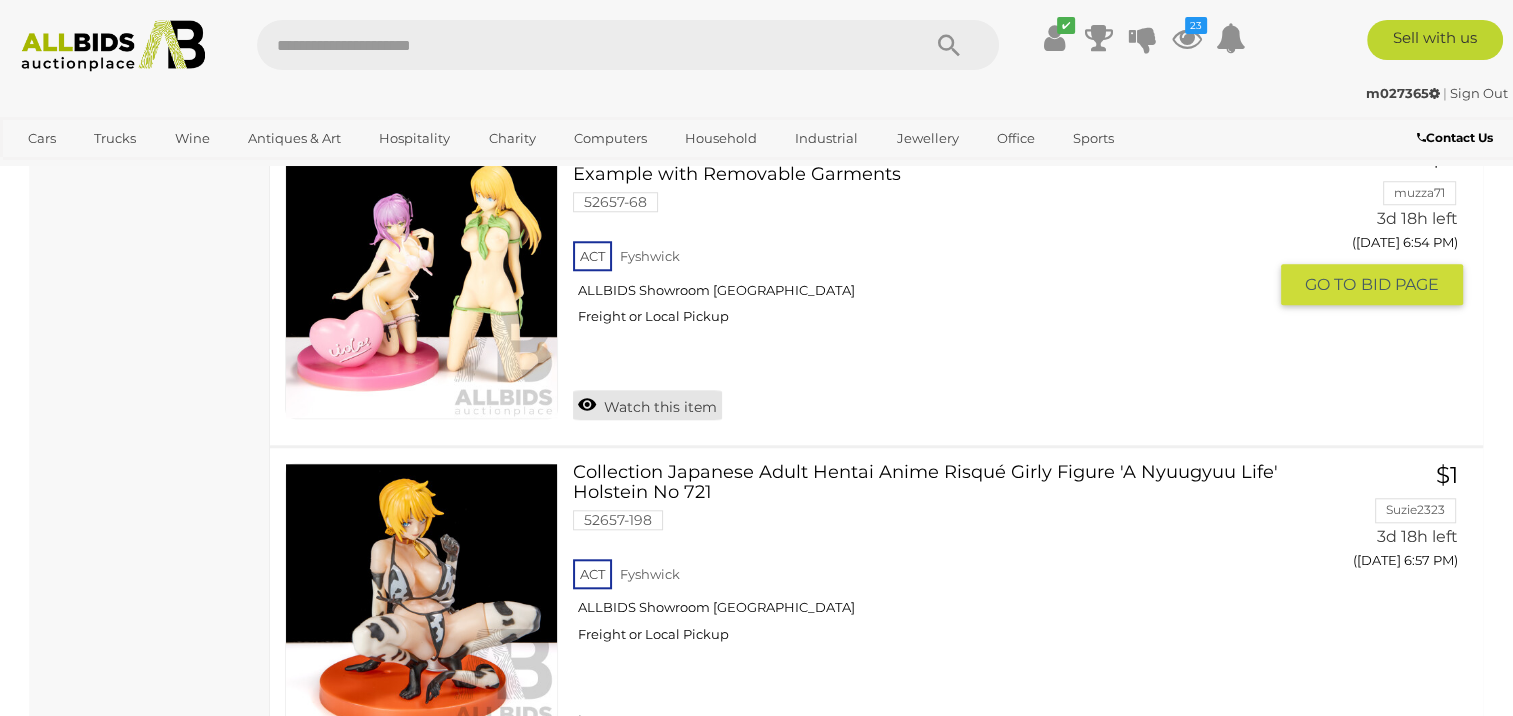 click on "Watch this item" at bounding box center [647, 405] 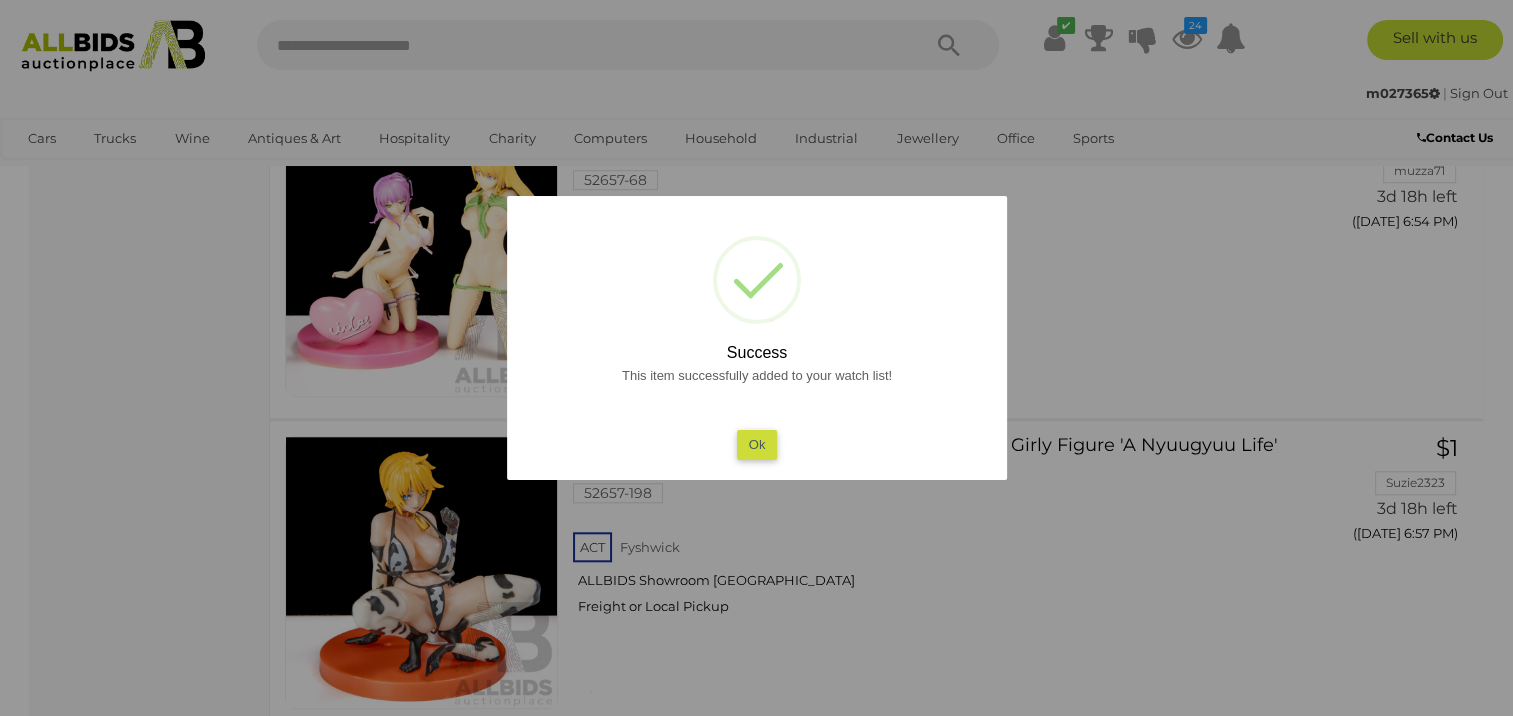 click on "Ok" at bounding box center (756, 444) 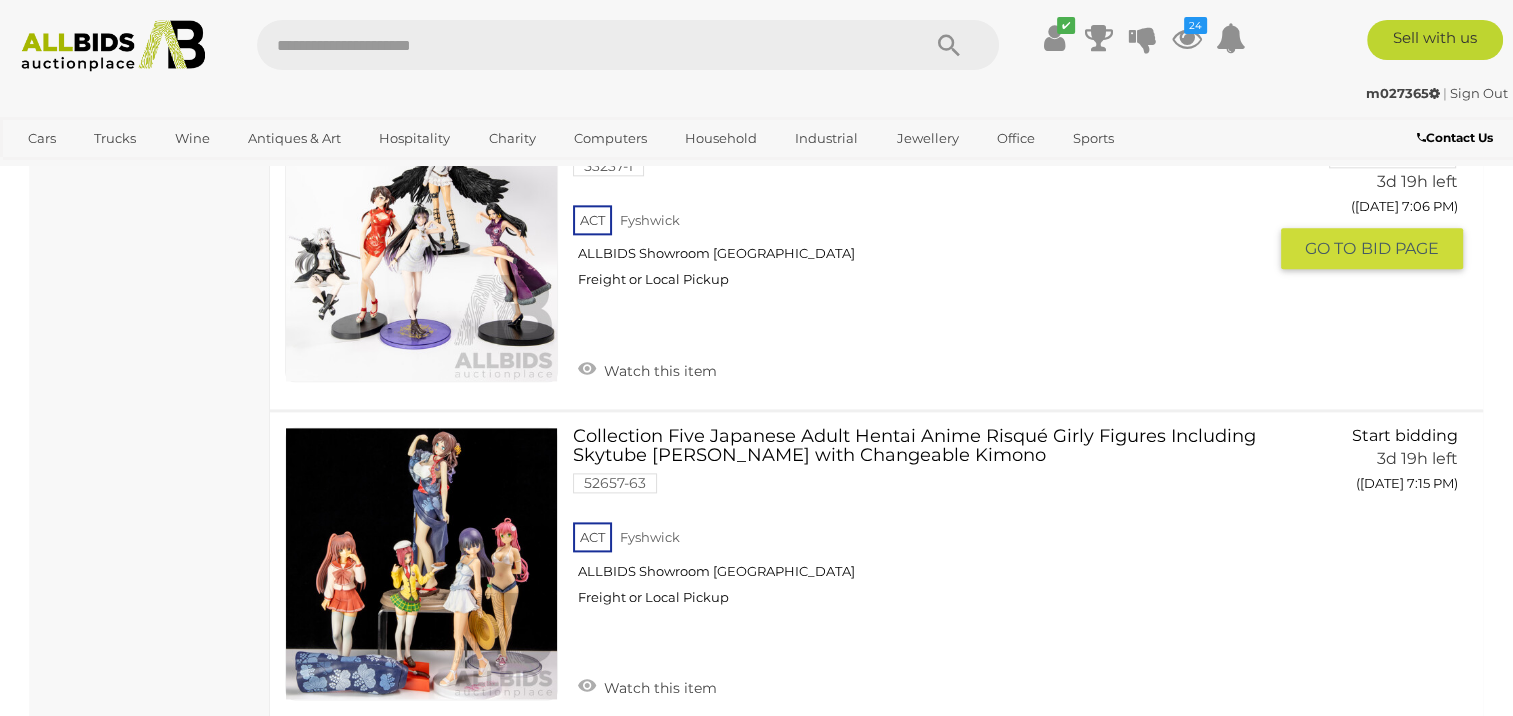 scroll, scrollTop: 2472, scrollLeft: 0, axis: vertical 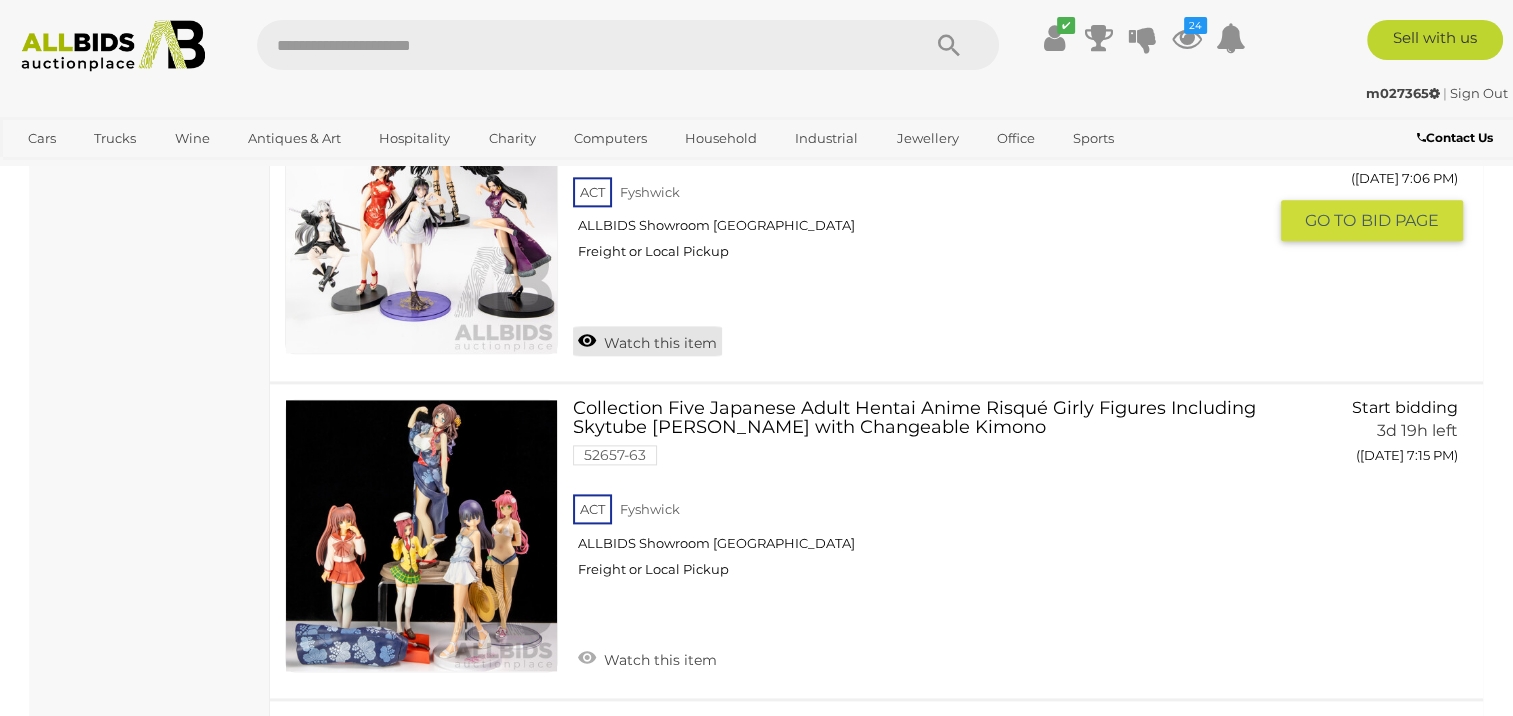 click on "Watch this item" at bounding box center [647, 341] 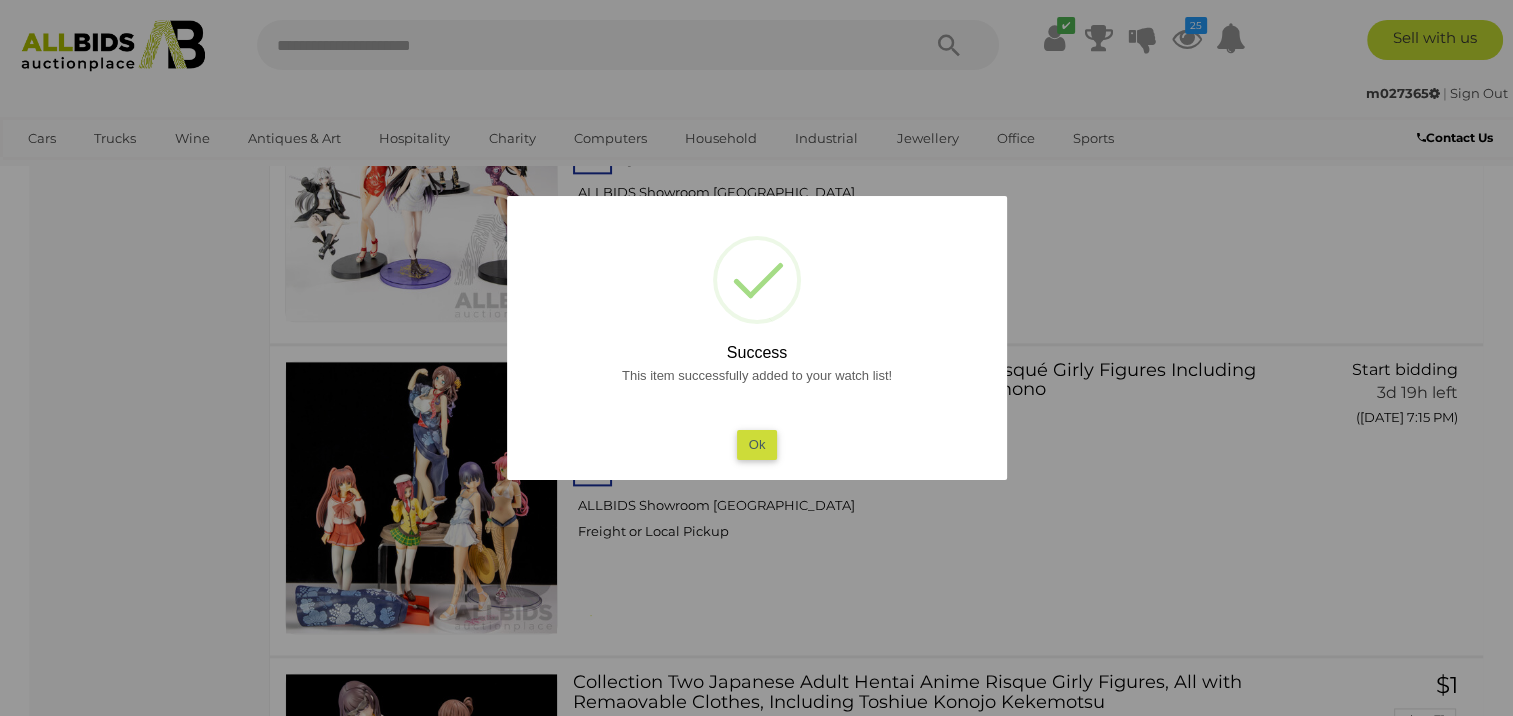 click on "Ok" at bounding box center (756, 444) 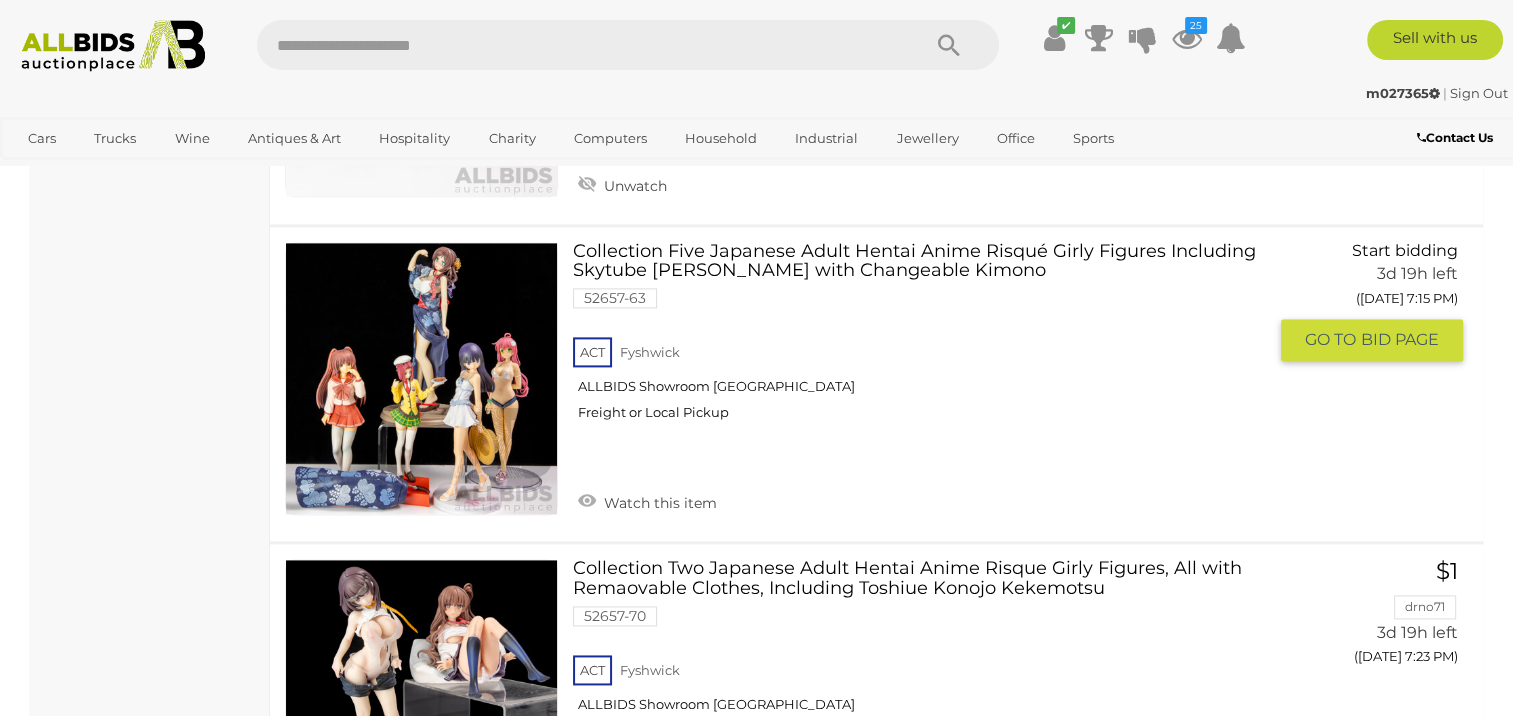 scroll, scrollTop: 2672, scrollLeft: 0, axis: vertical 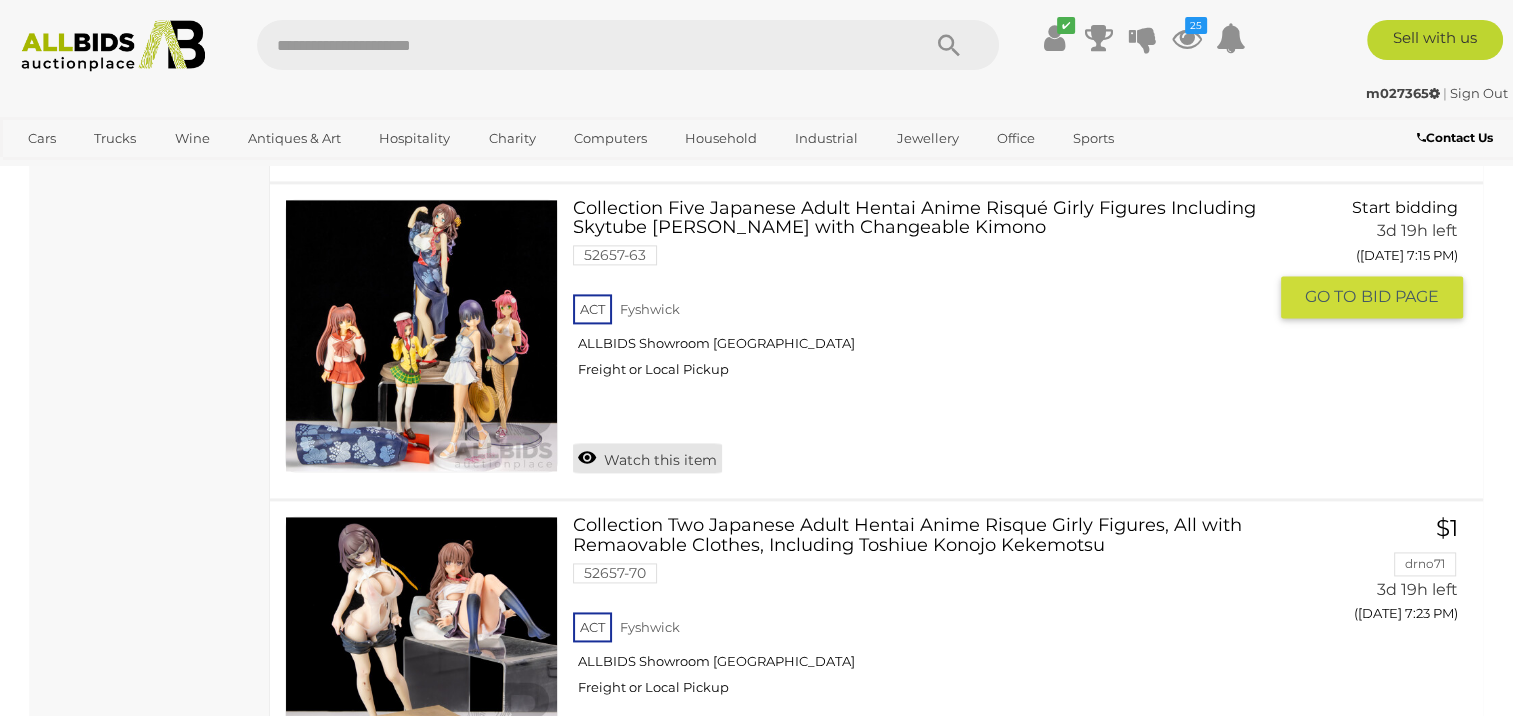 click on "Watch this item" at bounding box center (647, 458) 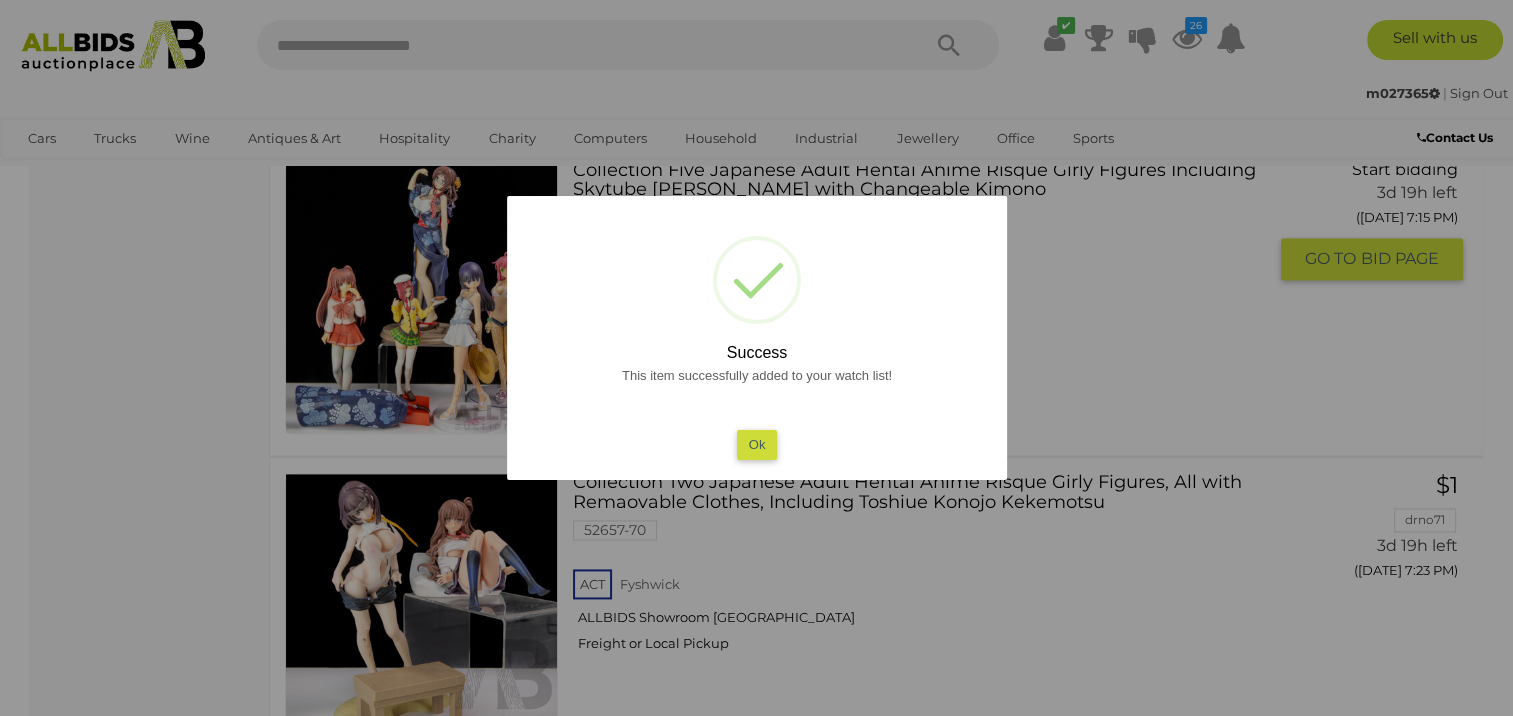 click on "Ok" at bounding box center (756, 444) 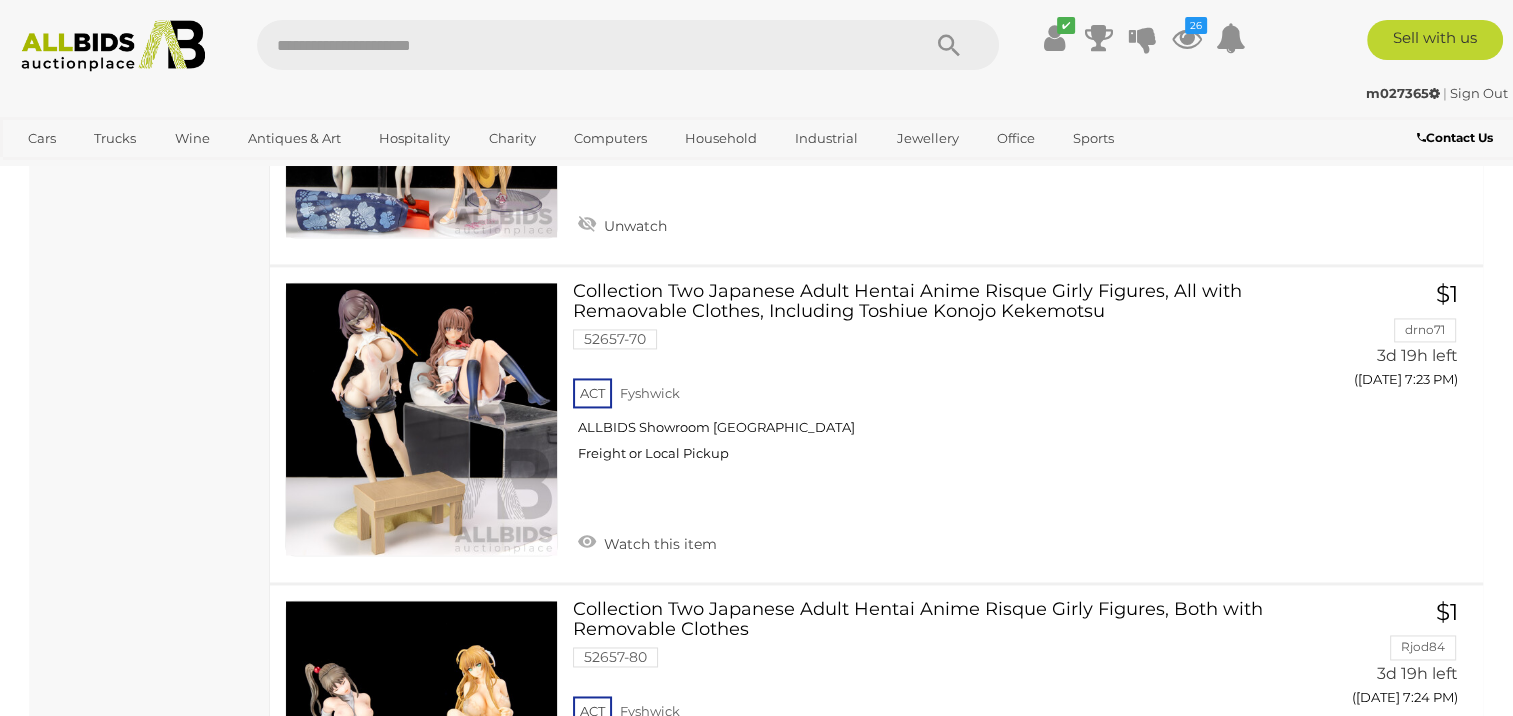 scroll, scrollTop: 2972, scrollLeft: 0, axis: vertical 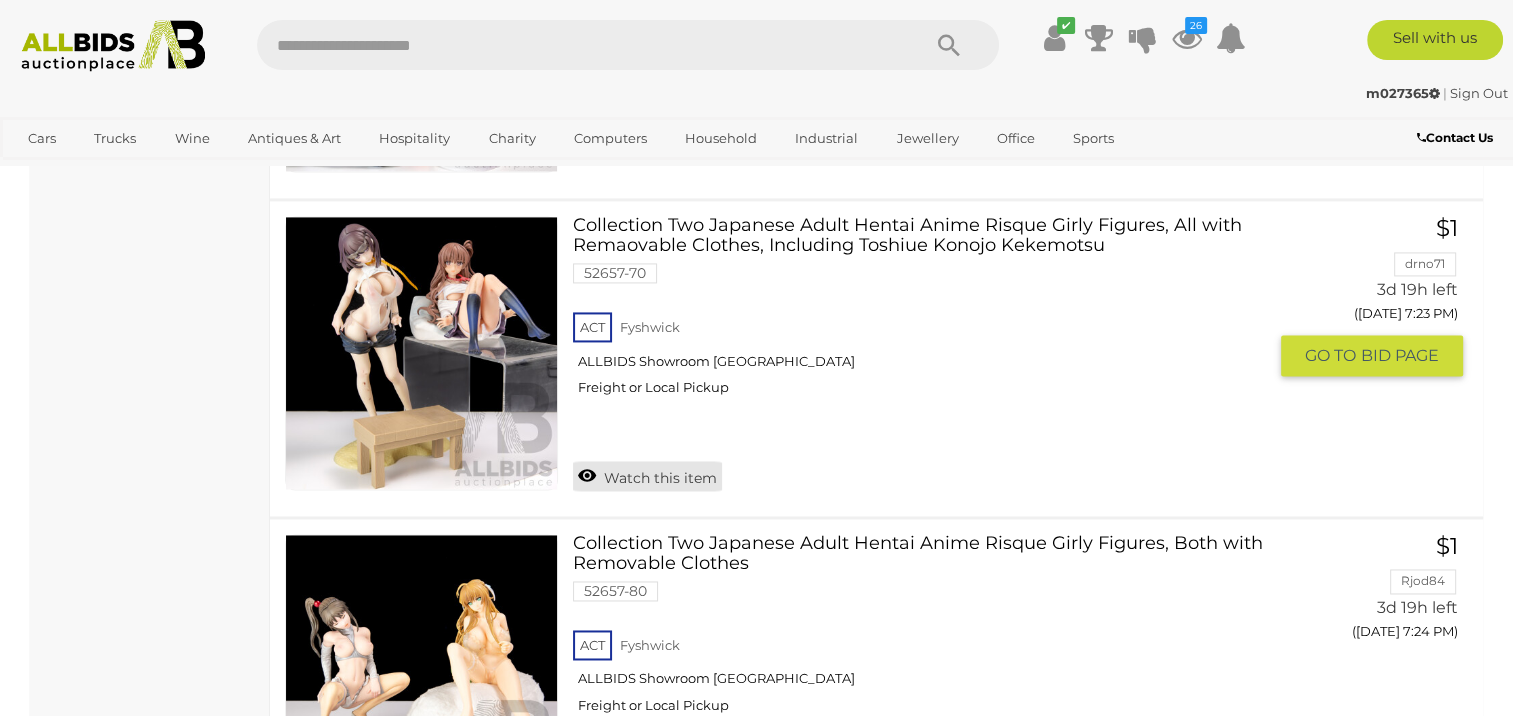 click on "Watch this item" at bounding box center (647, 476) 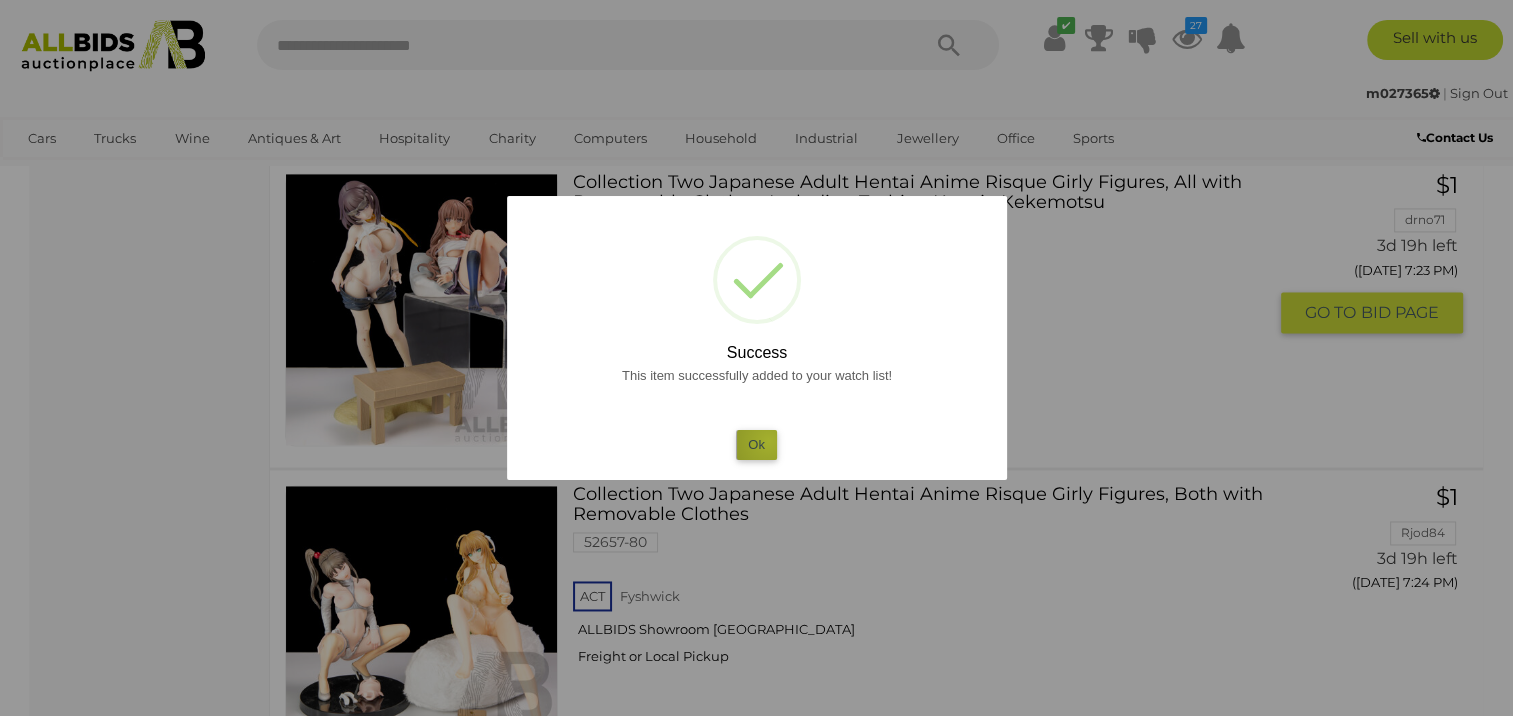 click on "Ok" at bounding box center (756, 444) 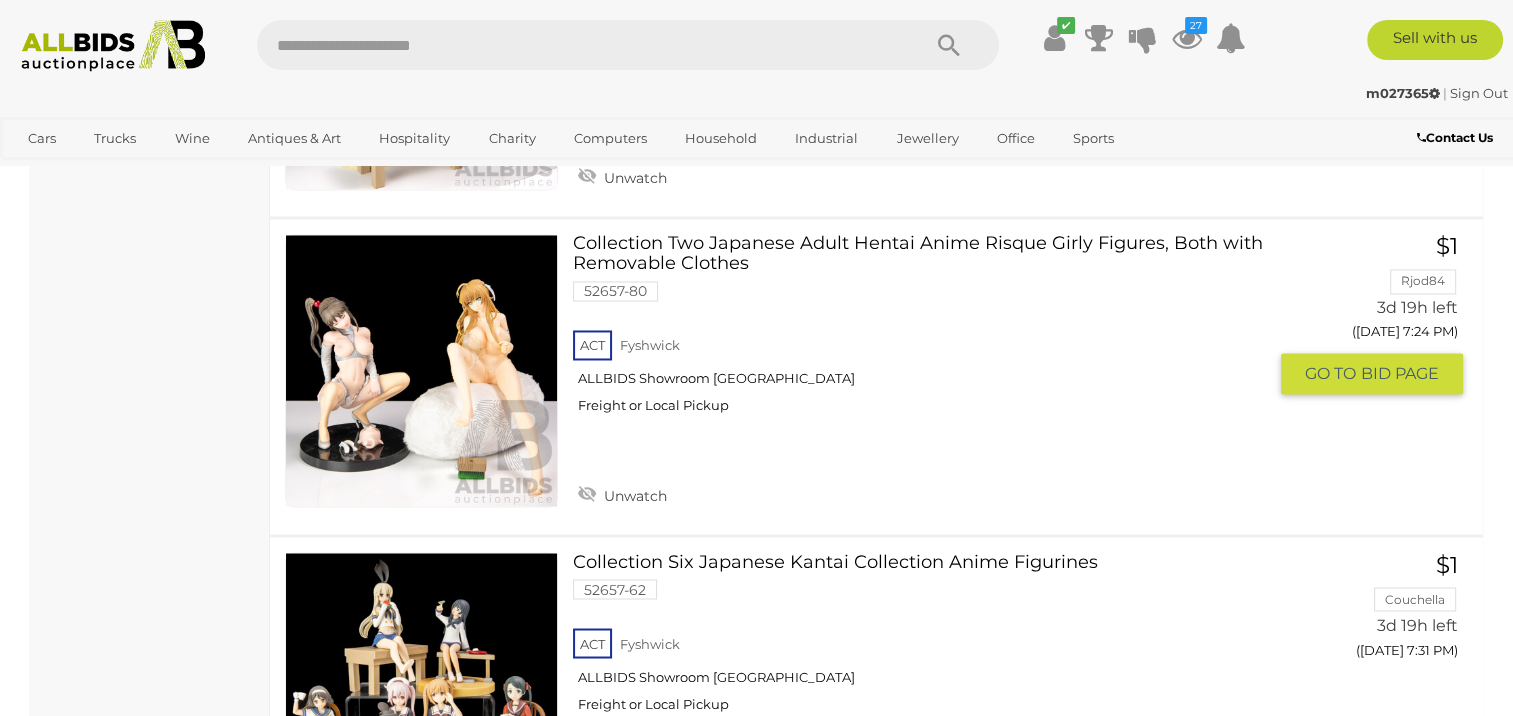 scroll, scrollTop: 3572, scrollLeft: 0, axis: vertical 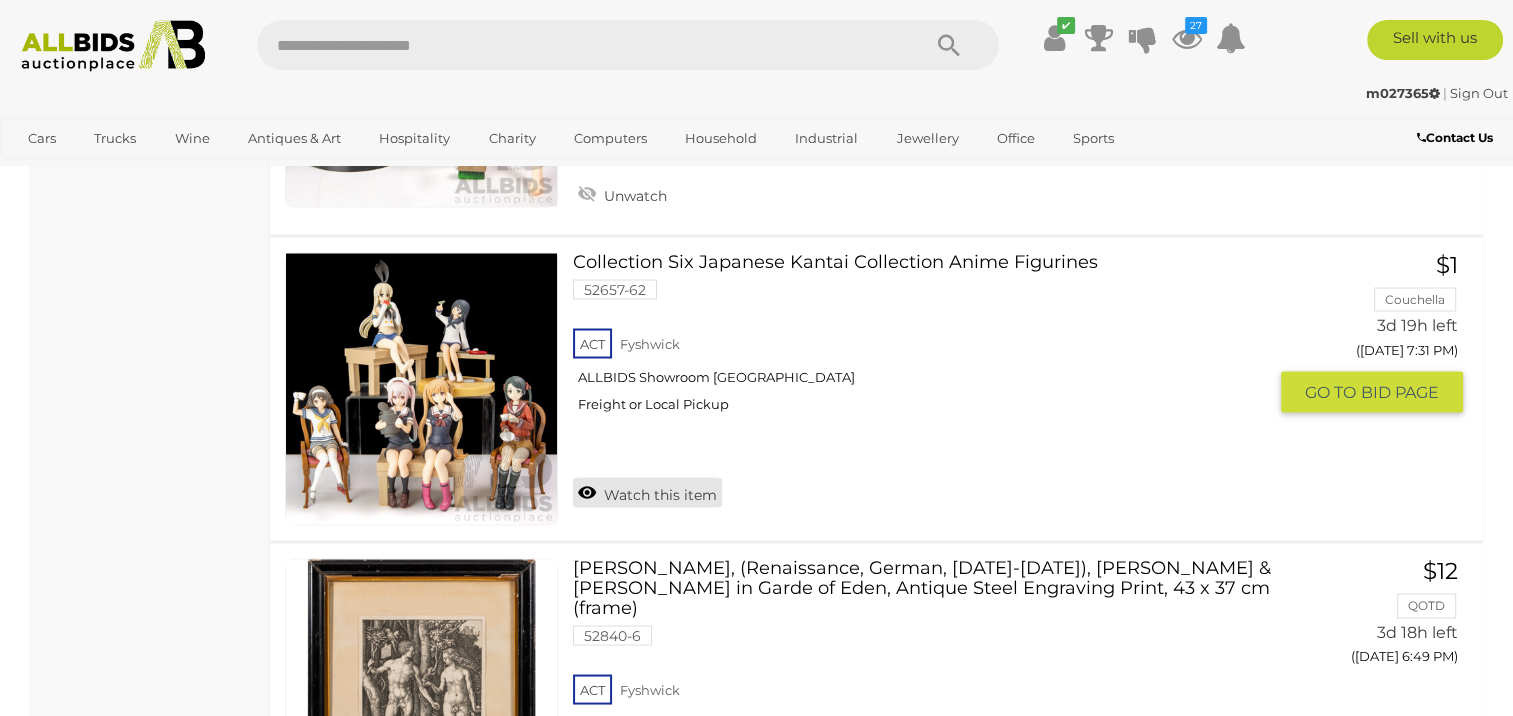 click on "Watch this item" at bounding box center [647, 492] 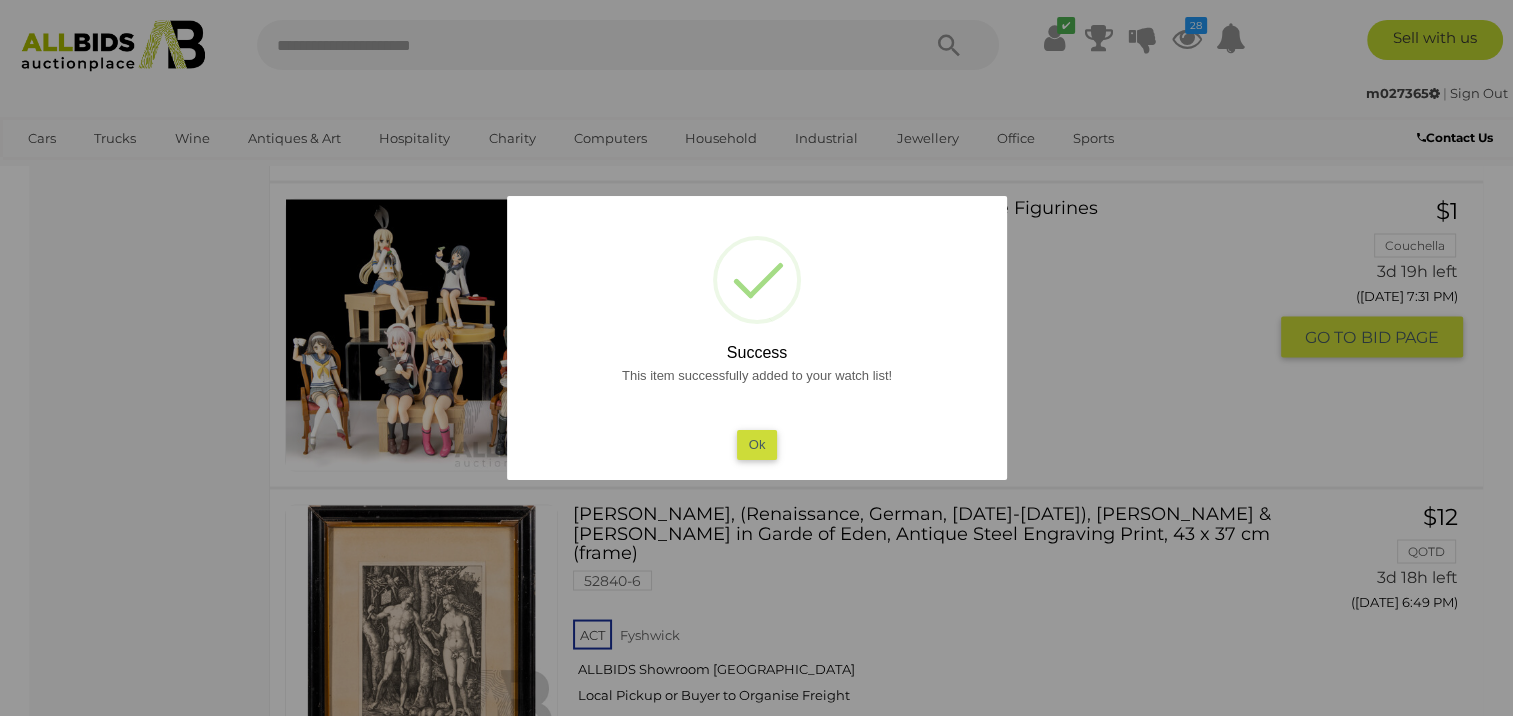 click on "Ok" at bounding box center (756, 444) 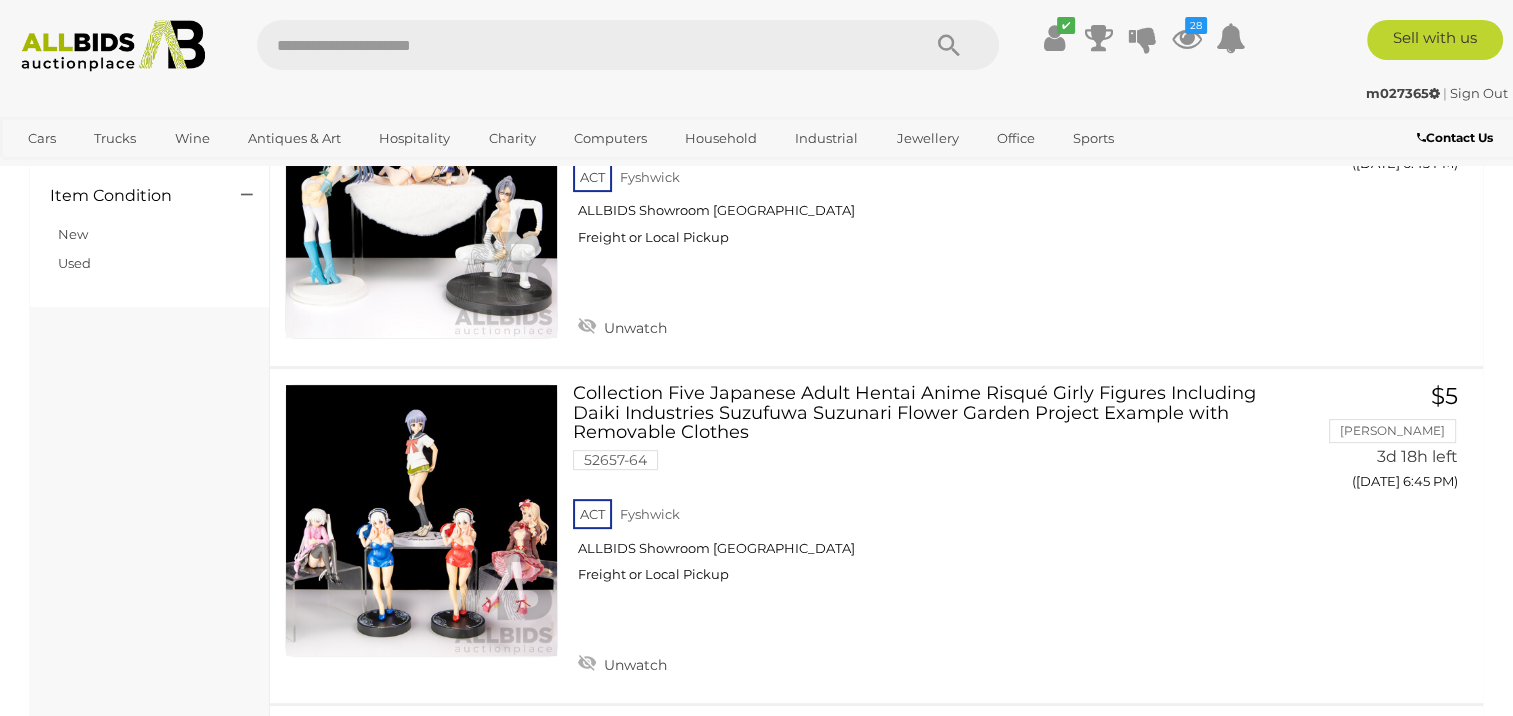 scroll, scrollTop: 572, scrollLeft: 0, axis: vertical 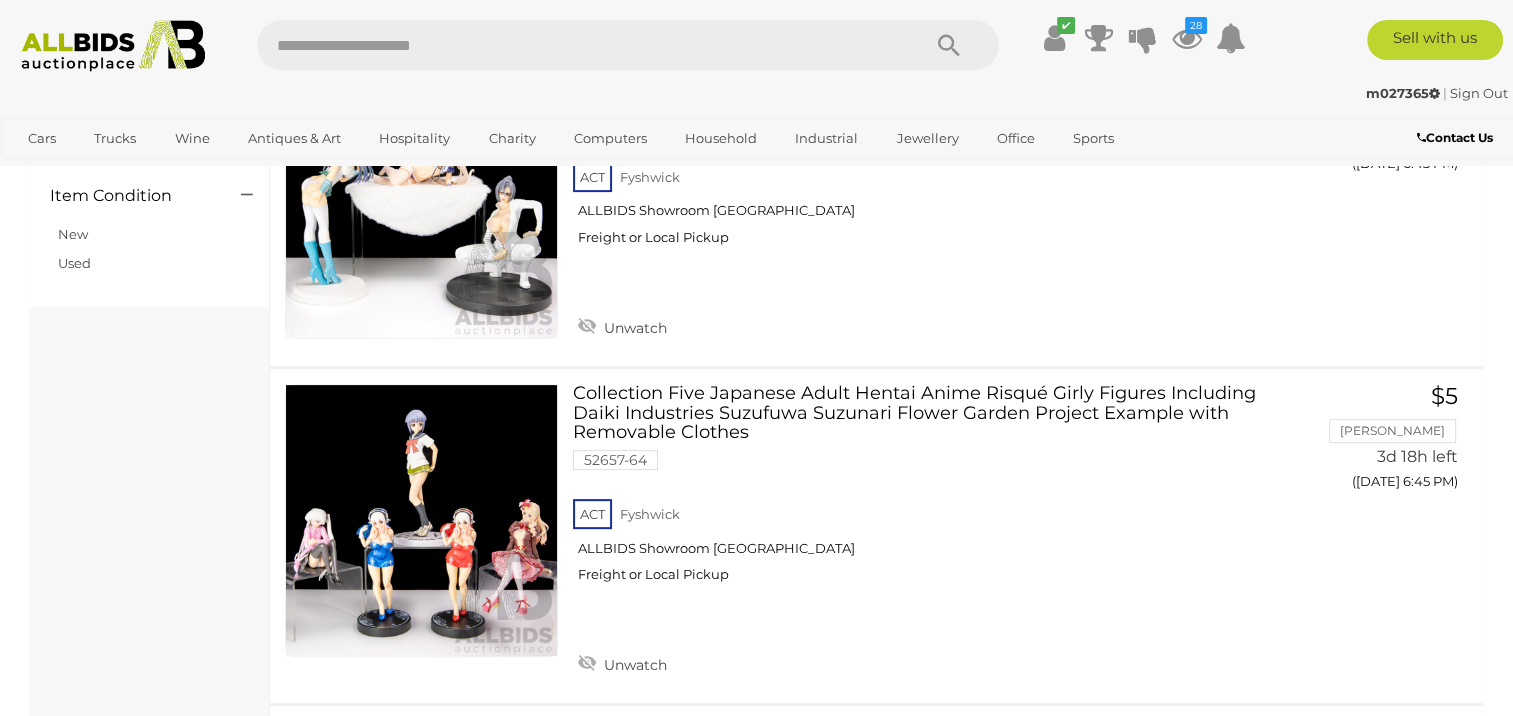 click at bounding box center [578, 45] 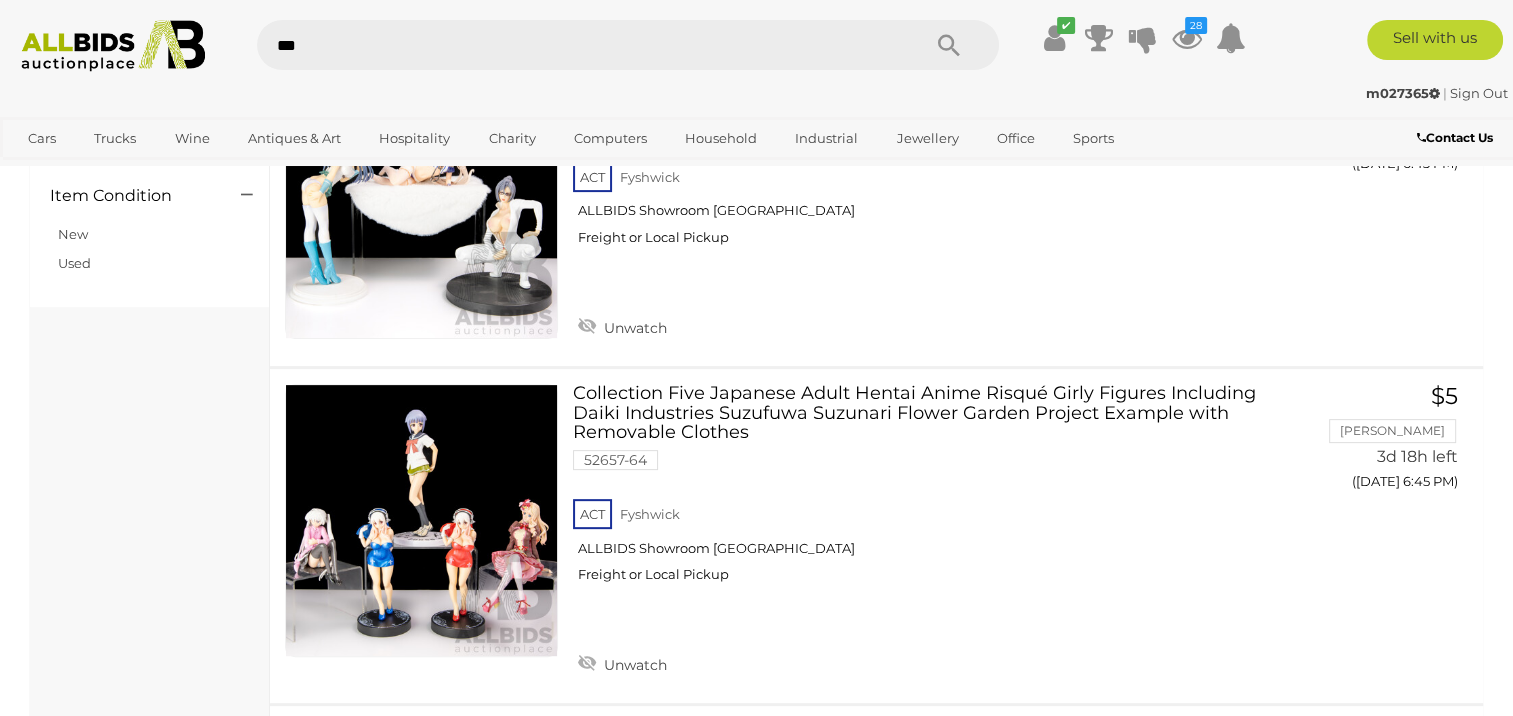 type on "***" 